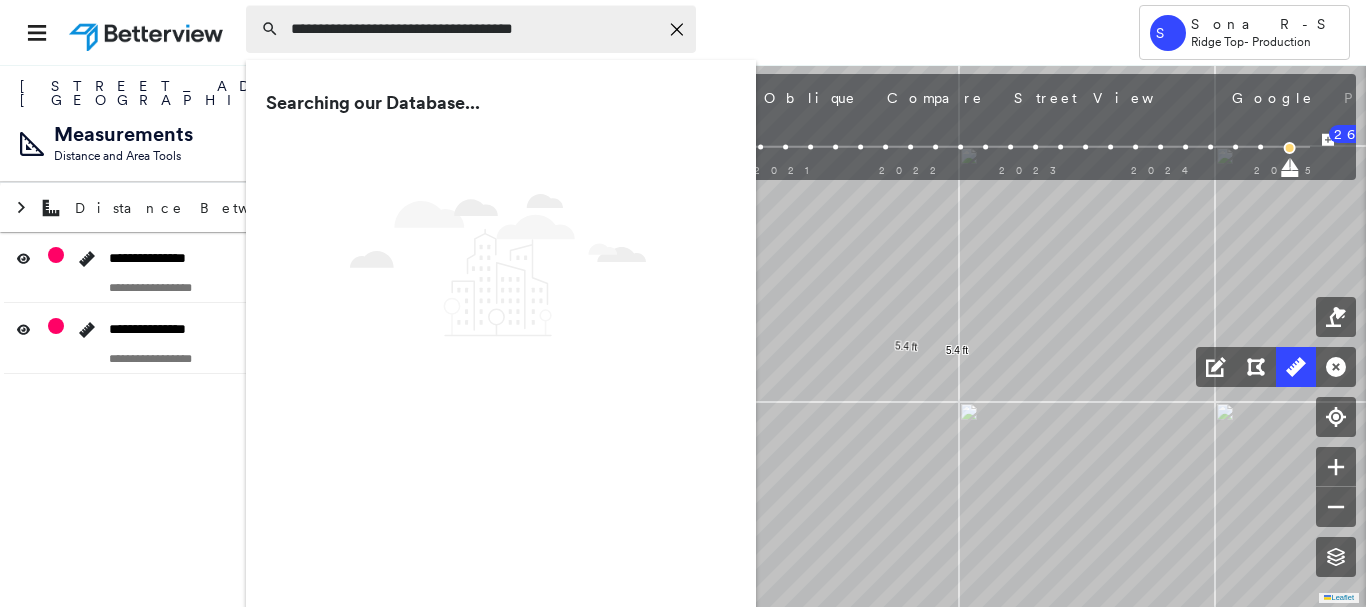 scroll, scrollTop: 0, scrollLeft: 0, axis: both 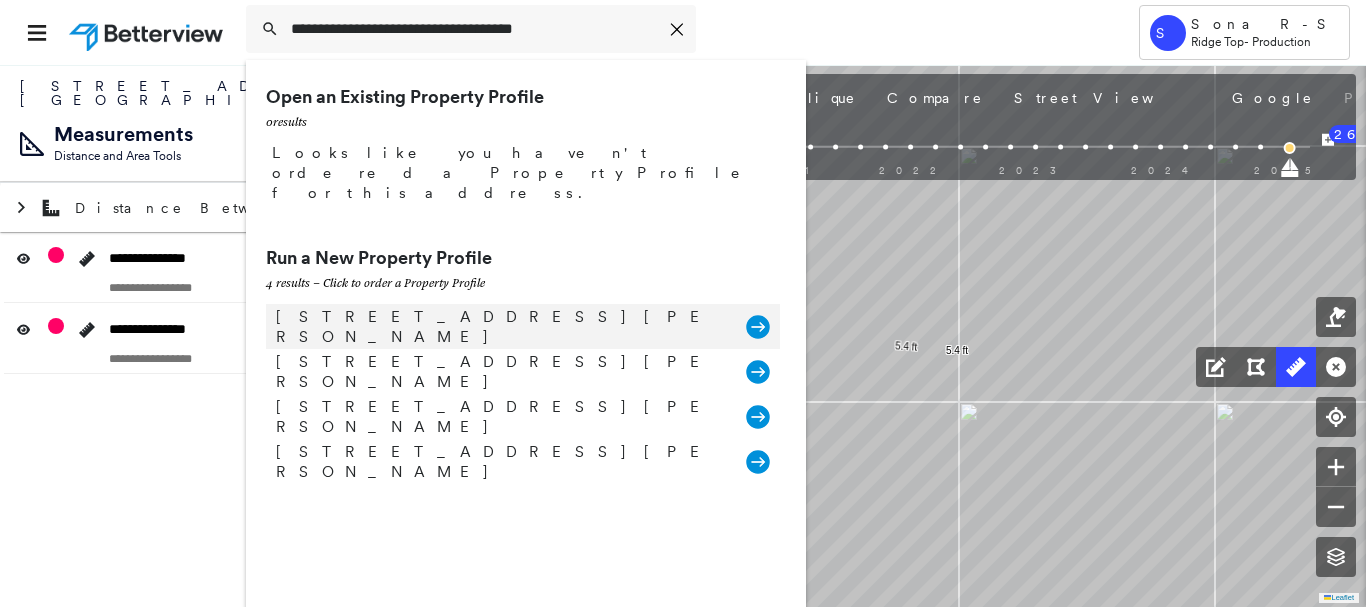 type on "**********" 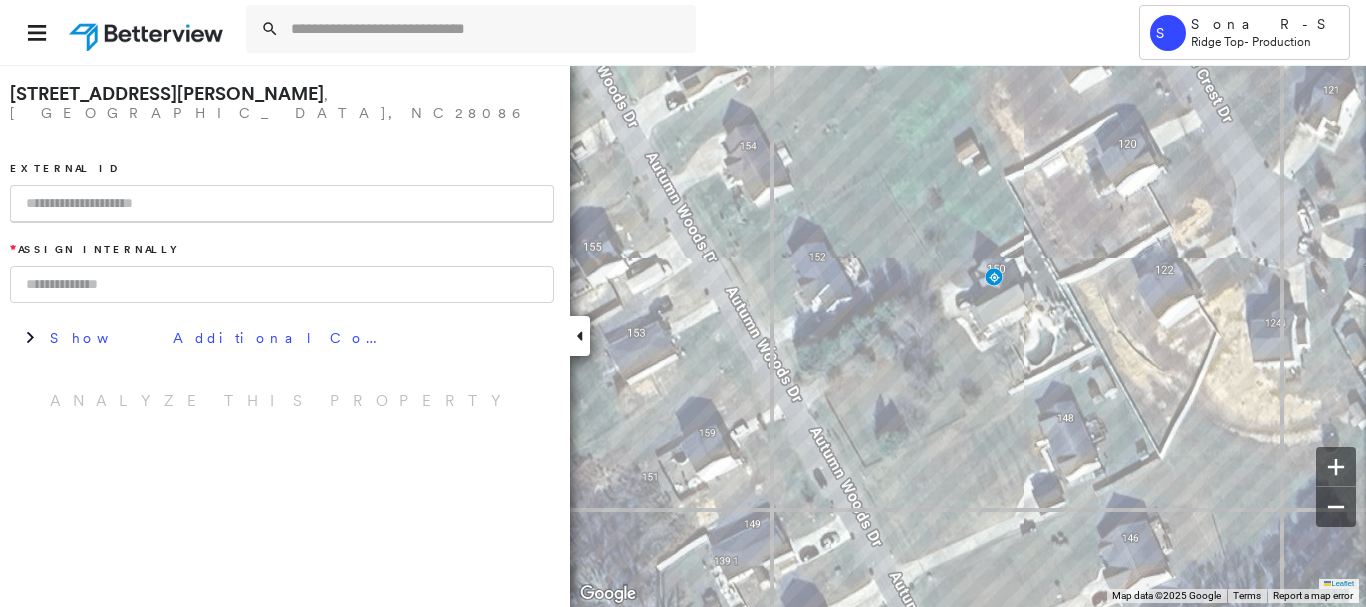 paste on "********" 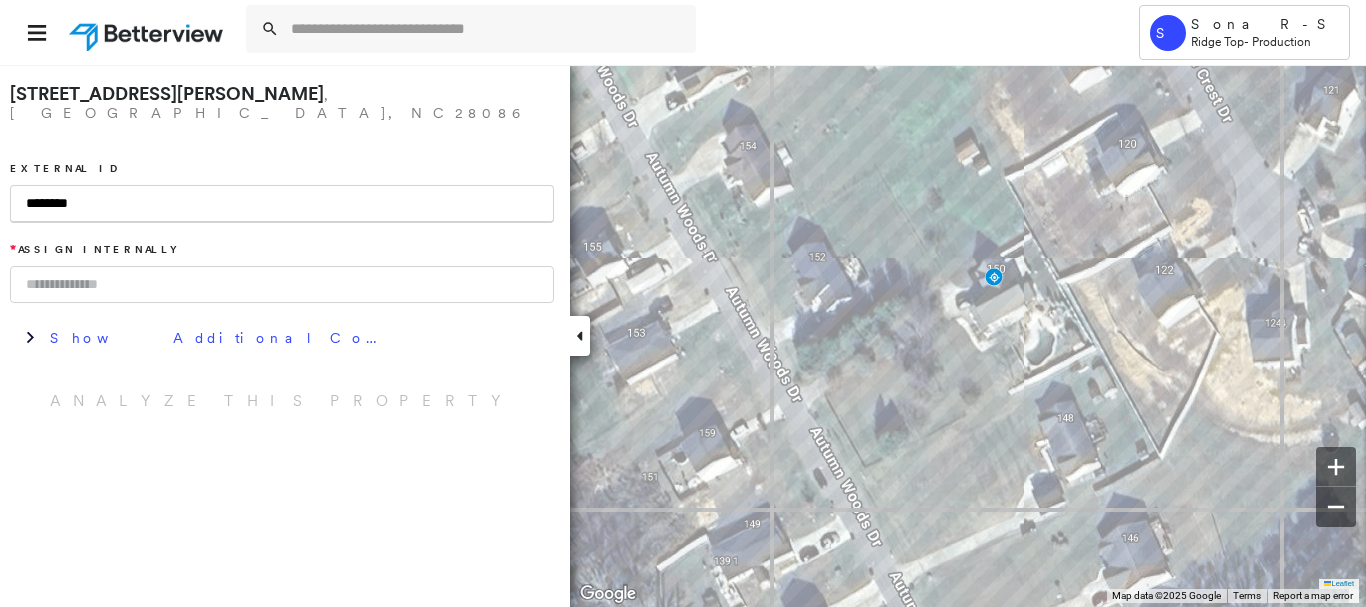 type on "********" 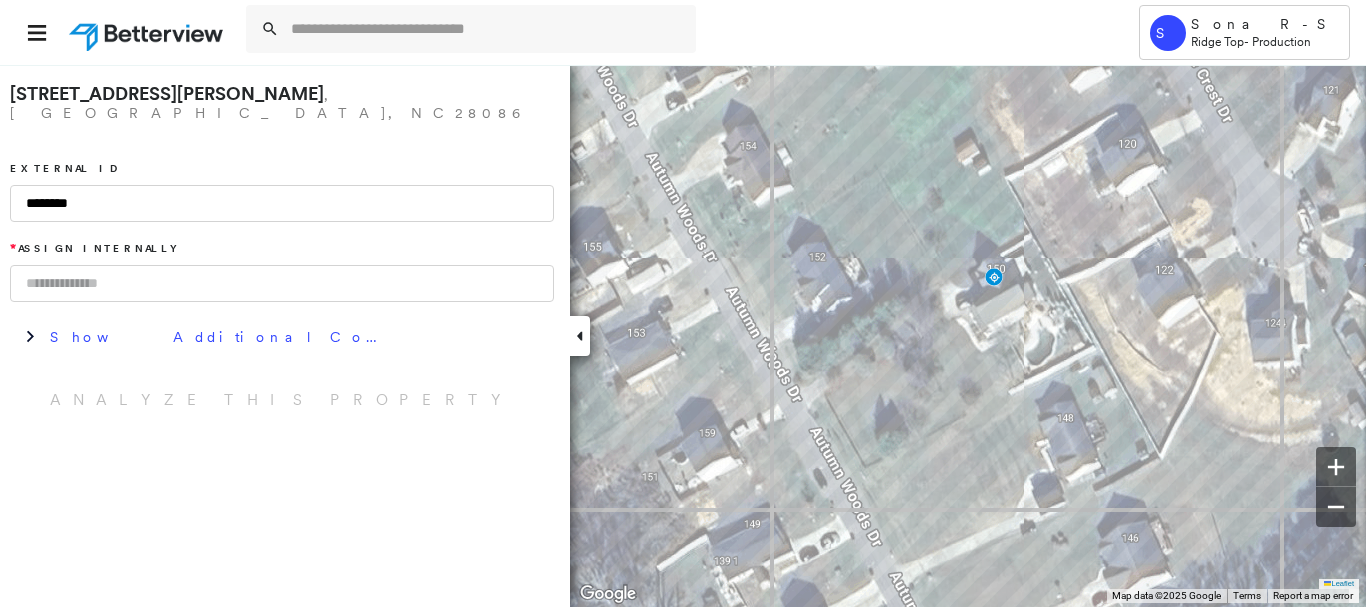 drag, startPoint x: 192, startPoint y: 264, endPoint x: 199, endPoint y: 278, distance: 15.652476 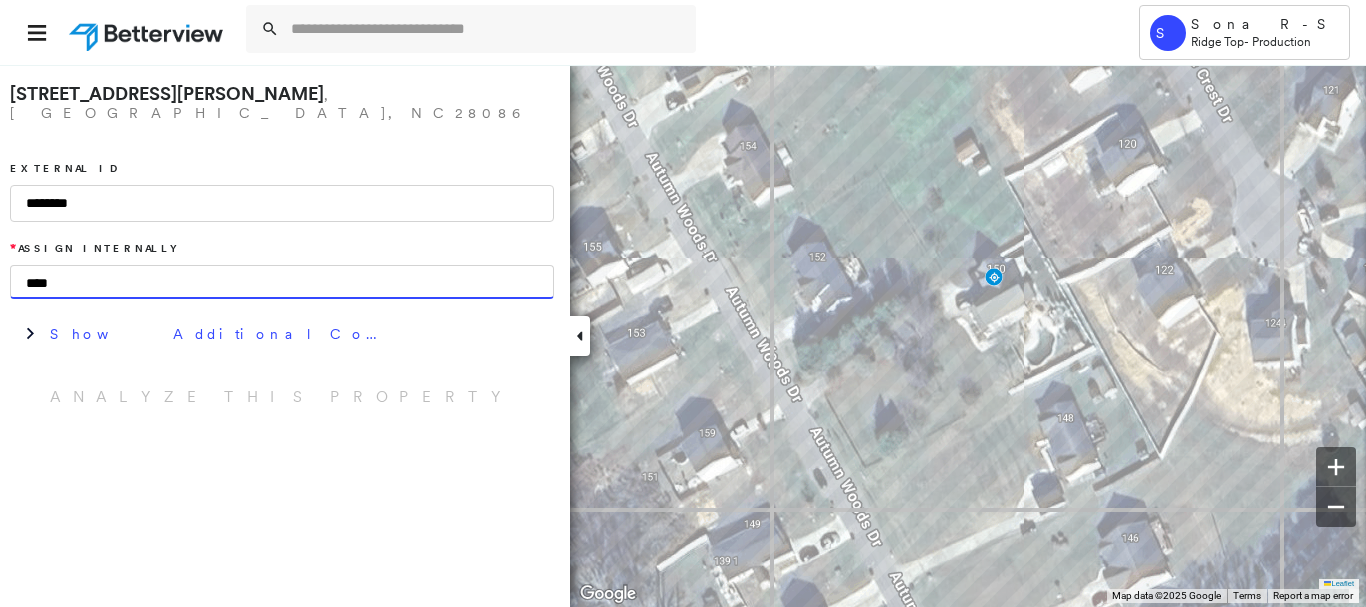 click on "****" at bounding box center (282, 282) 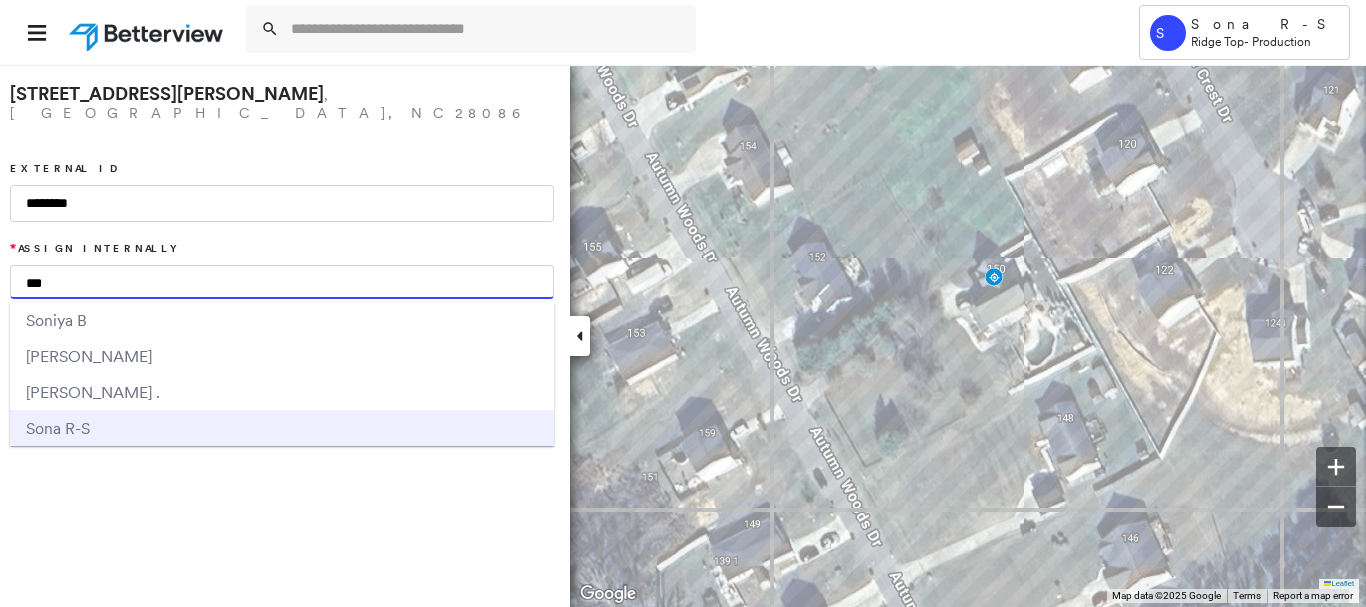 type on "***" 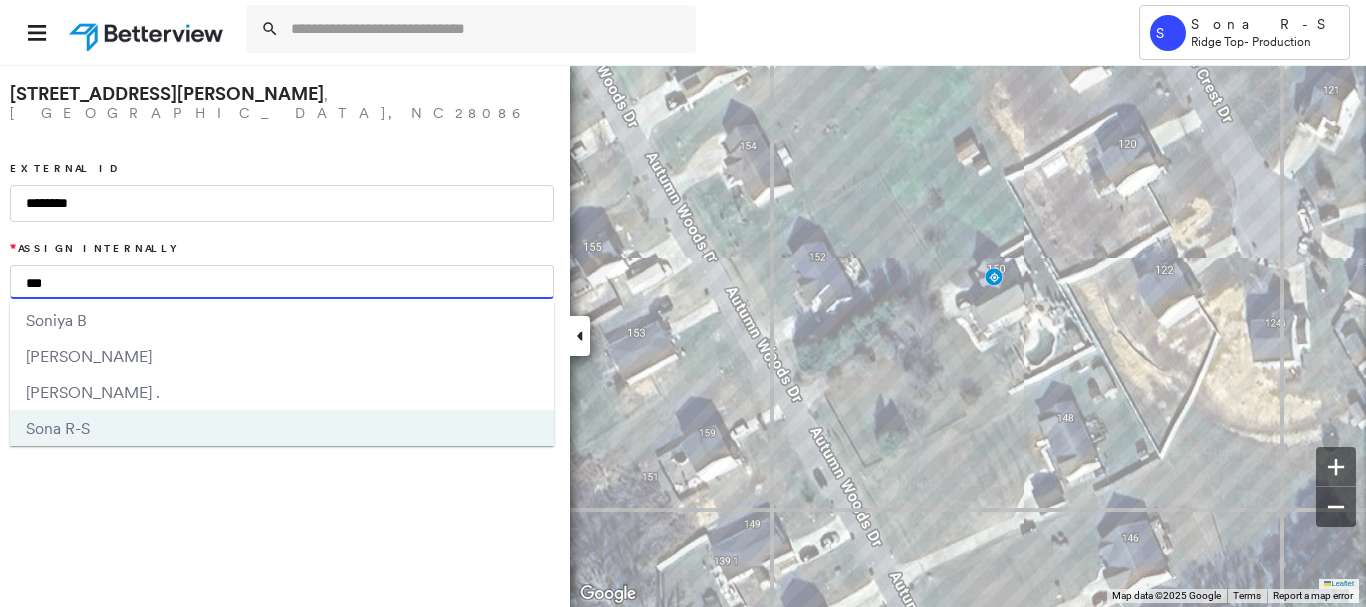type 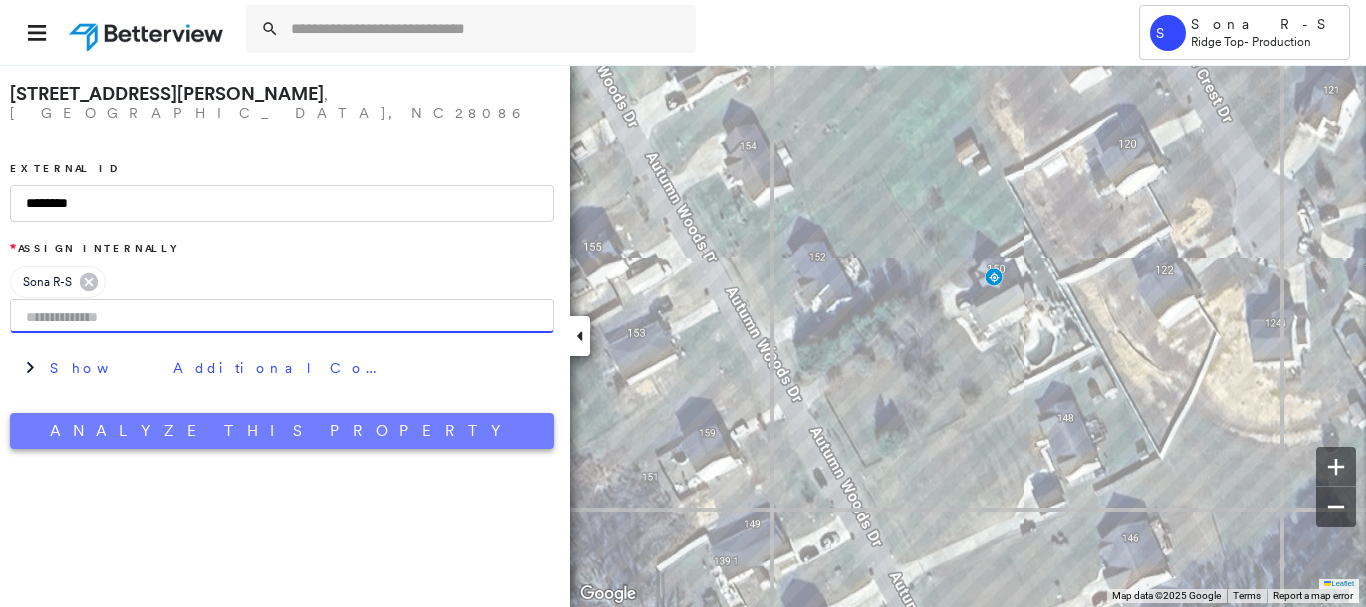 click on "Analyze This Property" at bounding box center (282, 431) 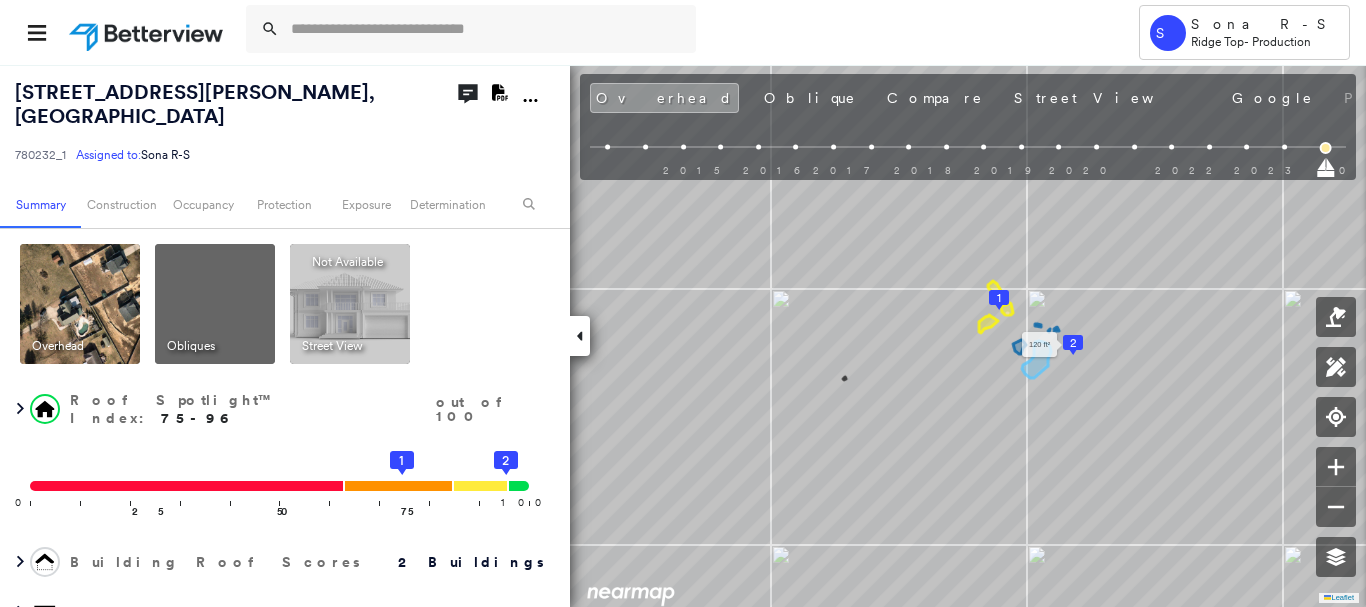 scroll, scrollTop: 0, scrollLeft: 0, axis: both 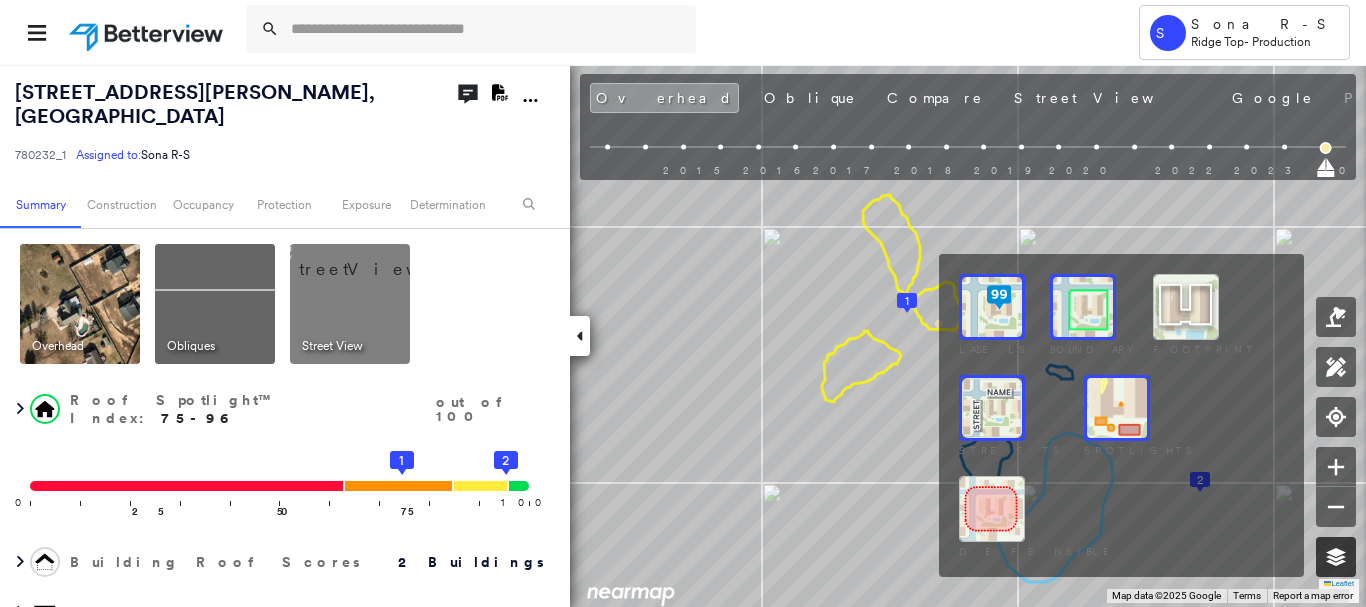 click at bounding box center (1336, 557) 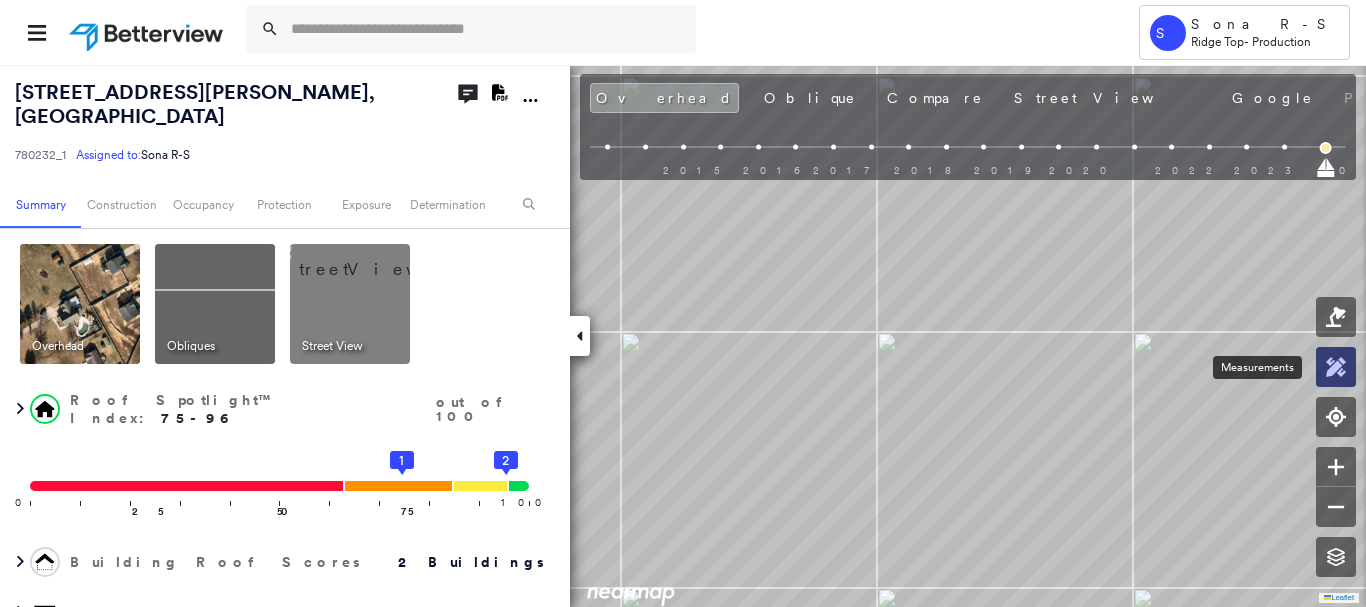 click 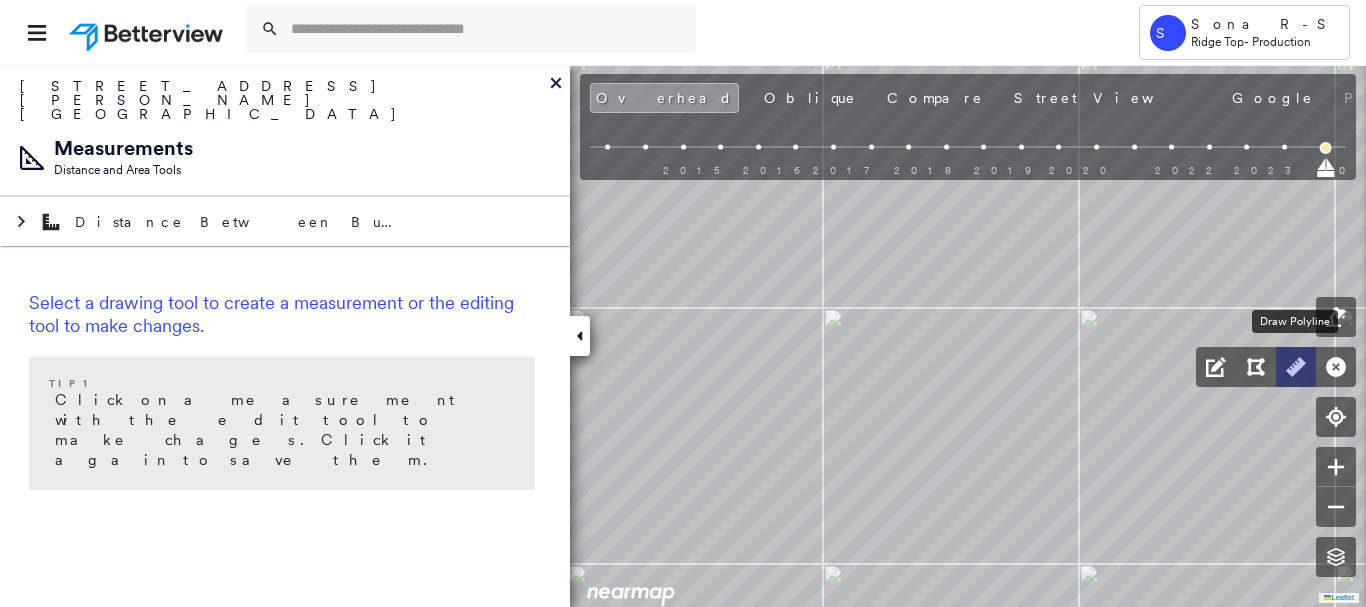 click 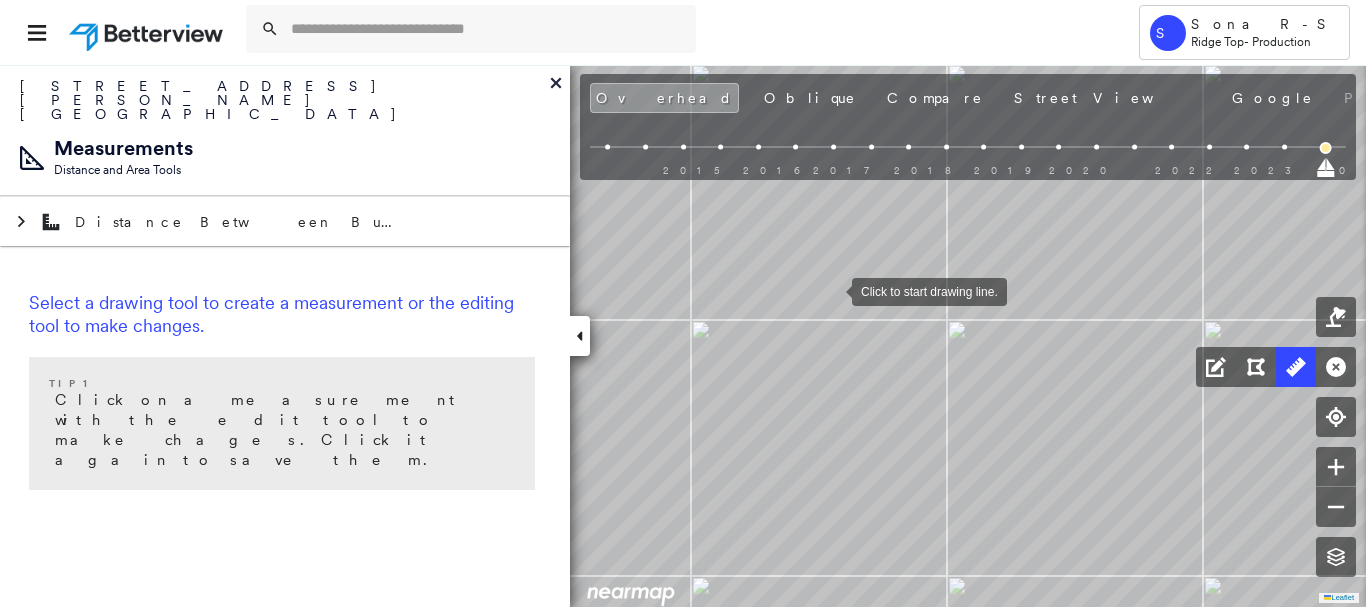 click at bounding box center [832, 290] 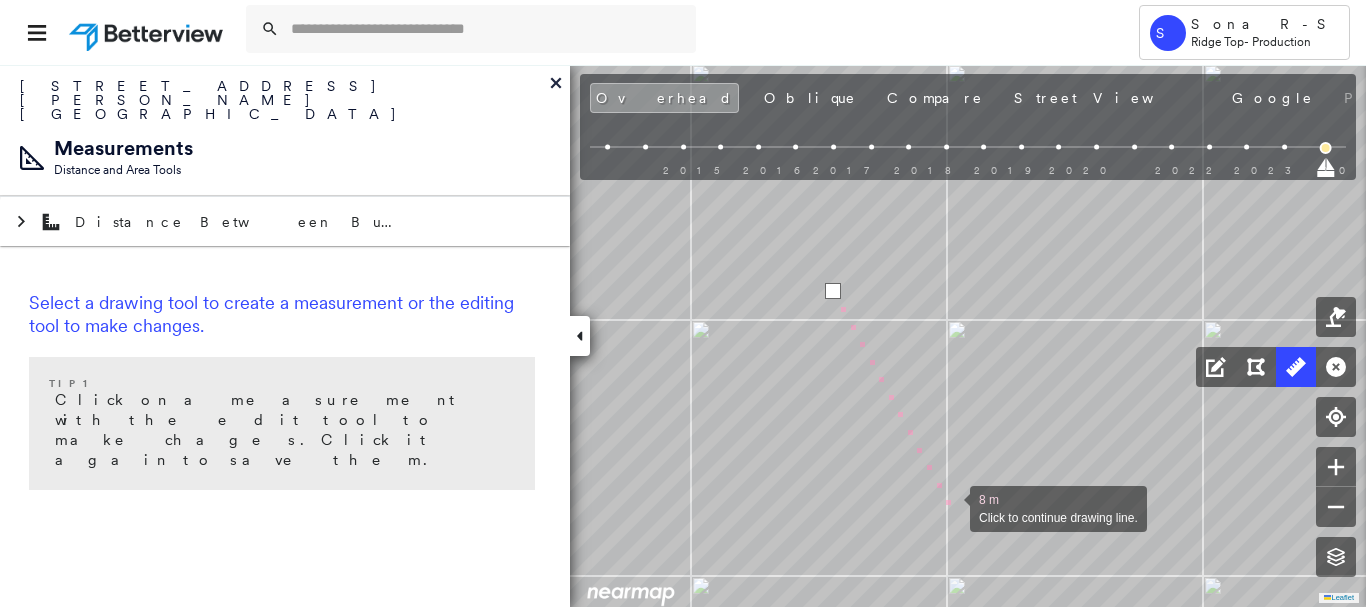 click at bounding box center [950, 507] 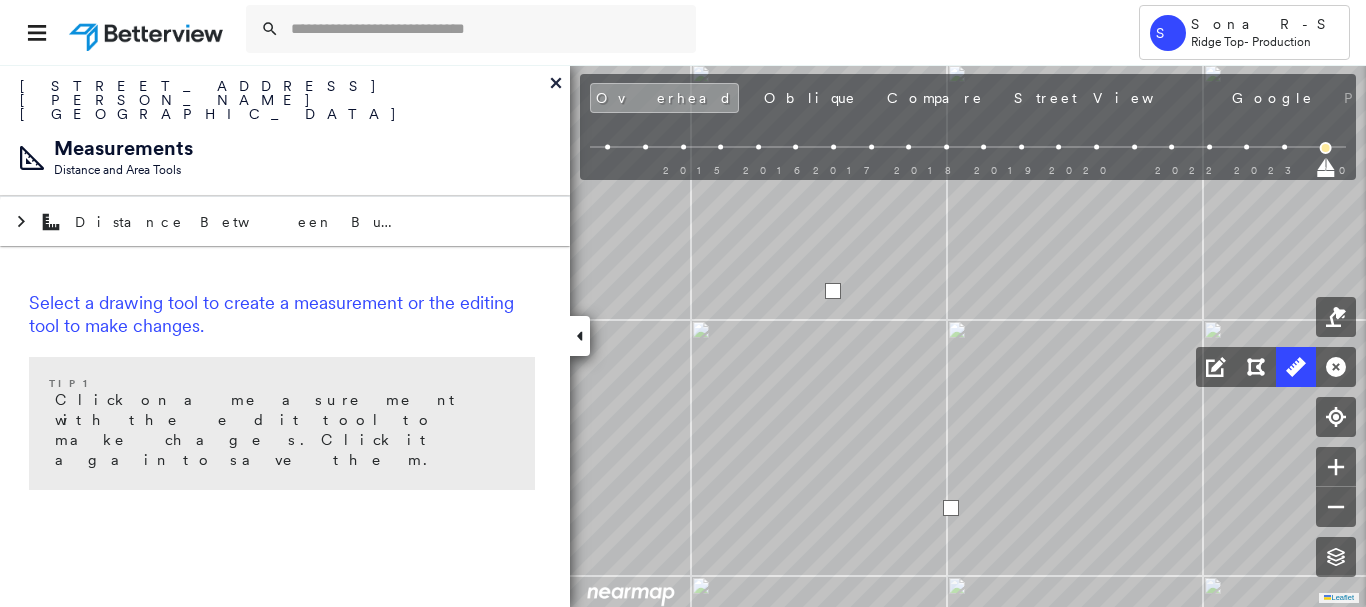 click at bounding box center (951, 508) 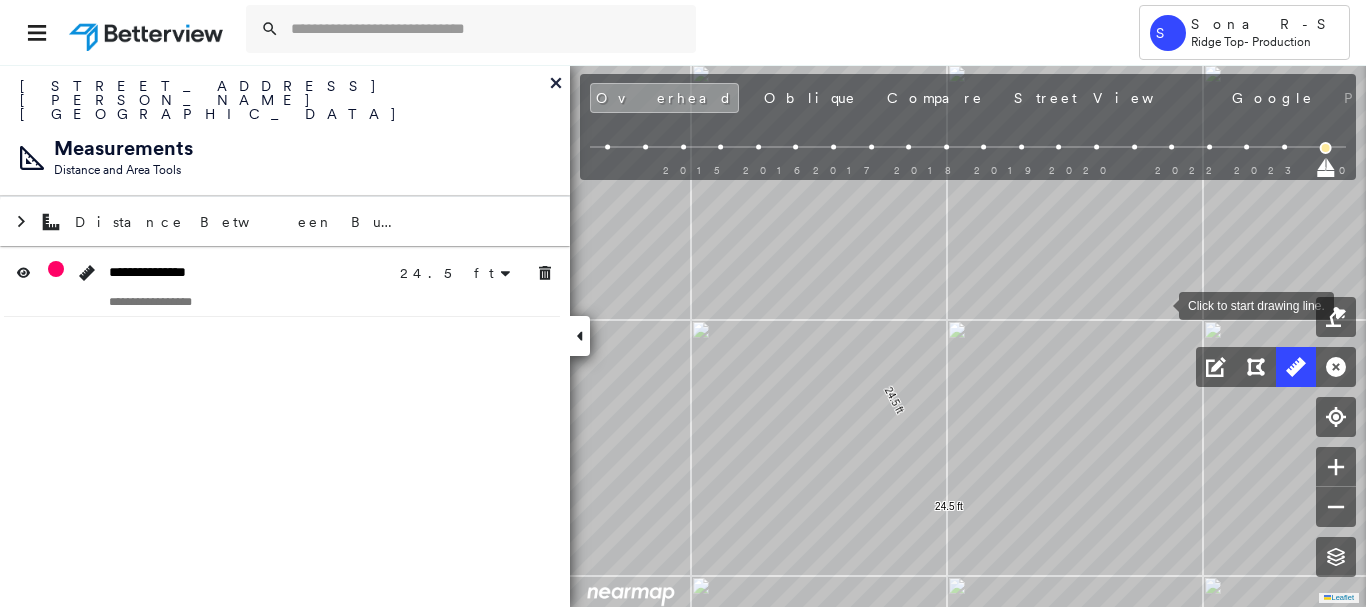 click at bounding box center (1159, 304) 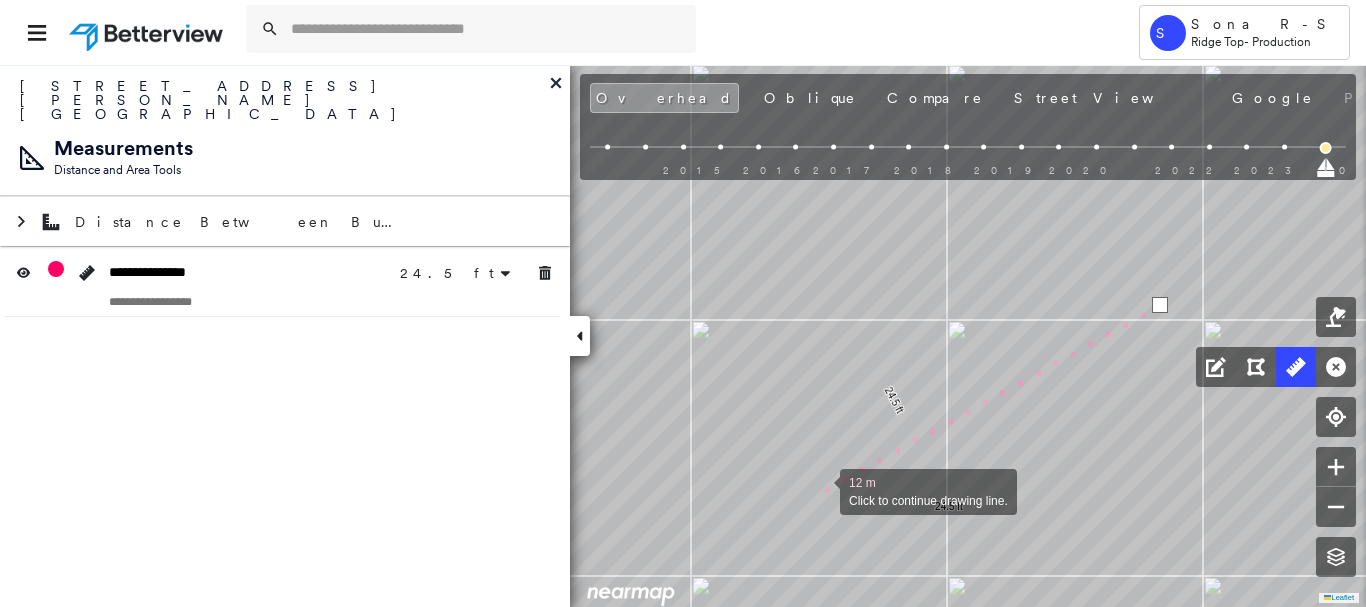 click at bounding box center [820, 490] 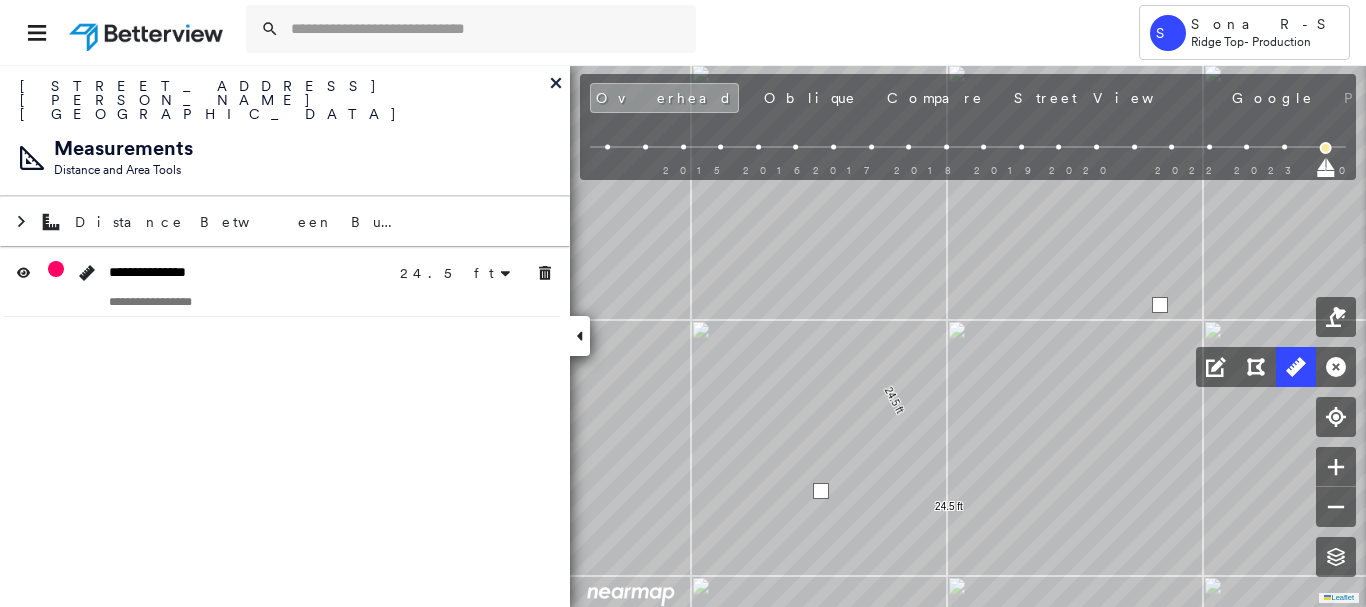 click at bounding box center [821, 491] 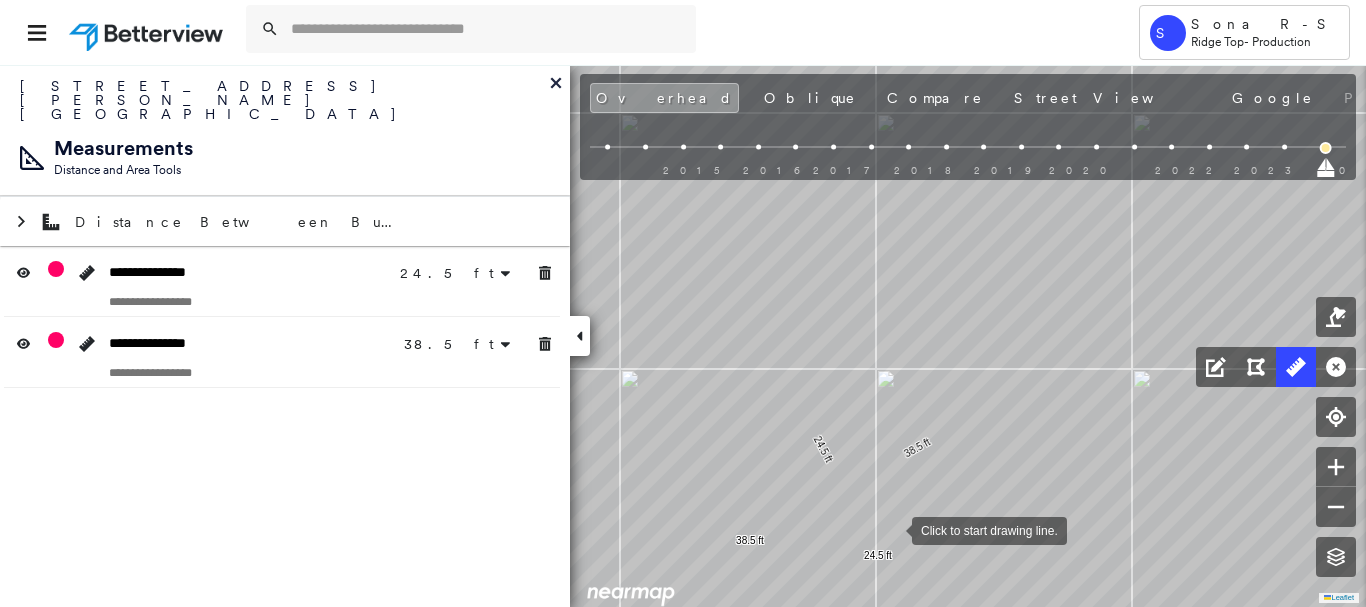 drag, startPoint x: 930, startPoint y: 497, endPoint x: 893, endPoint y: 535, distance: 53.037724 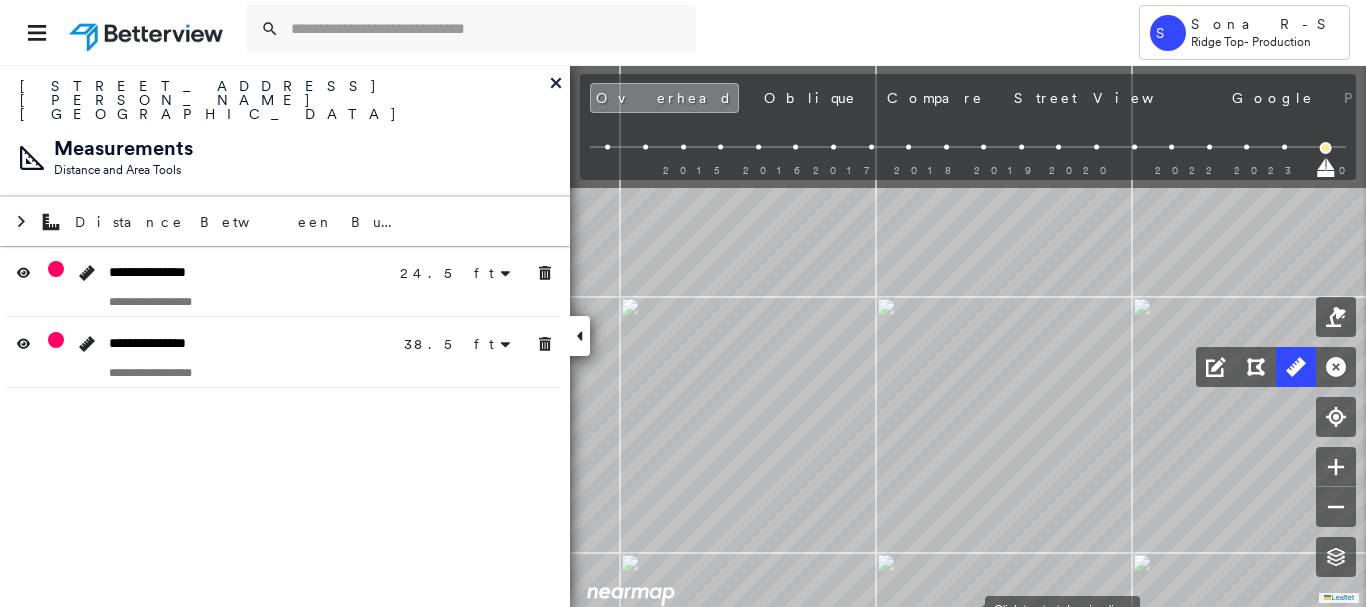 drag, startPoint x: 958, startPoint y: 493, endPoint x: 967, endPoint y: 596, distance: 103.392456 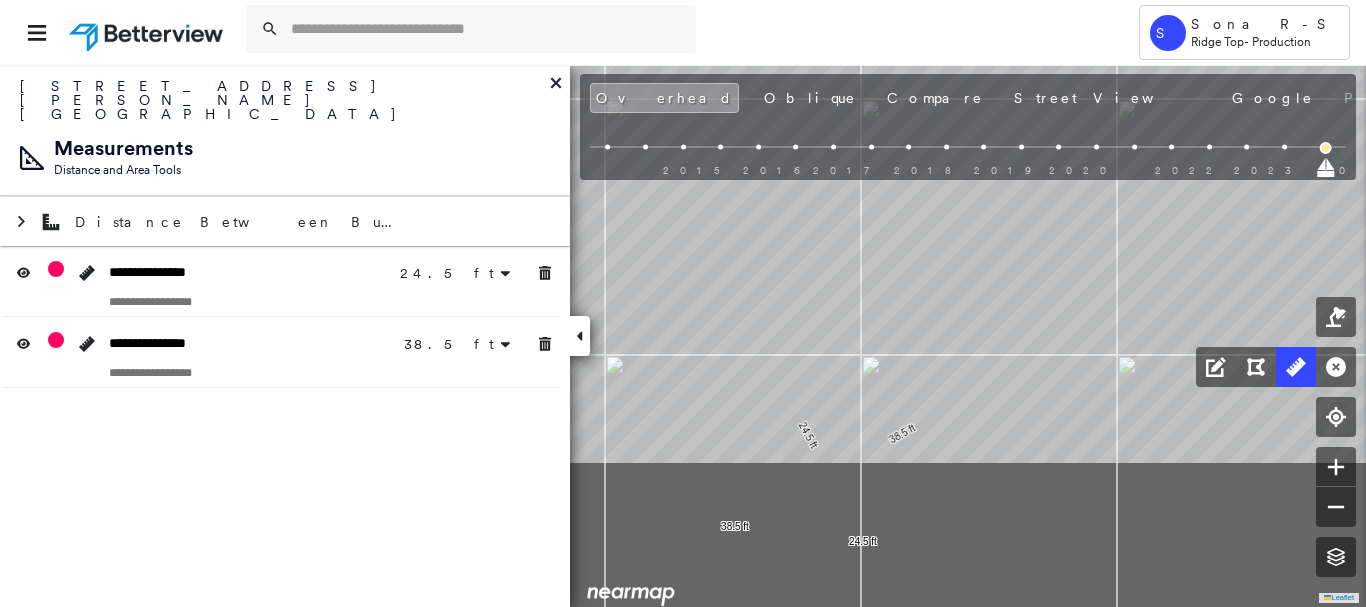 drag, startPoint x: 989, startPoint y: 468, endPoint x: 973, endPoint y: 210, distance: 258.49564 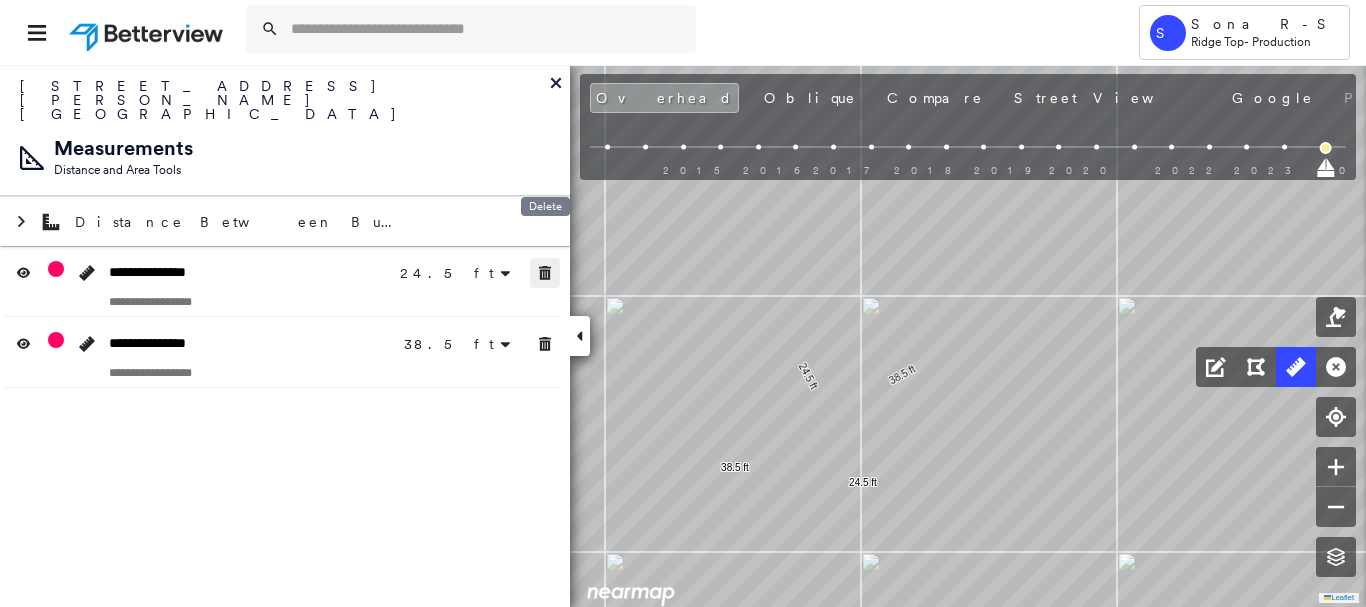 drag, startPoint x: 546, startPoint y: 234, endPoint x: 554, endPoint y: 331, distance: 97.32934 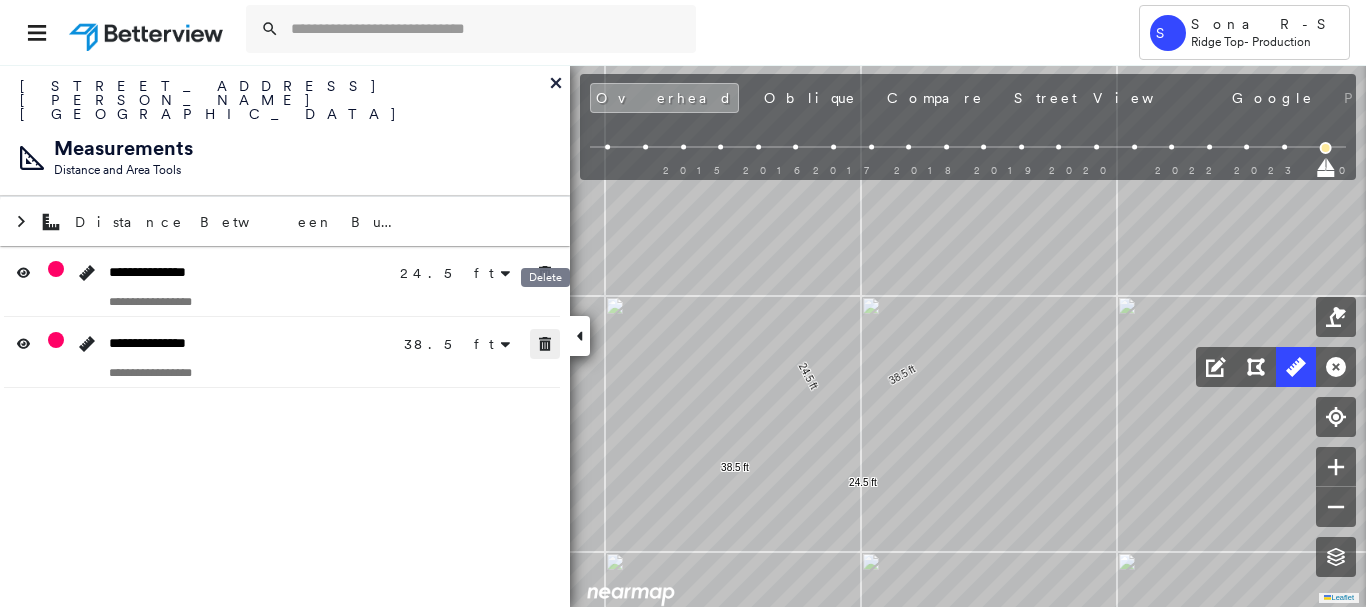 click 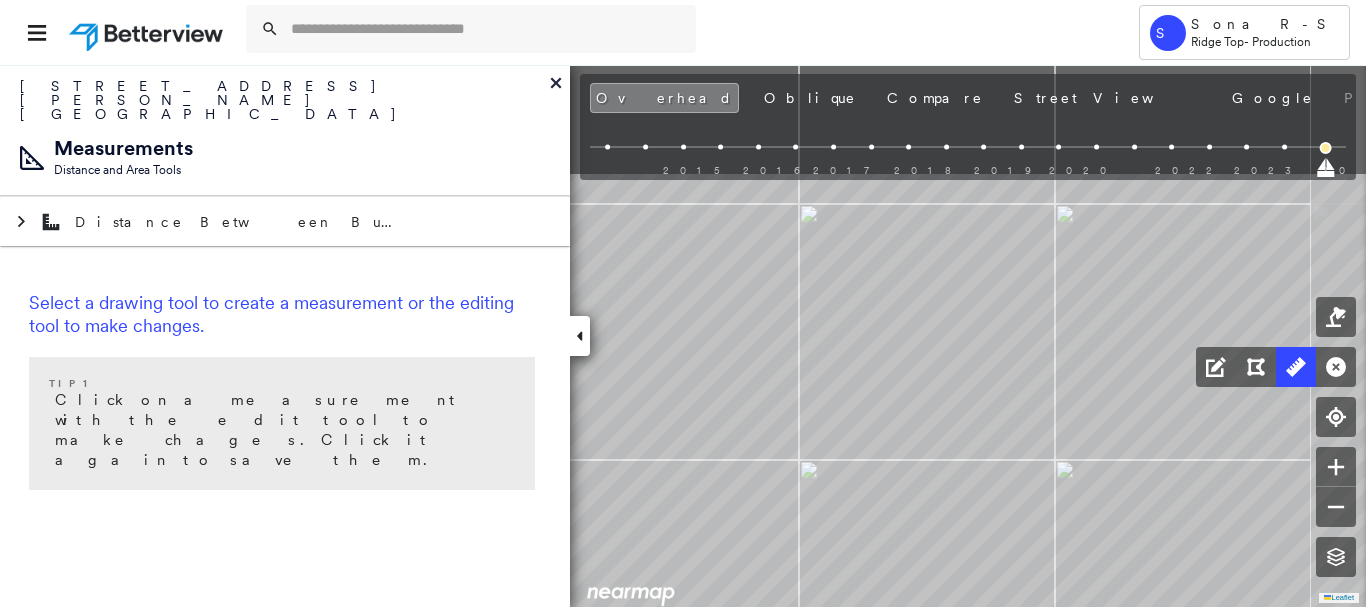 click on "Click to start drawing line." at bounding box center (40, 227) 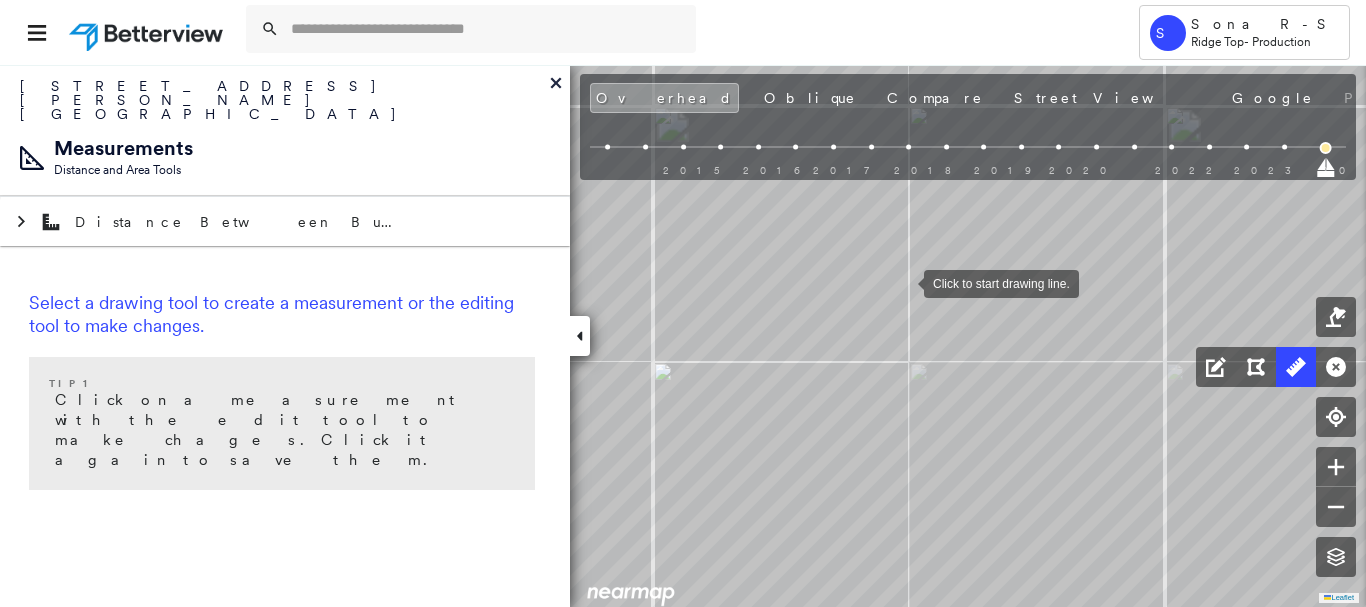 click at bounding box center [904, 282] 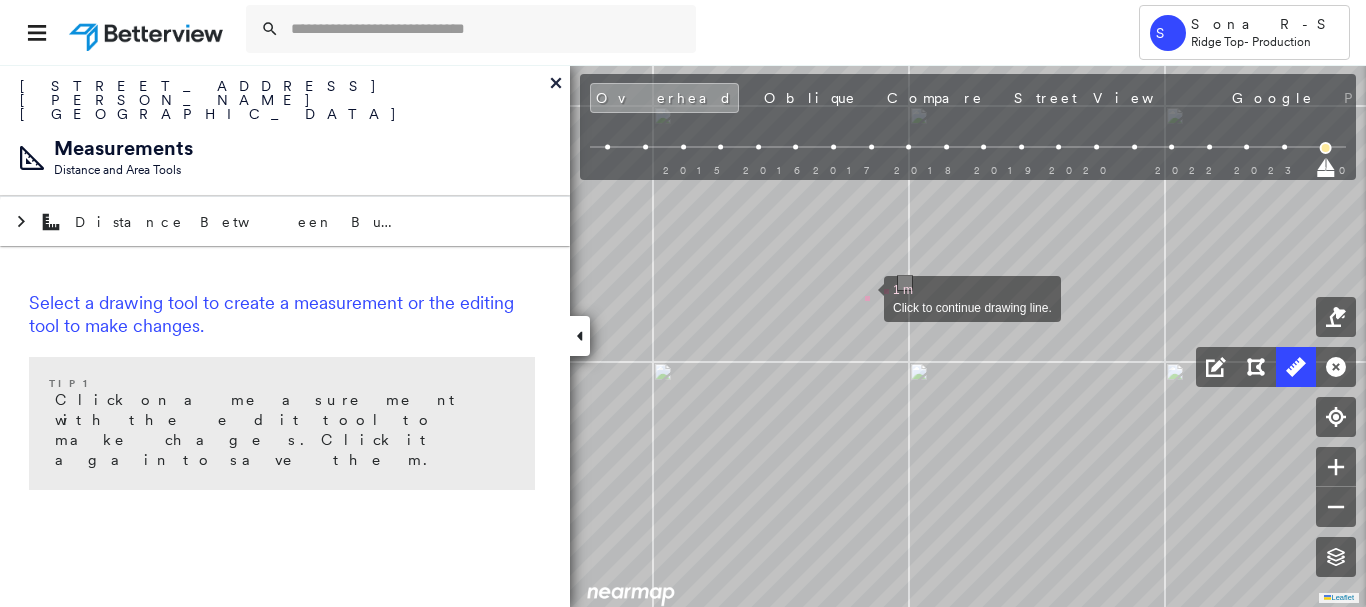 click at bounding box center [864, 297] 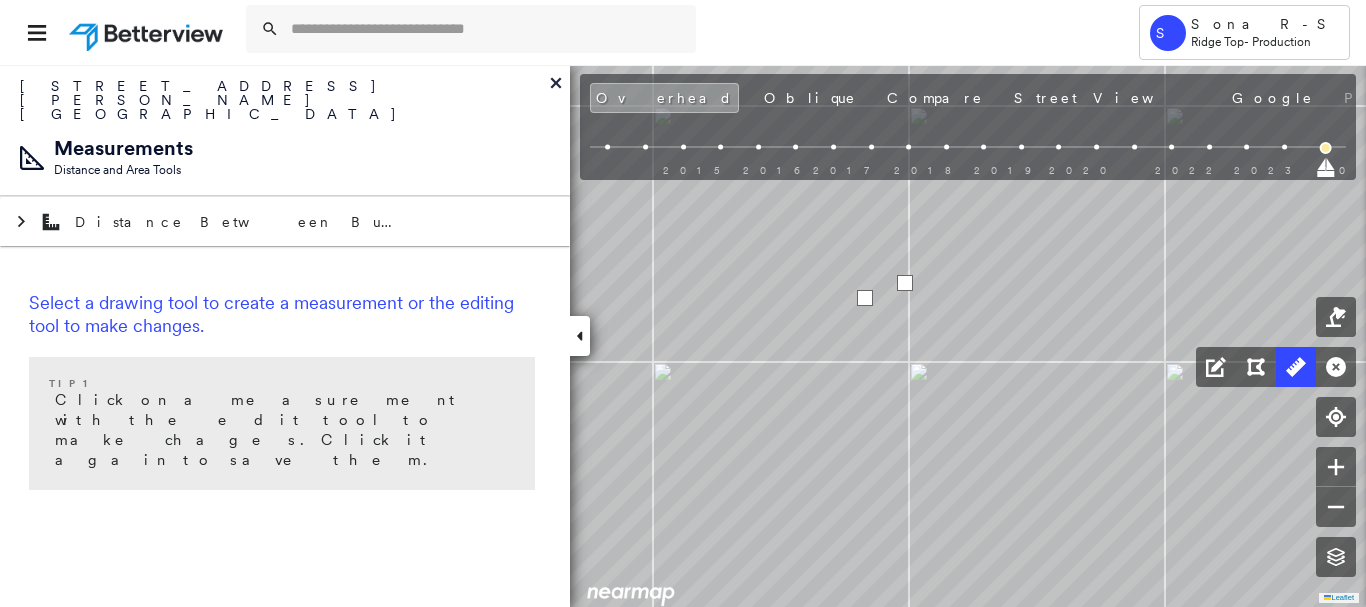 click at bounding box center (865, 298) 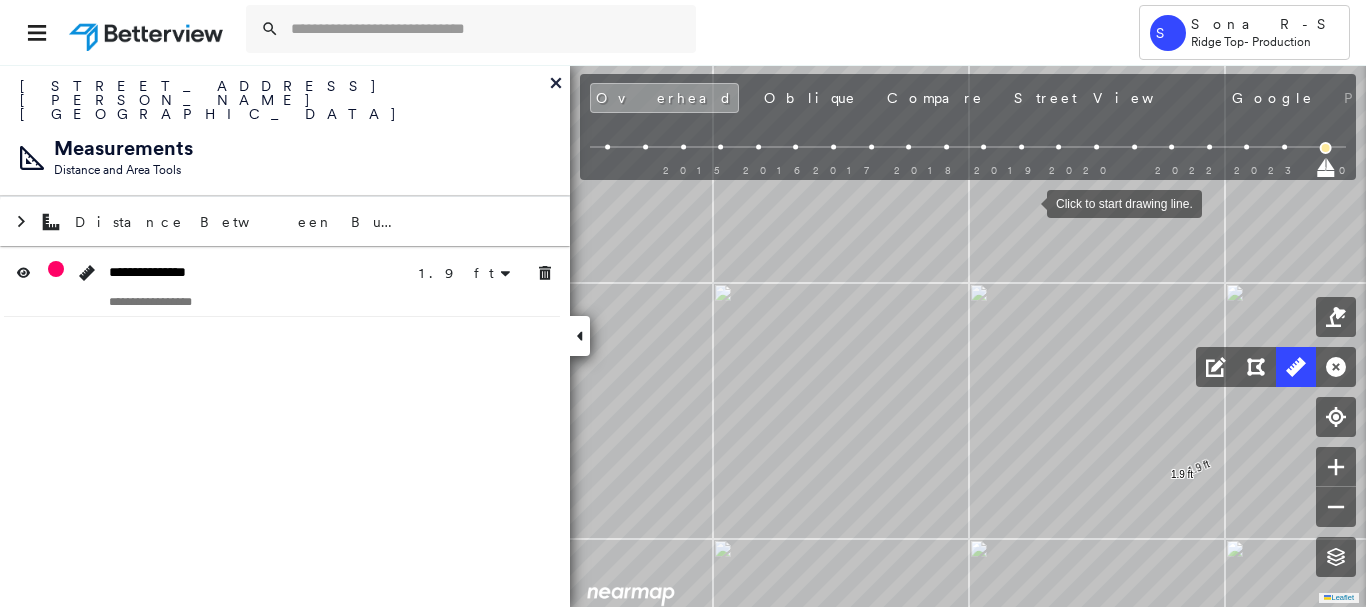 click at bounding box center [1027, 202] 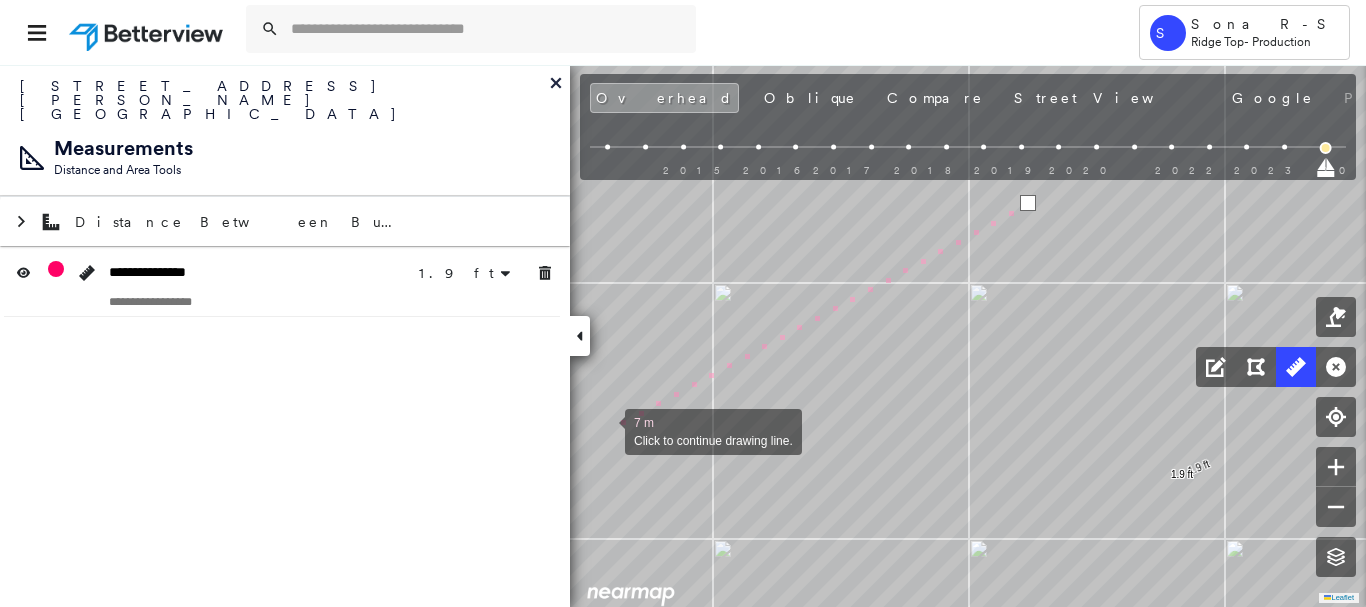 click at bounding box center (605, 430) 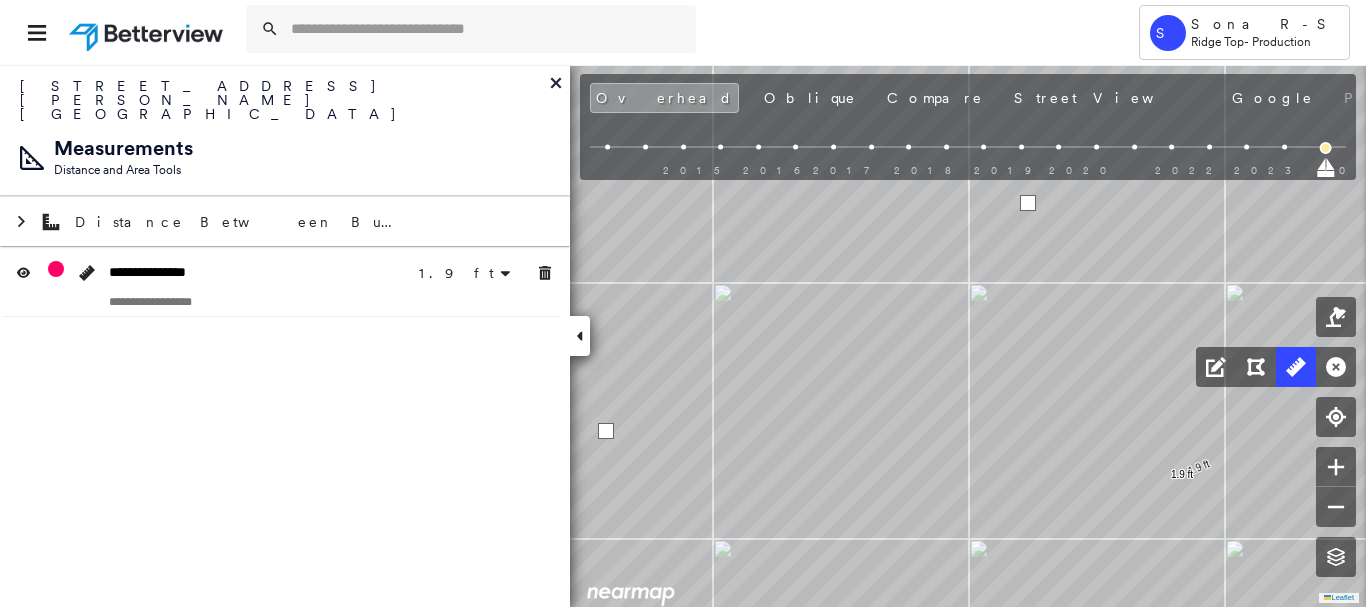 click at bounding box center (606, 431) 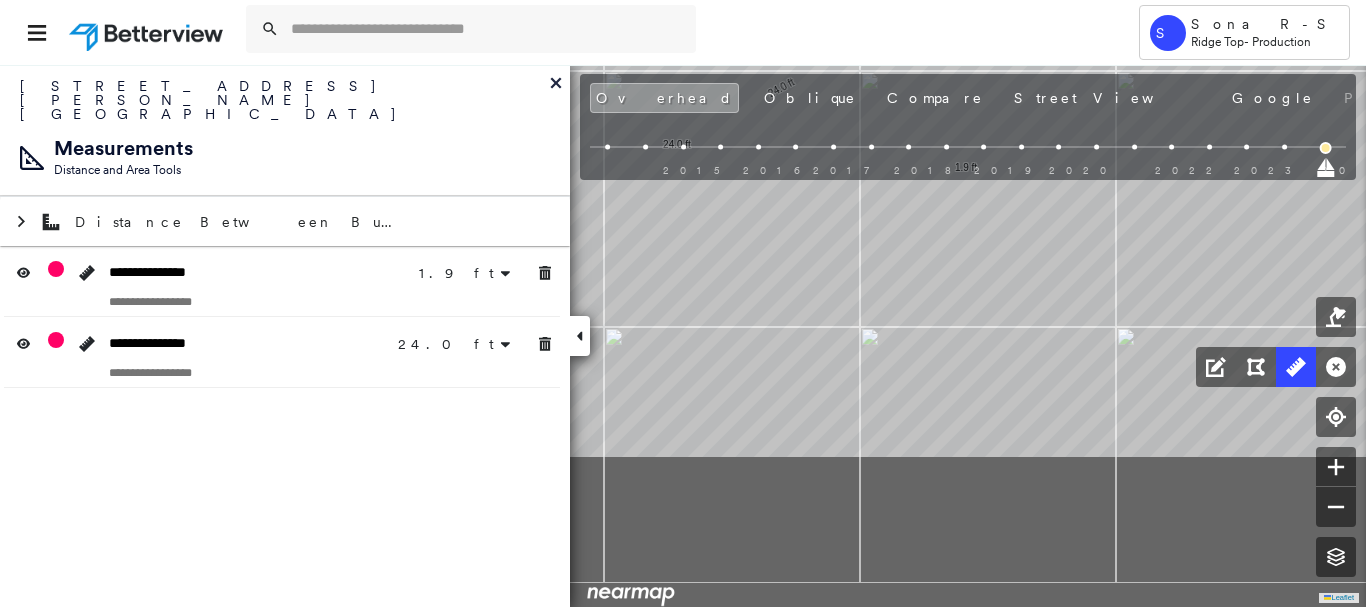 drag, startPoint x: 894, startPoint y: 374, endPoint x: 933, endPoint y: 169, distance: 208.67679 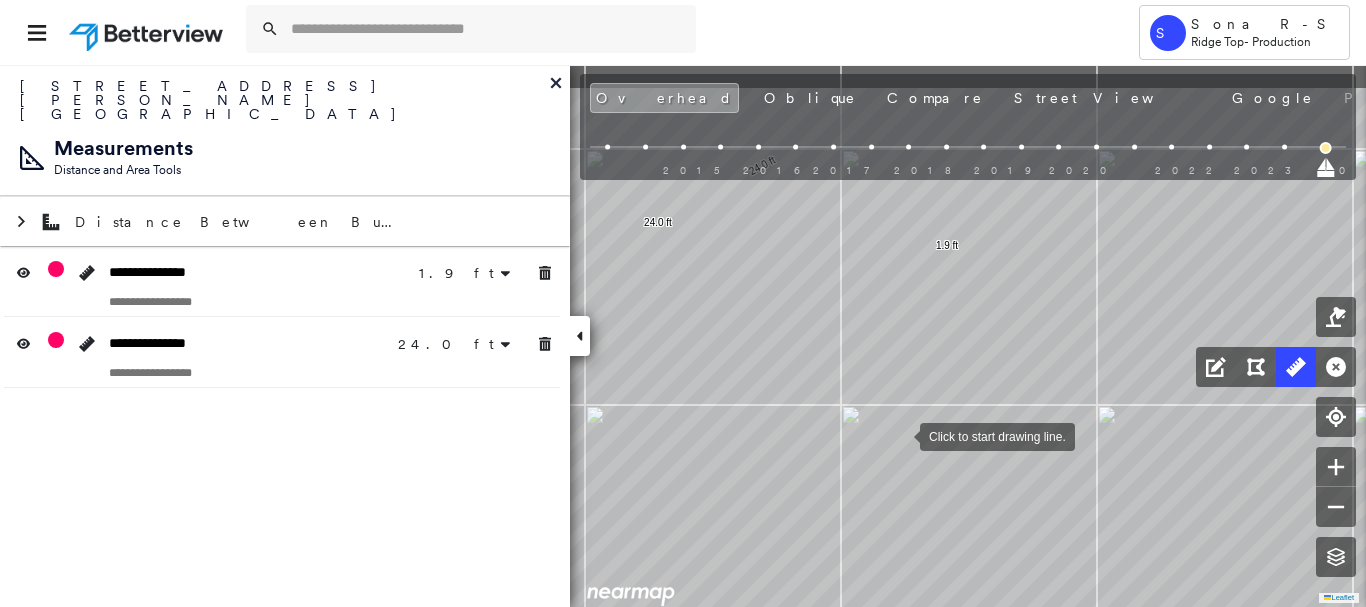 click at bounding box center (900, 435) 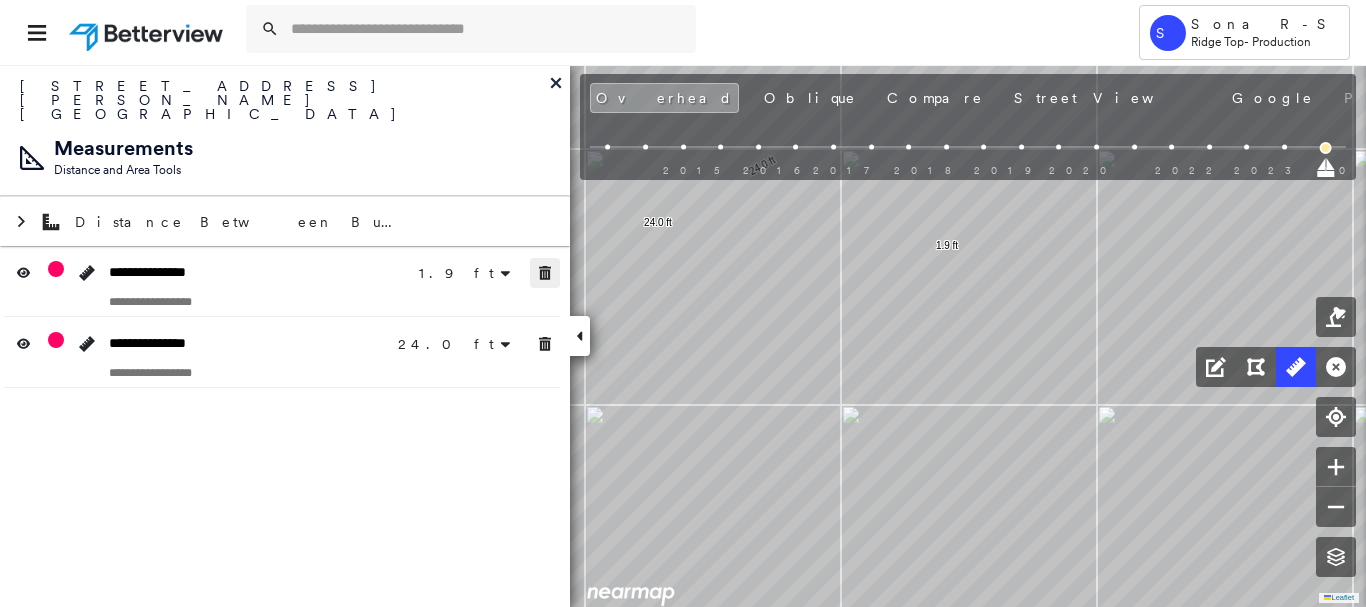click 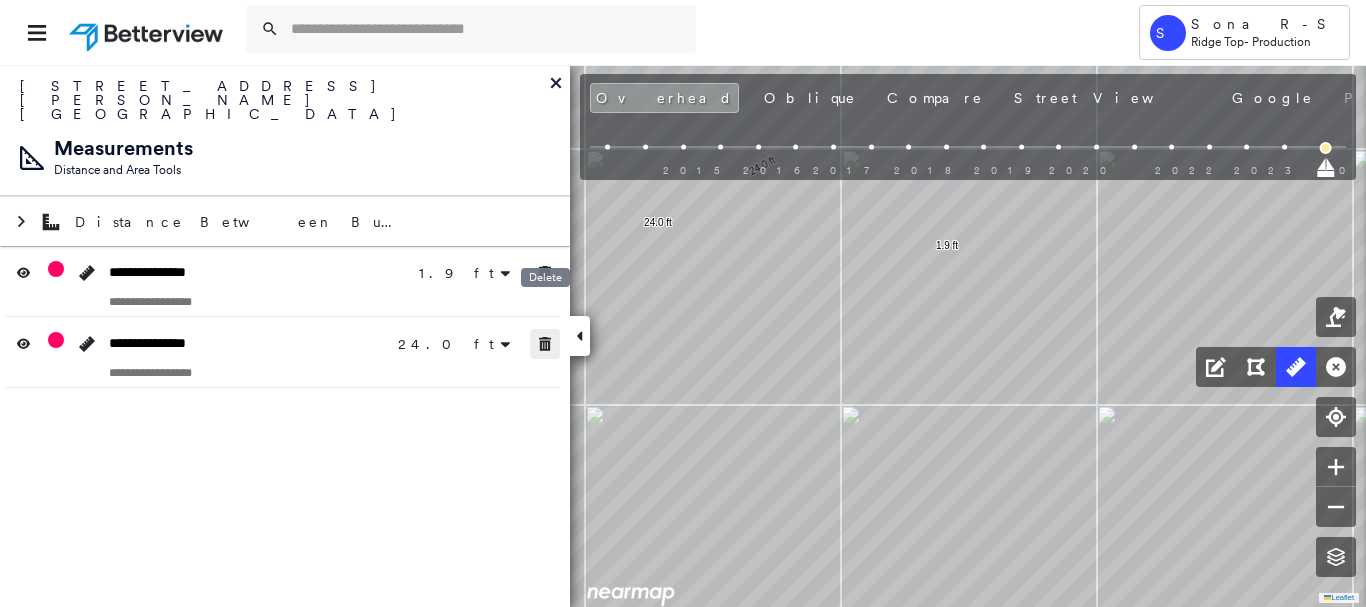 click 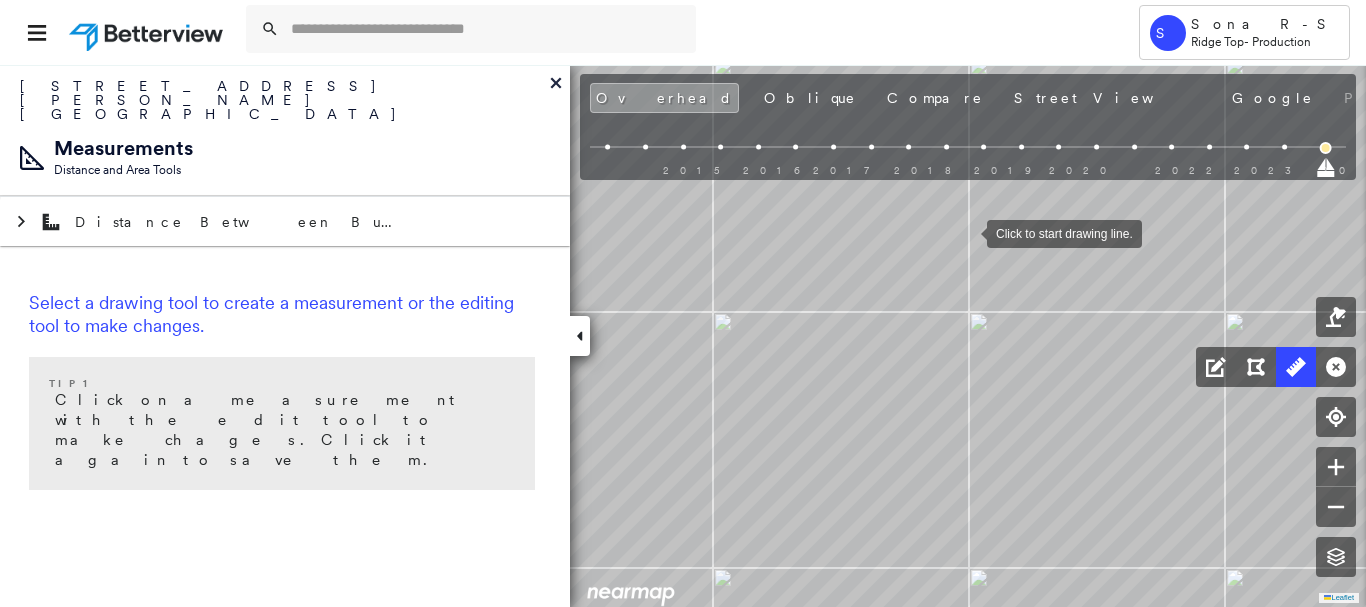 click at bounding box center (967, 232) 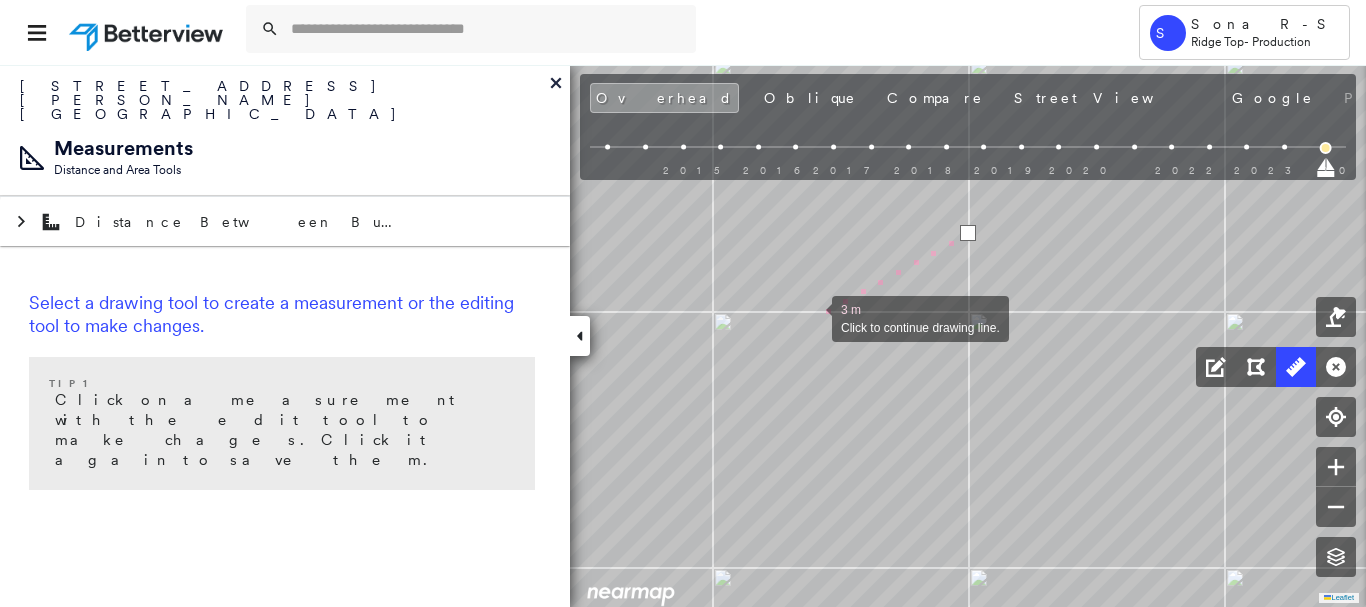 click at bounding box center (812, 317) 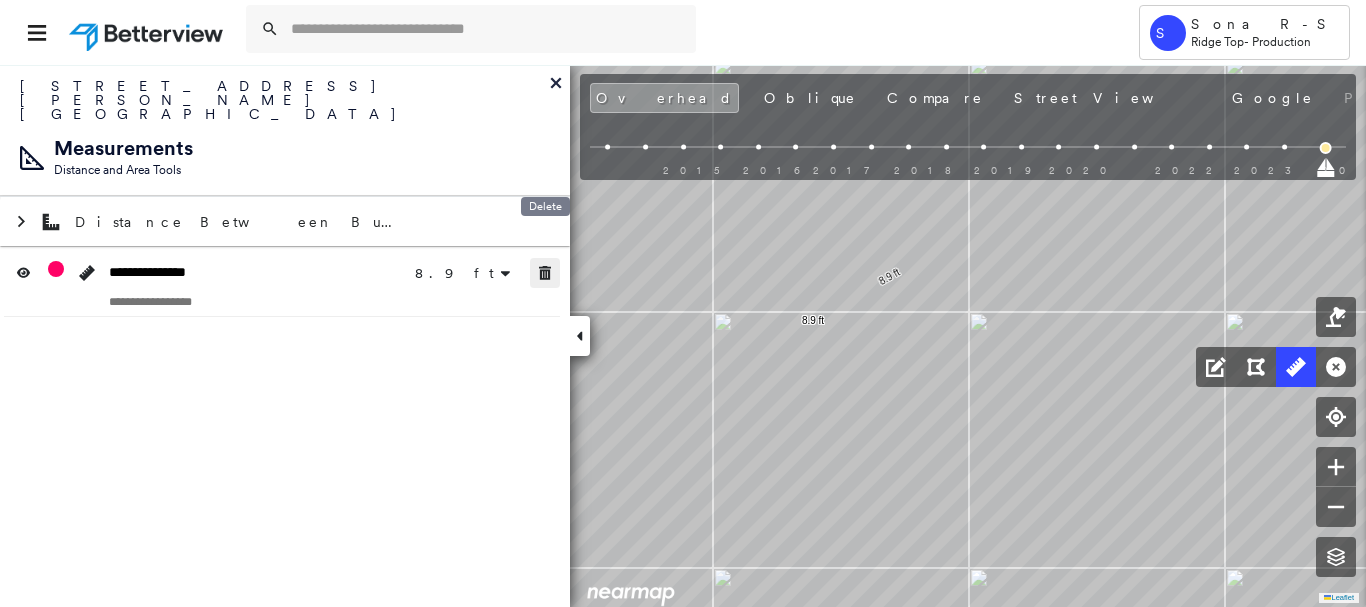 click 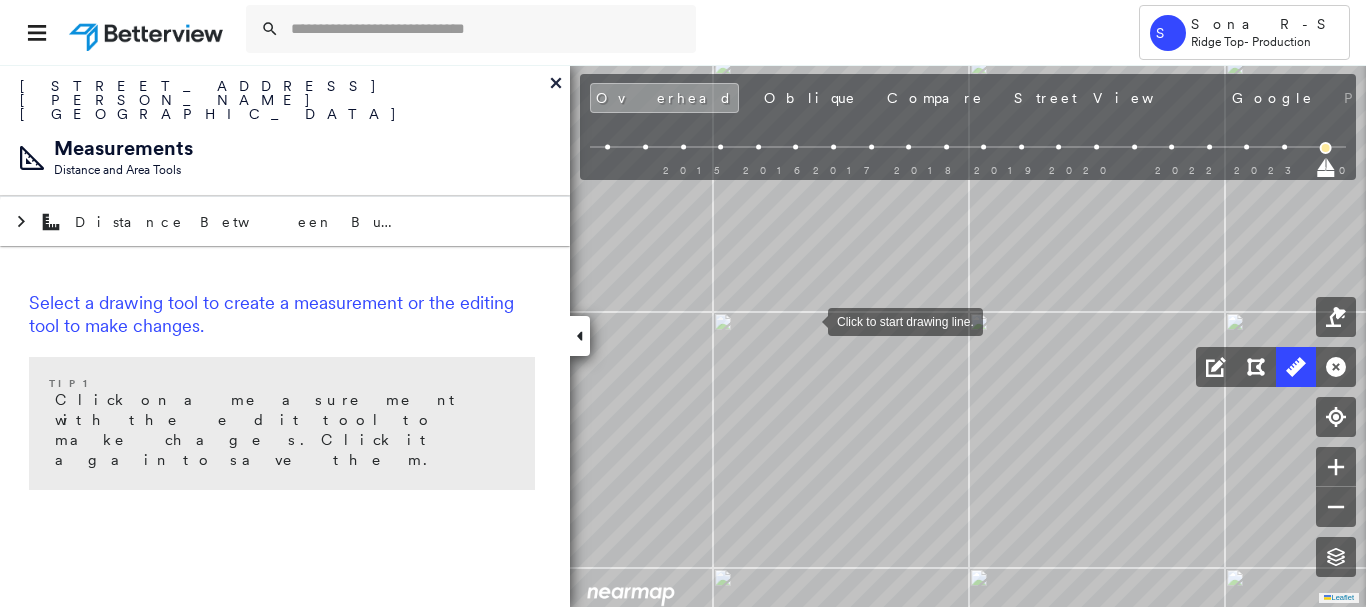 click at bounding box center (808, 320) 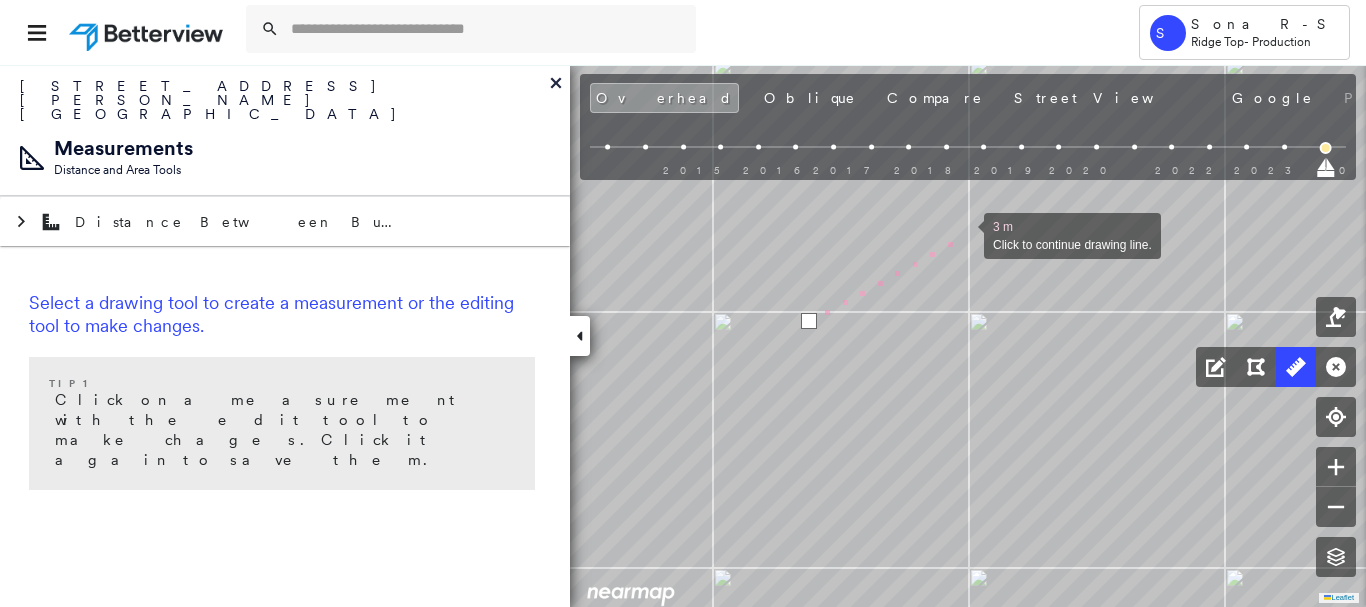 click at bounding box center (964, 234) 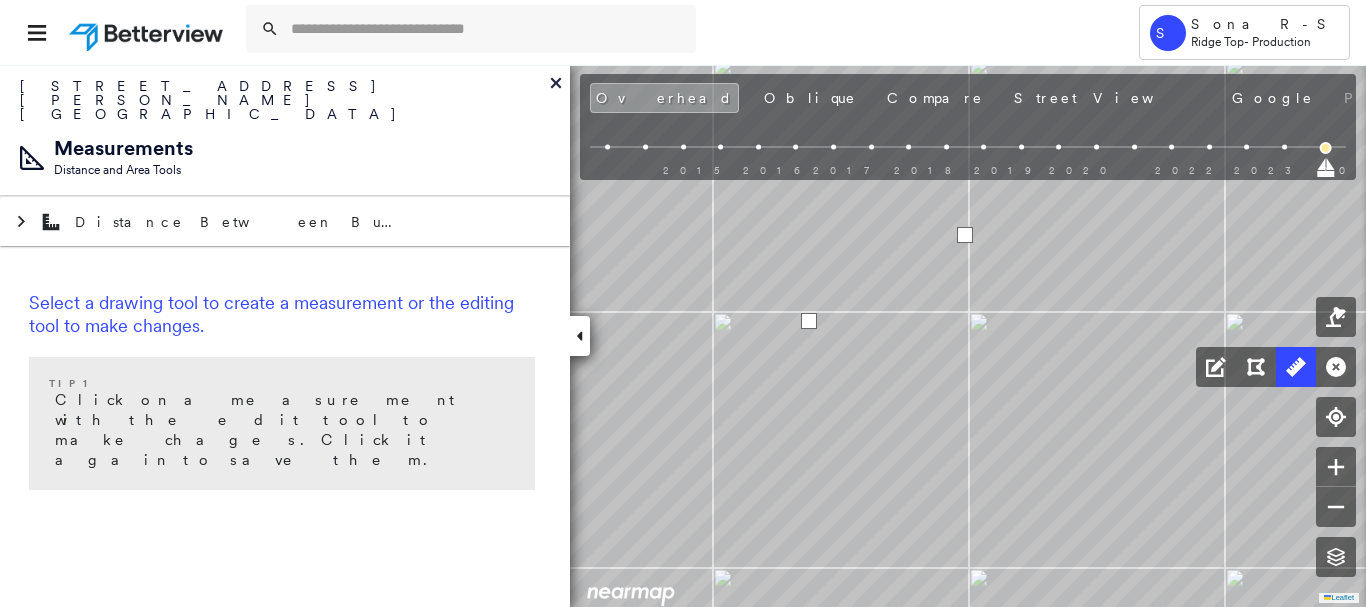 click at bounding box center [965, 235] 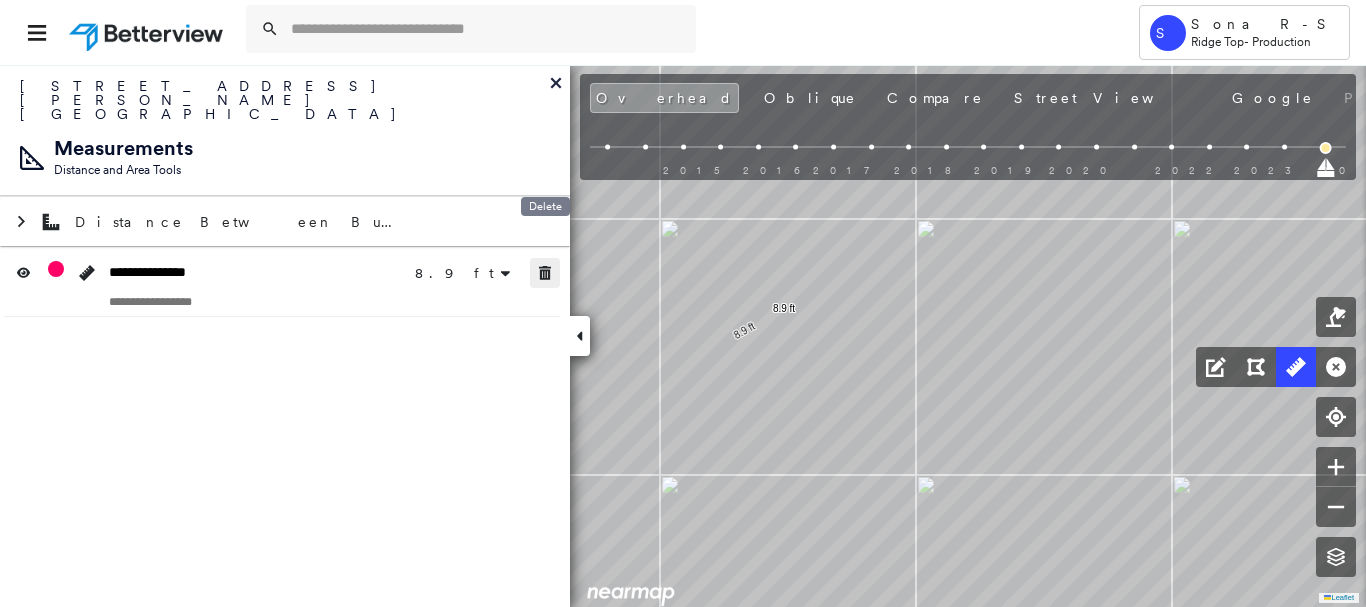 click at bounding box center (545, 273) 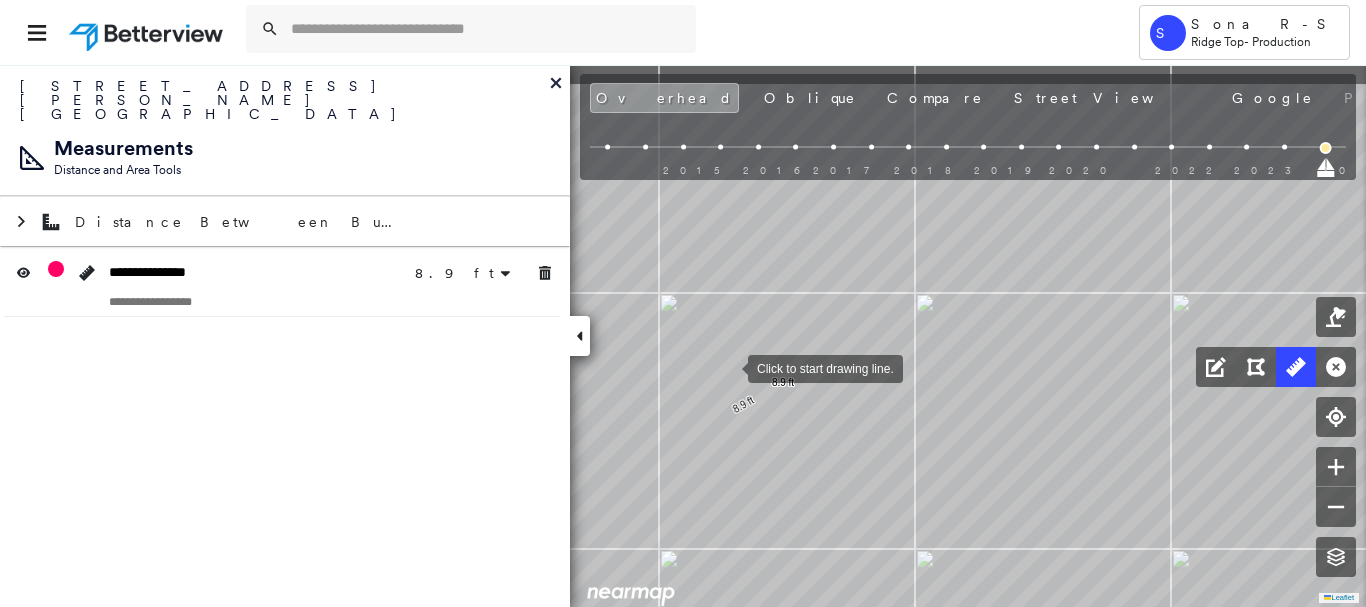 drag, startPoint x: 728, startPoint y: 354, endPoint x: 743, endPoint y: 400, distance: 48.38388 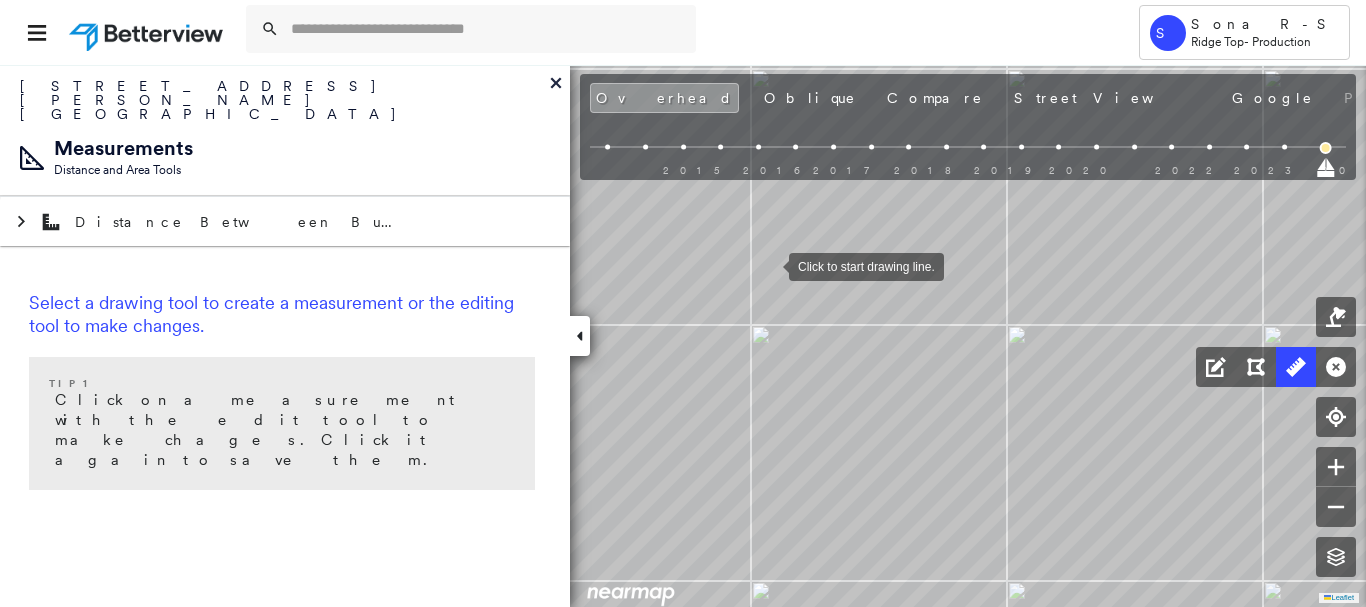 click at bounding box center [769, 265] 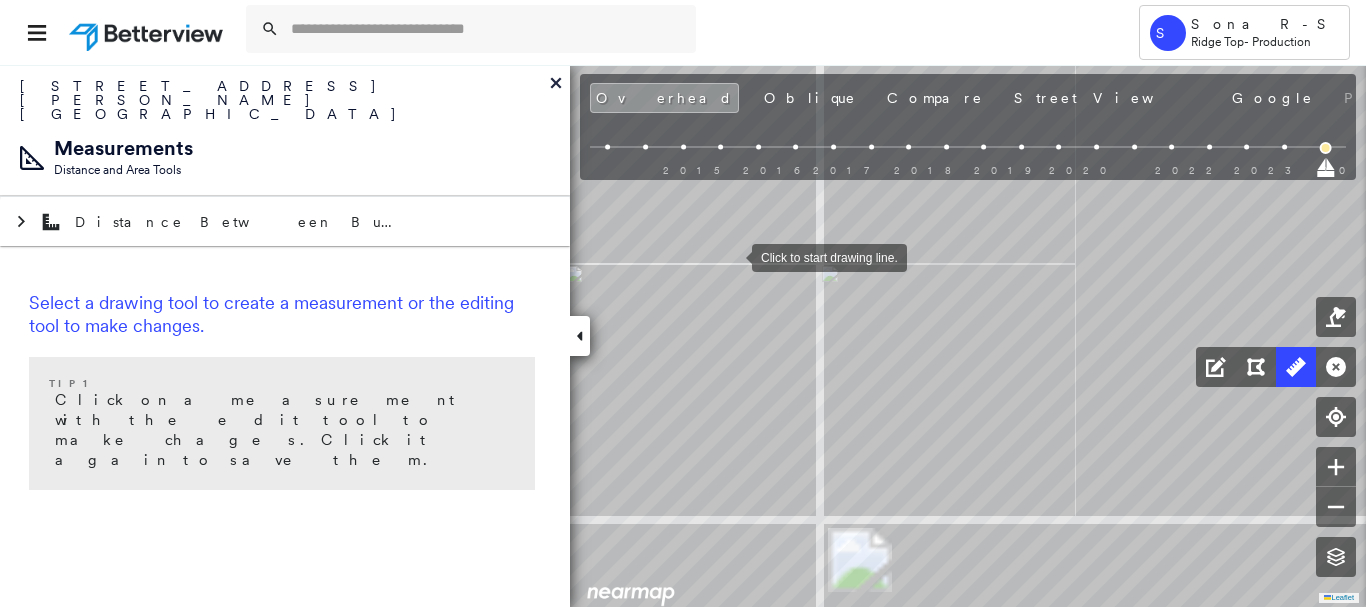 click at bounding box center [732, 256] 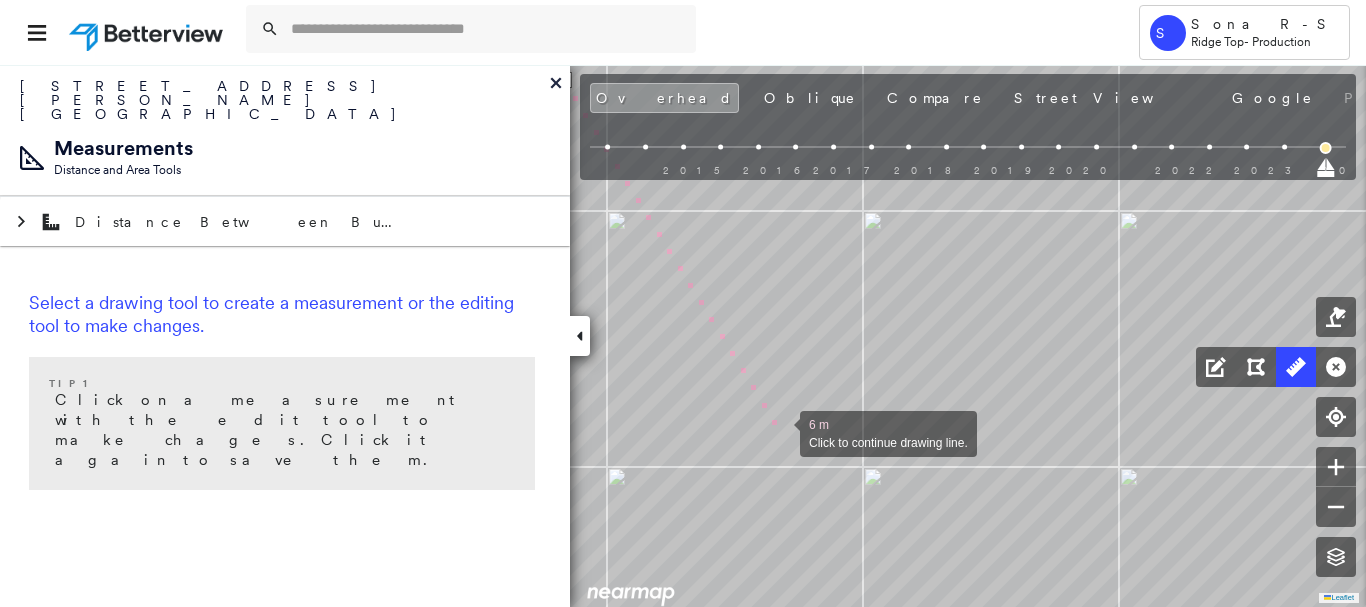 click at bounding box center [780, 432] 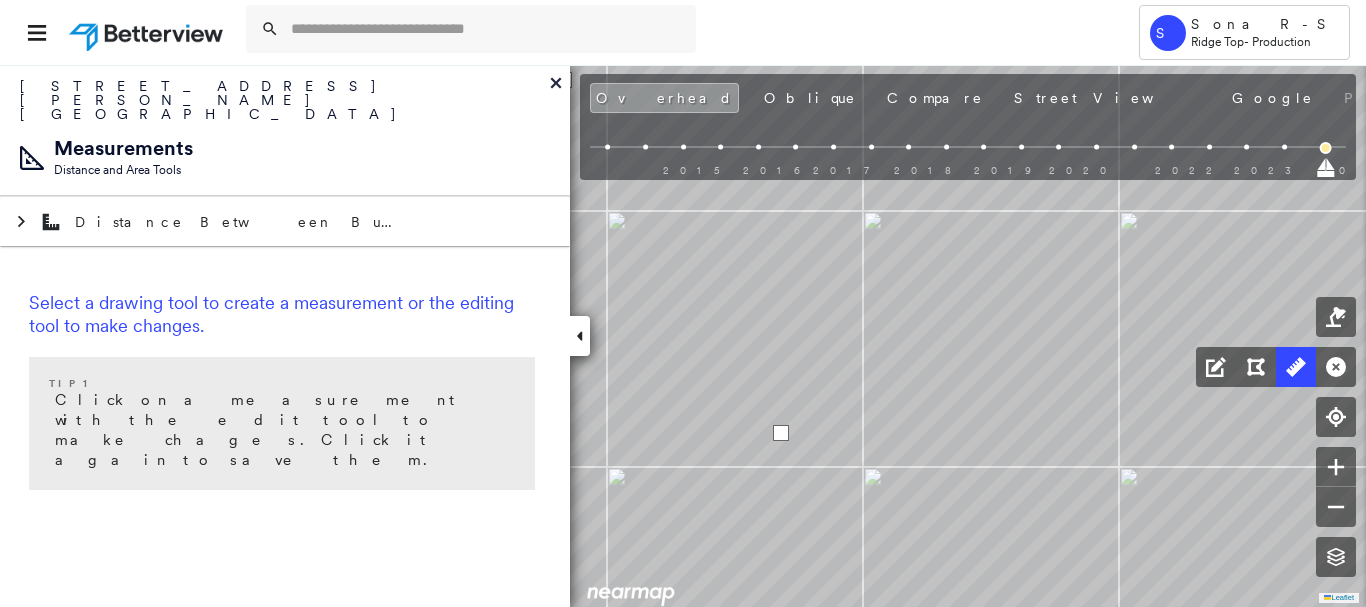 click at bounding box center [781, 433] 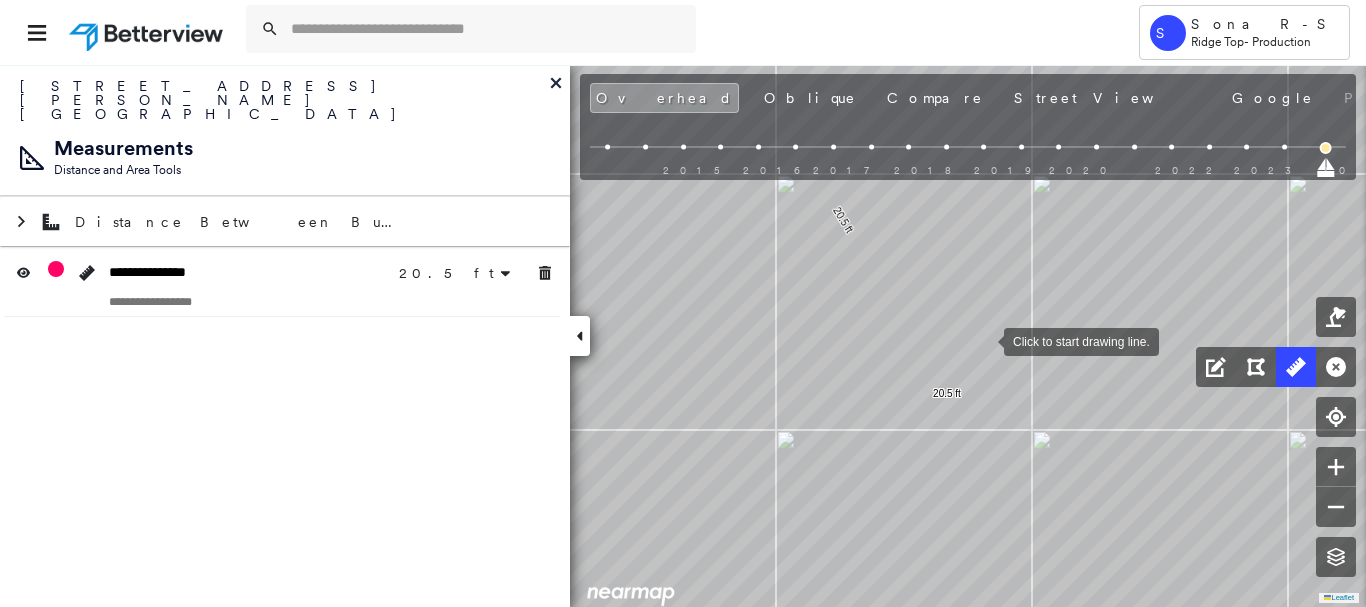 click on "20.5 ft 20.5 ft Click to start drawing line." at bounding box center (636, 346) 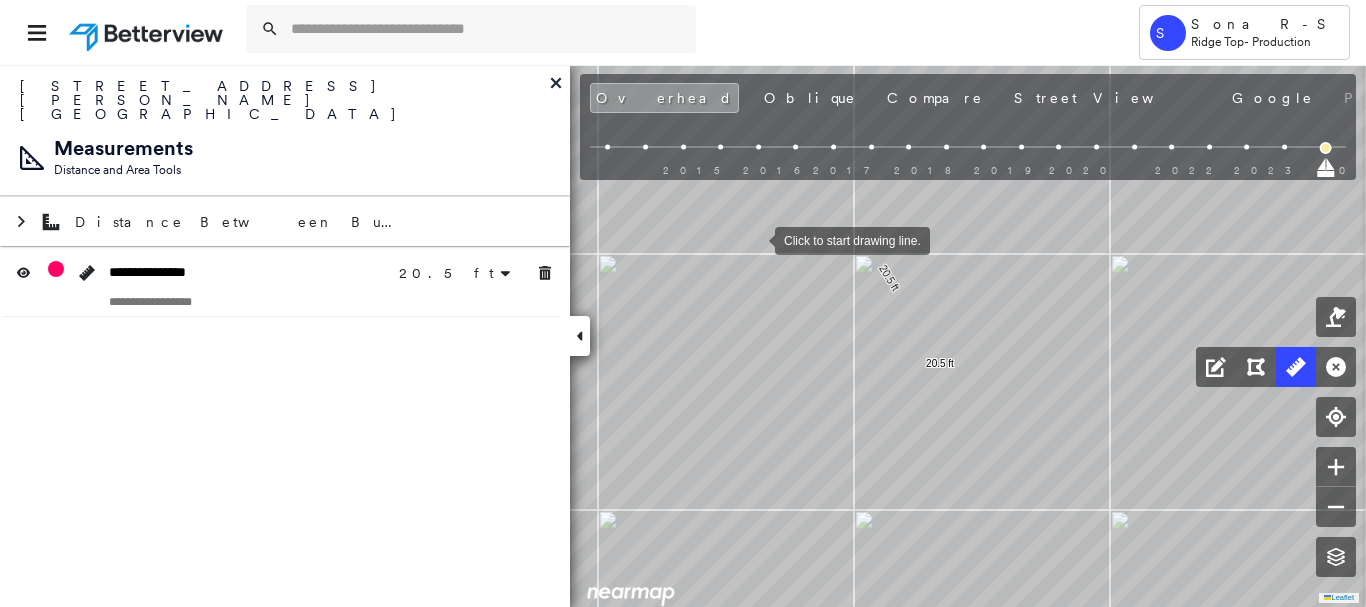 click at bounding box center [755, 239] 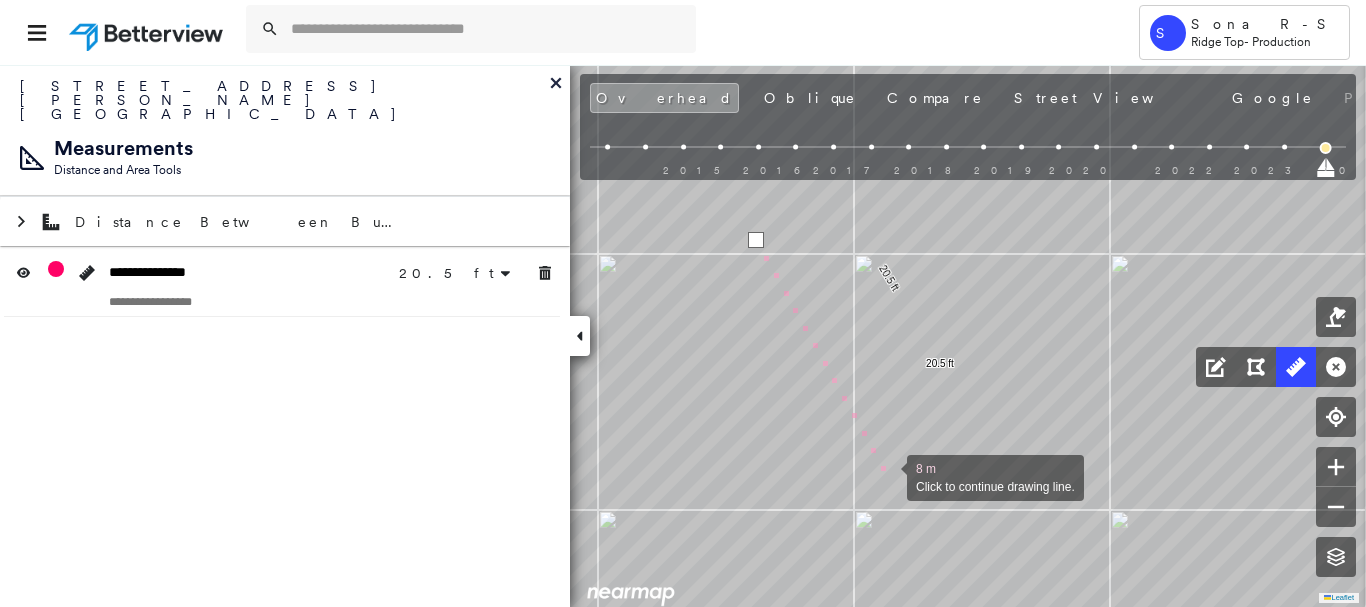 click at bounding box center [887, 476] 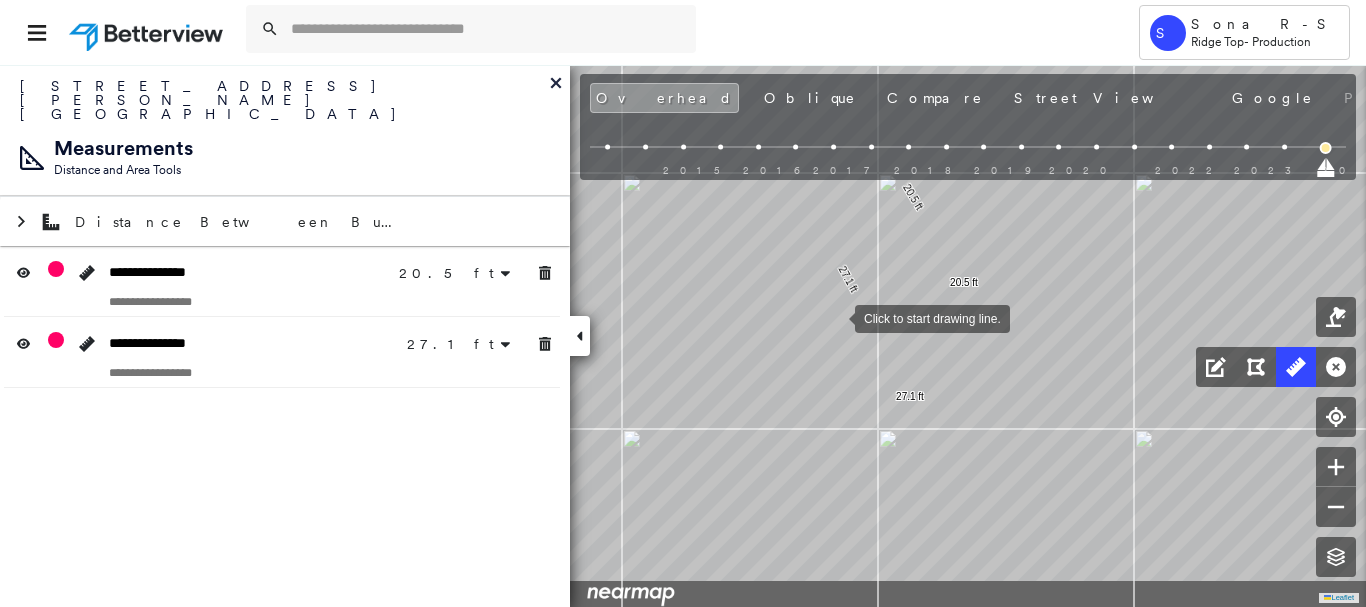 drag, startPoint x: 818, startPoint y: 382, endPoint x: 834, endPoint y: 326, distance: 58.24088 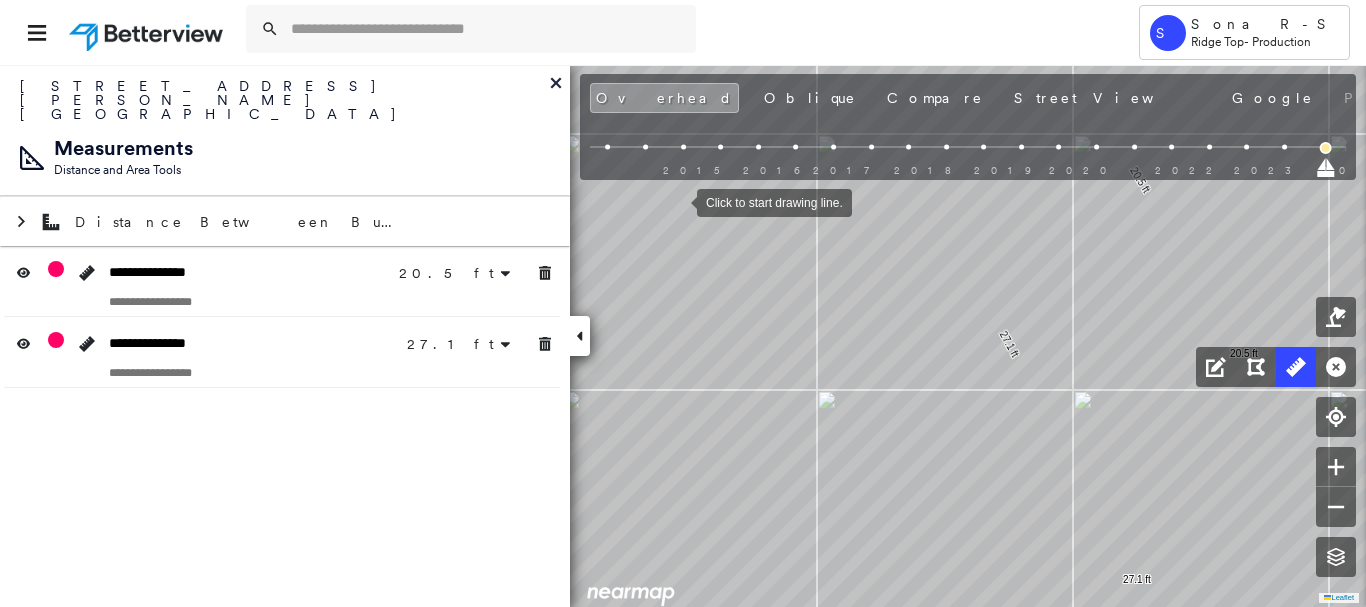 click at bounding box center (677, 201) 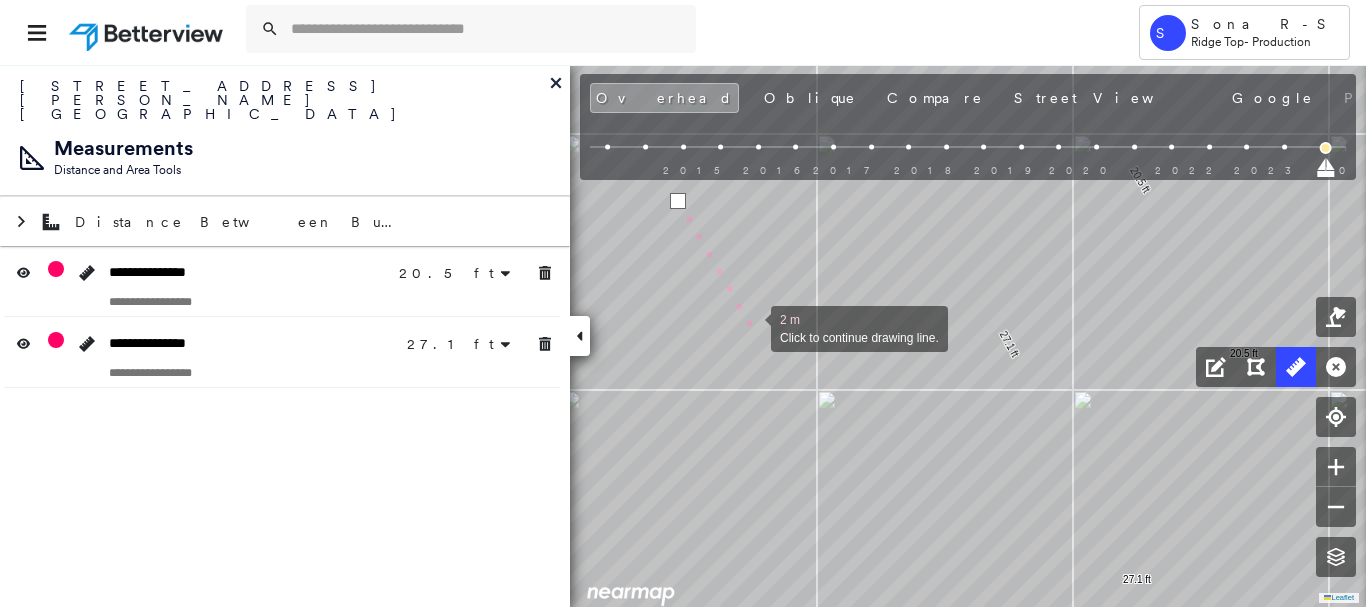 click at bounding box center (751, 327) 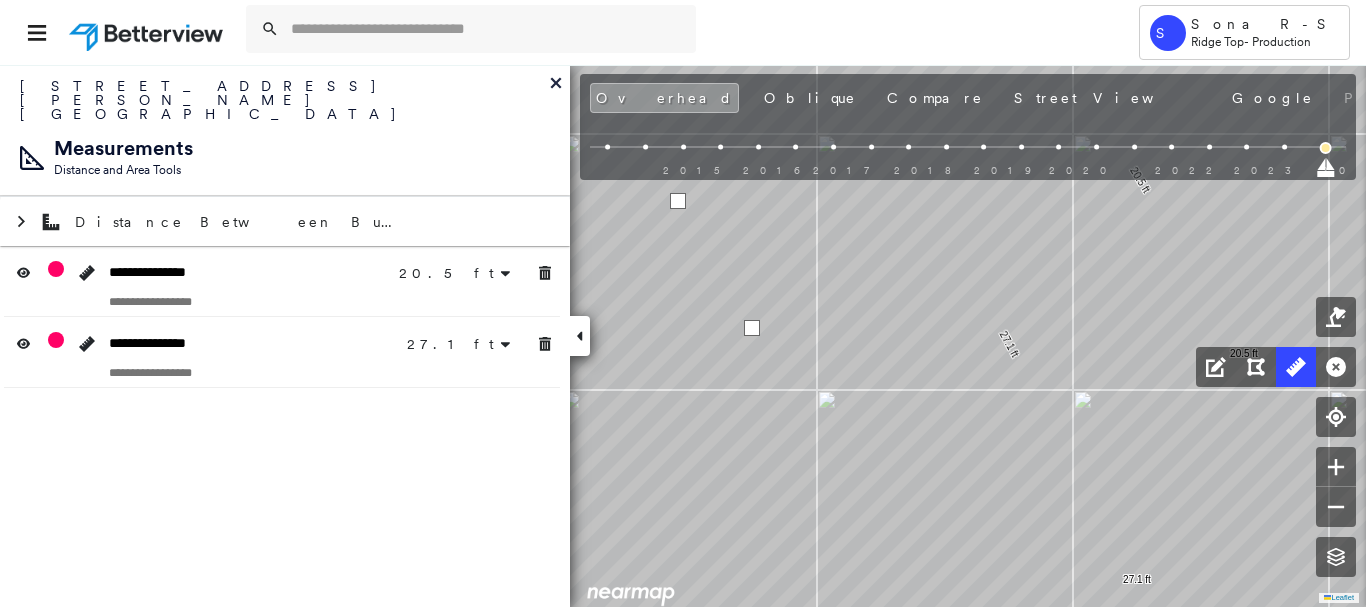 click at bounding box center (752, 328) 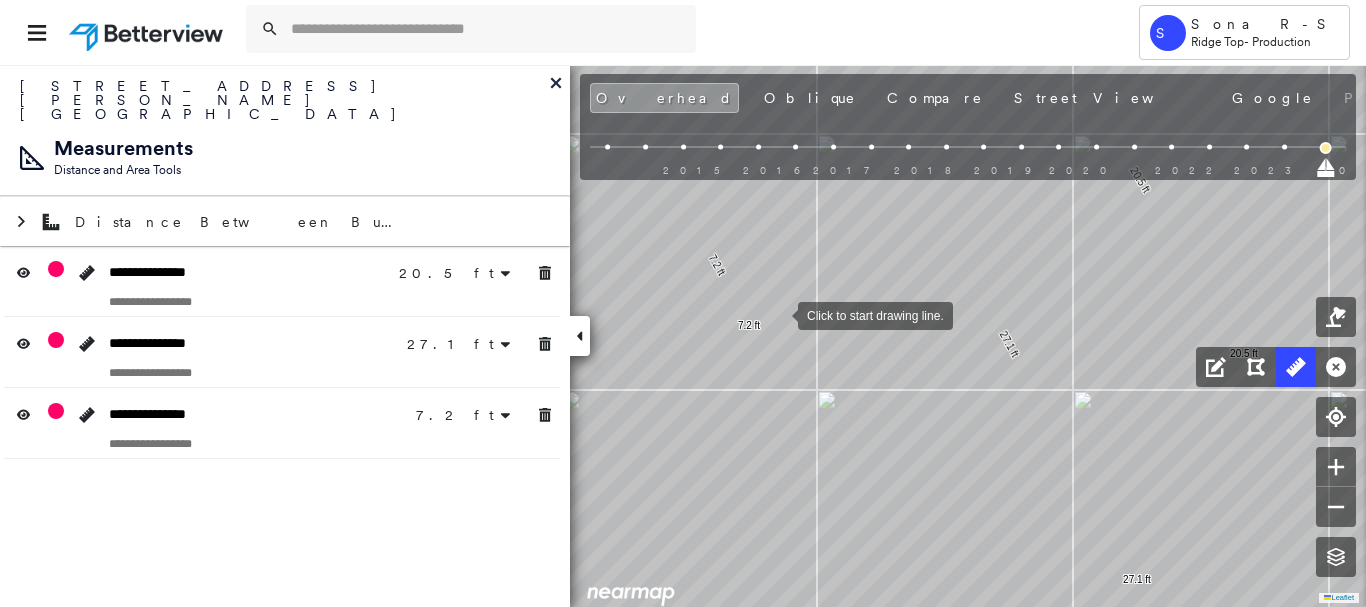 click at bounding box center (778, 314) 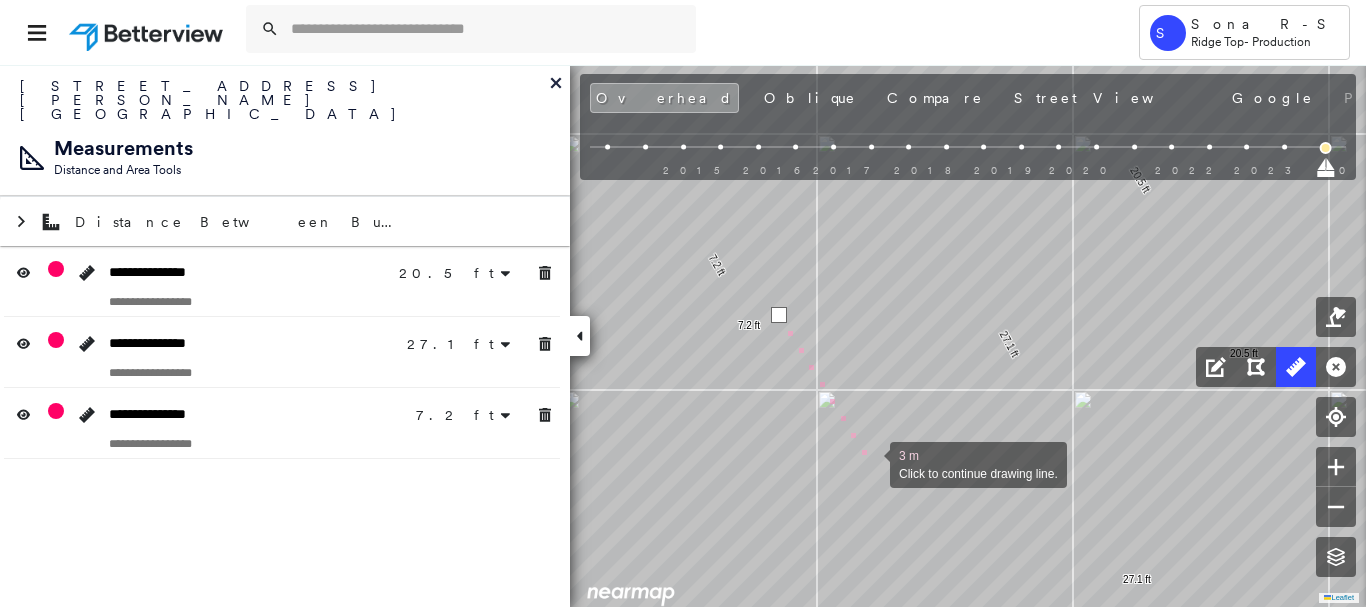 click at bounding box center (870, 463) 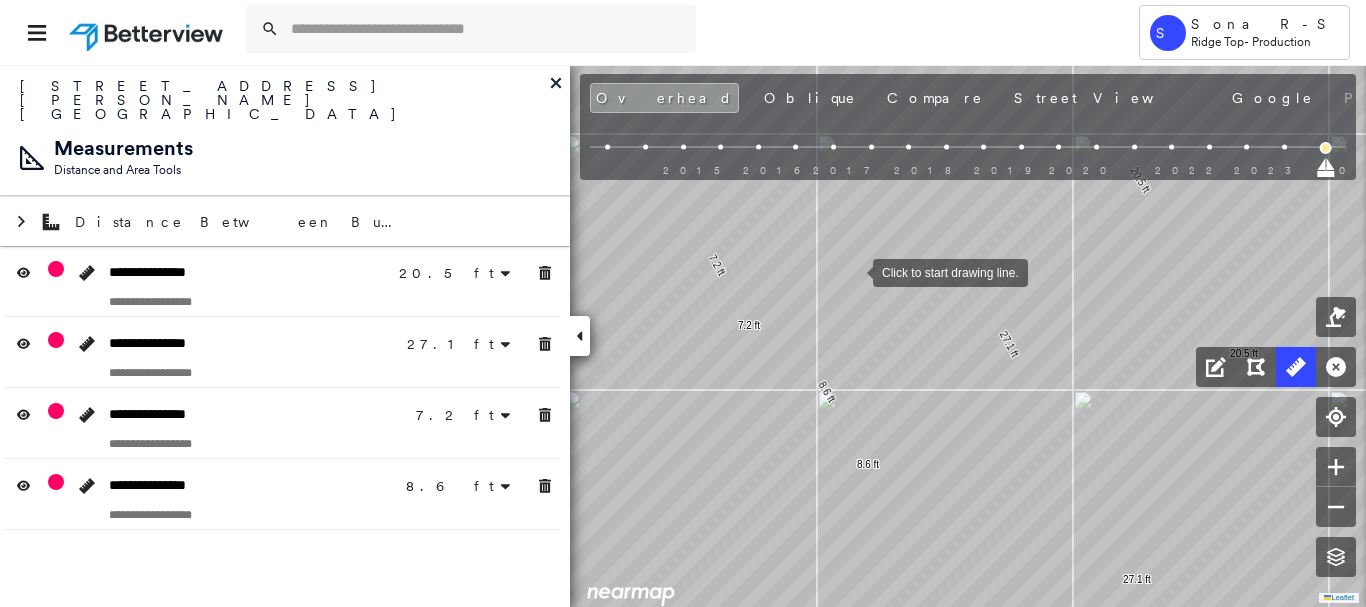 click at bounding box center (853, 271) 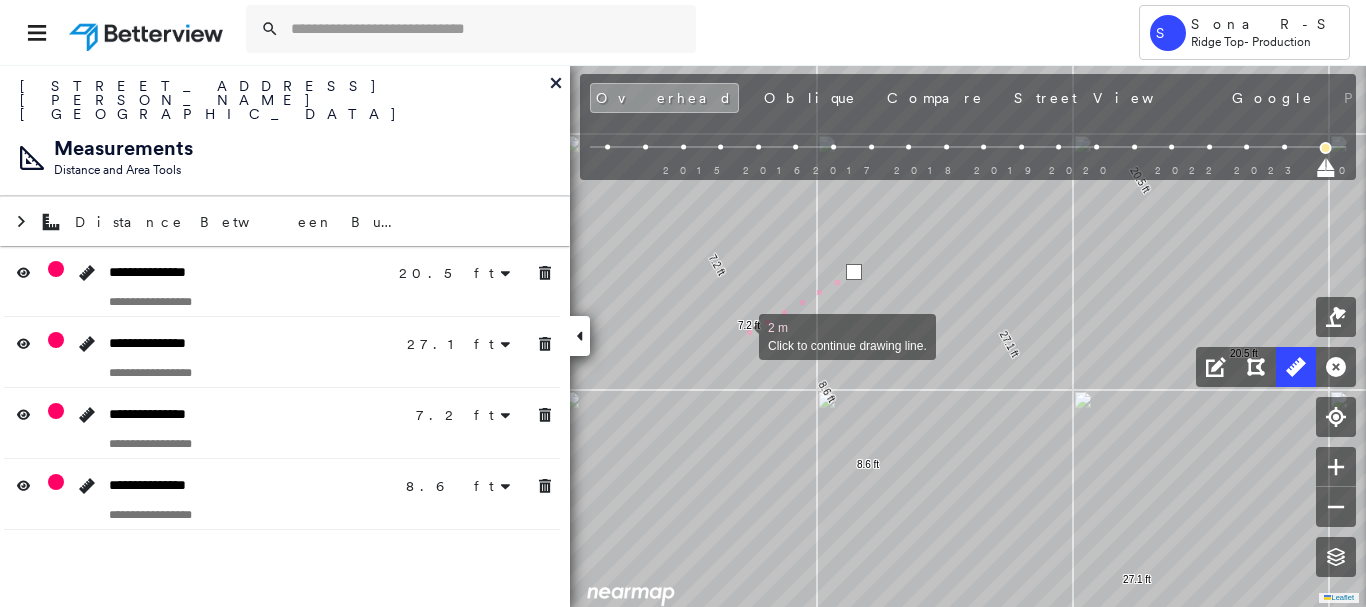 click at bounding box center [739, 335] 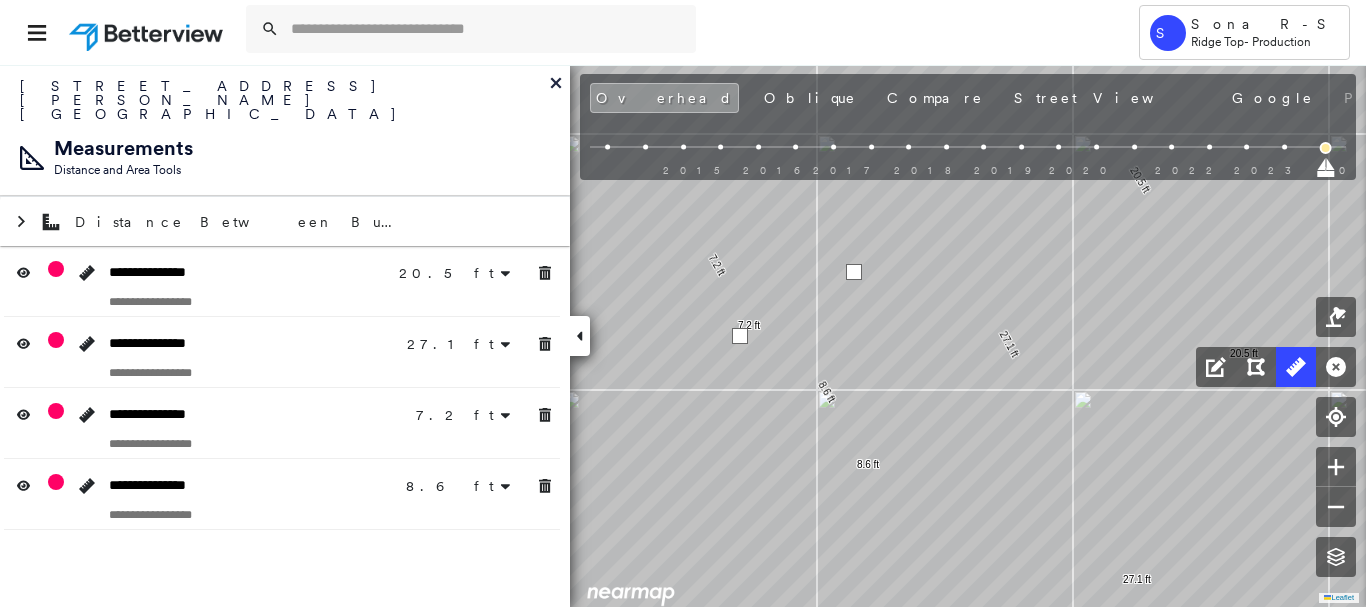 click at bounding box center (740, 336) 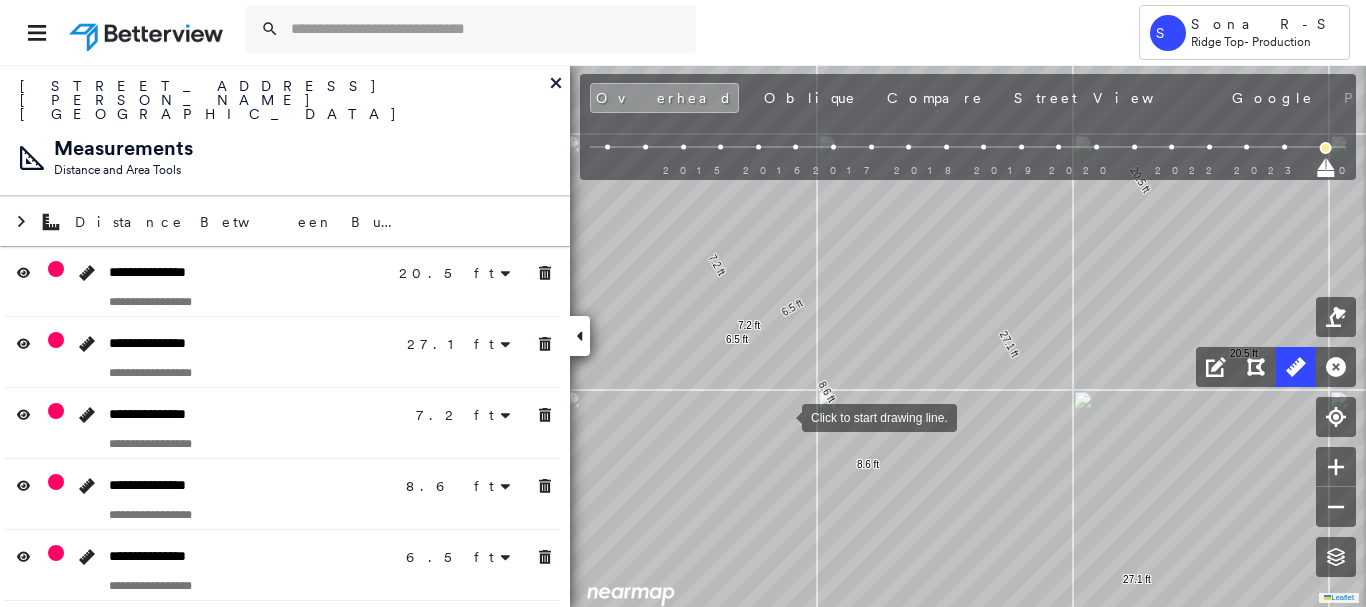 drag, startPoint x: 782, startPoint y: 416, endPoint x: 891, endPoint y: 377, distance: 115.767006 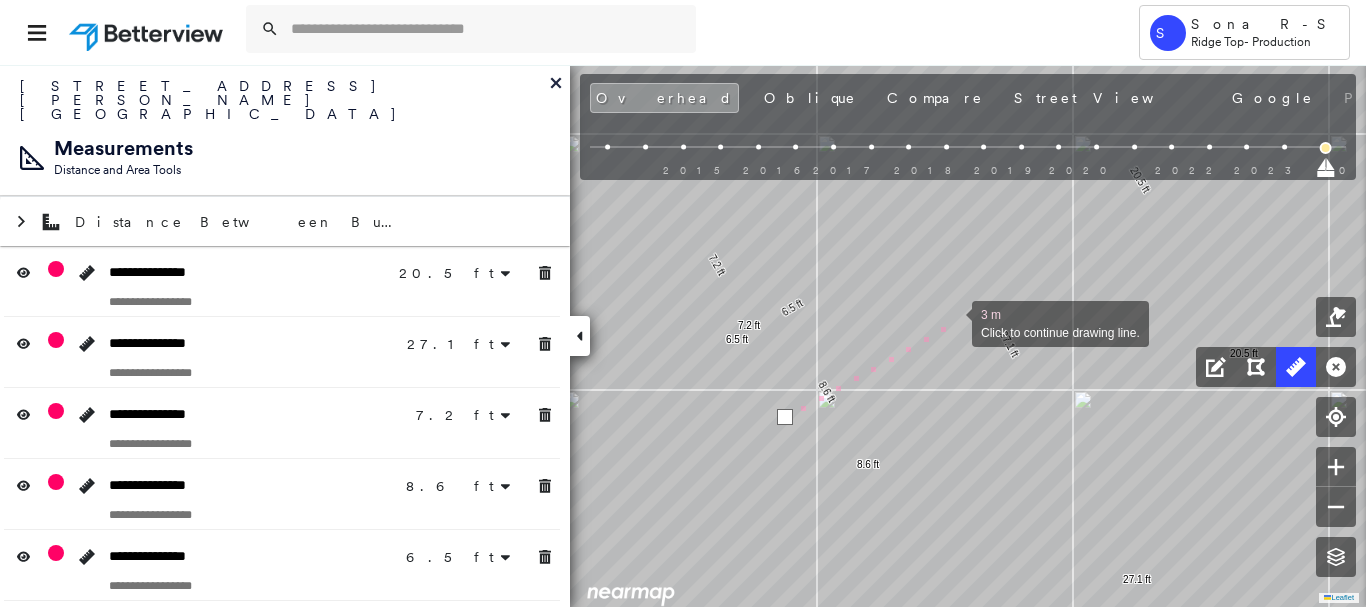 click at bounding box center [952, 322] 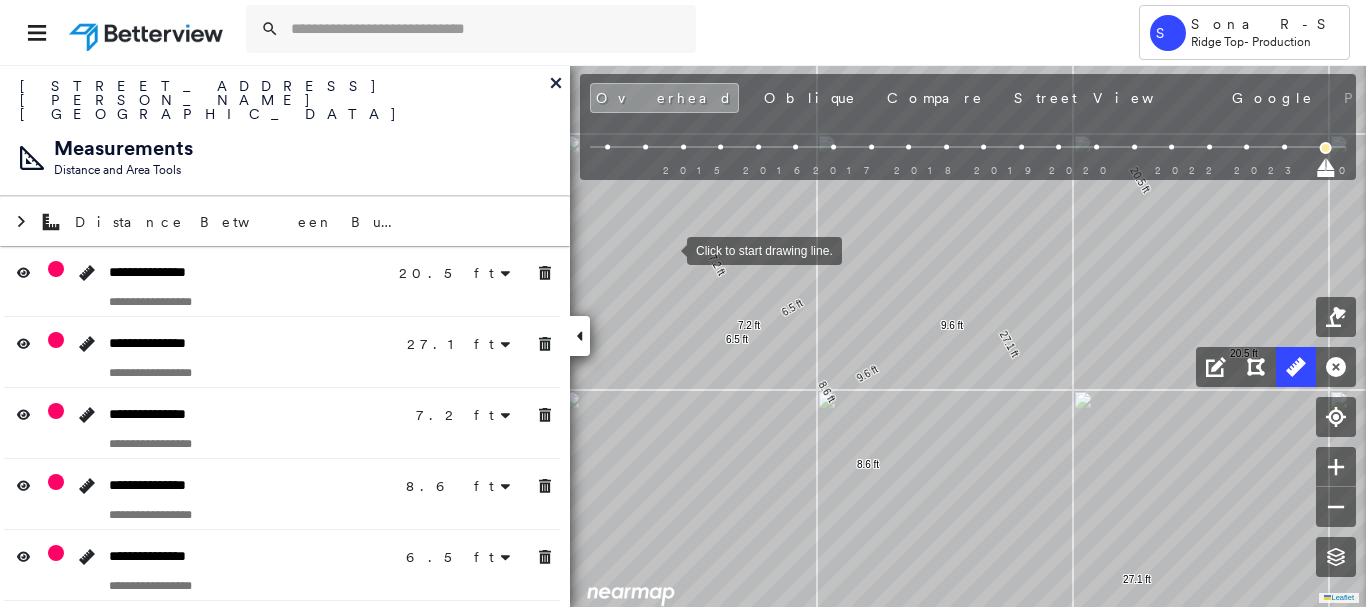 click on "**********" at bounding box center [285, 459] 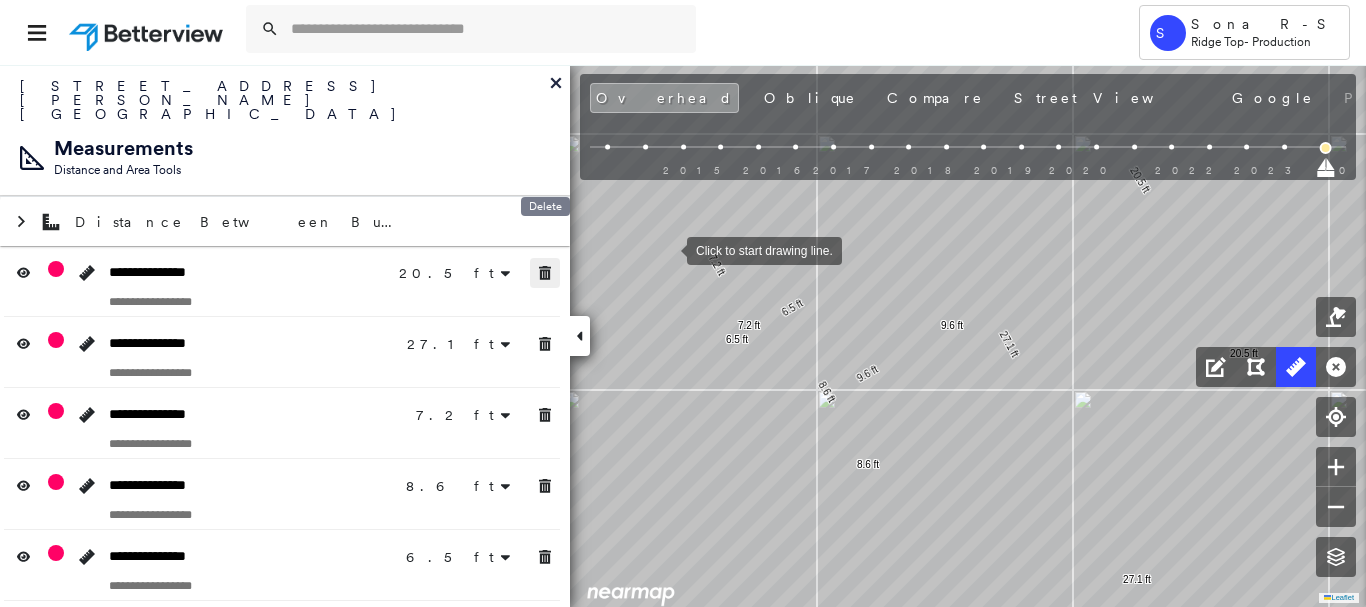 click at bounding box center [545, 273] 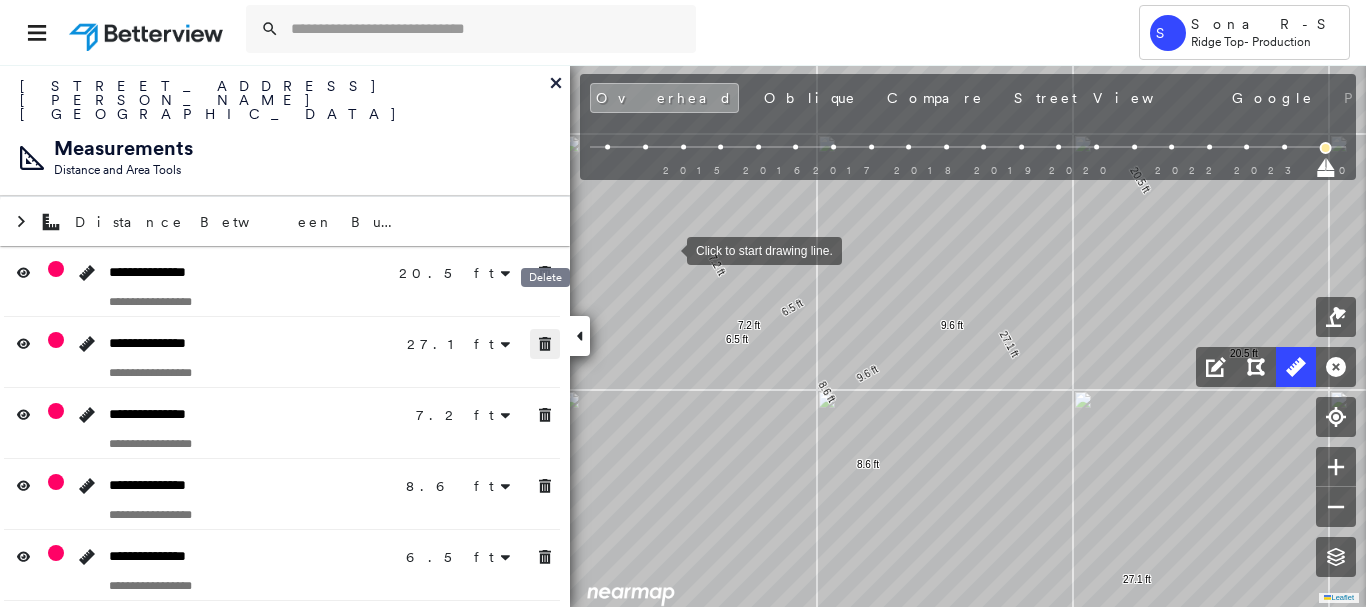 click 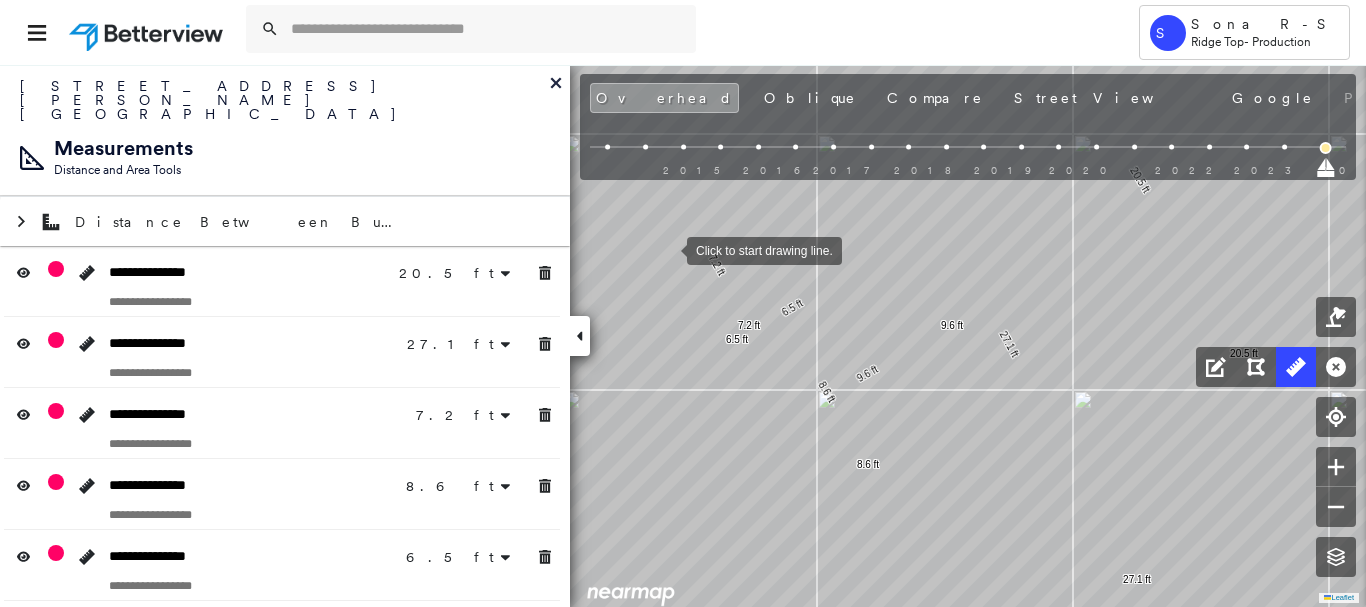 click at bounding box center (545, 415) 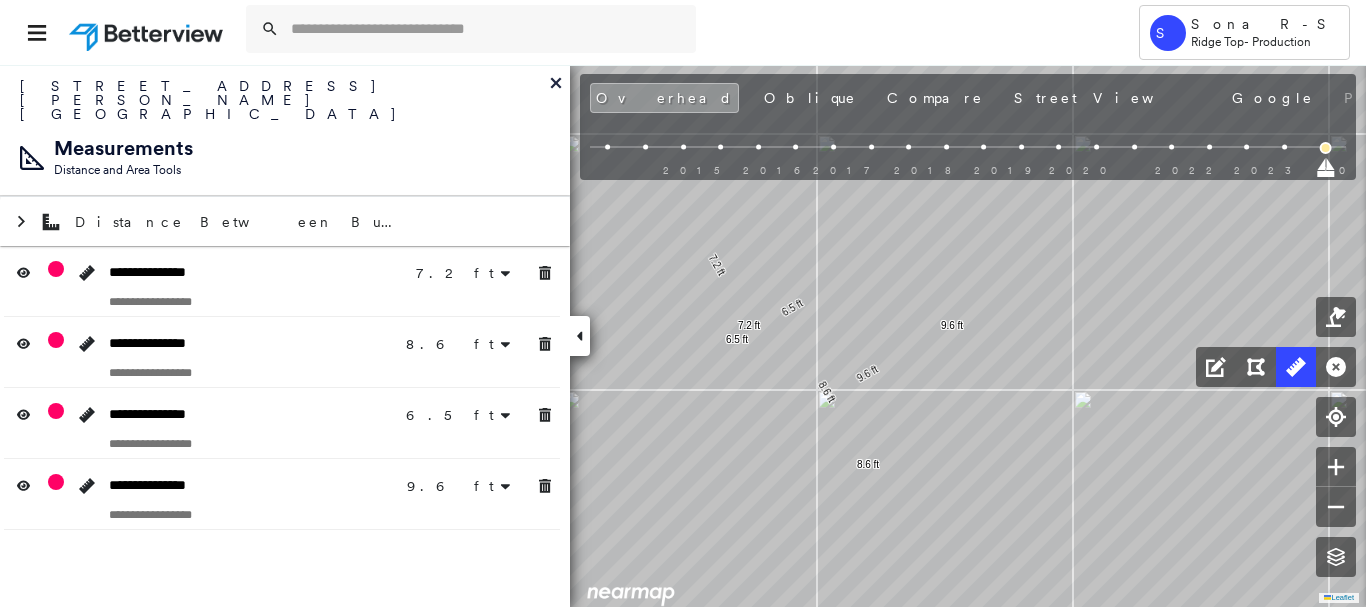 click on "9.6 ft" at bounding box center (470, 485) 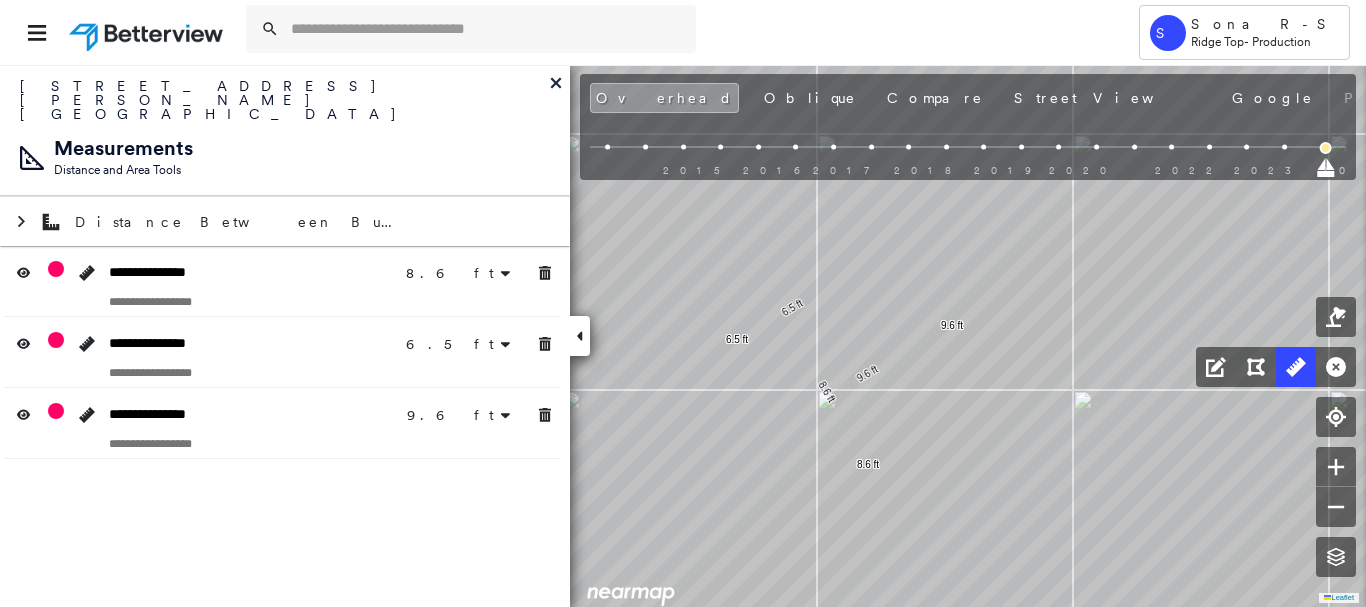 click at bounding box center [282, 301] 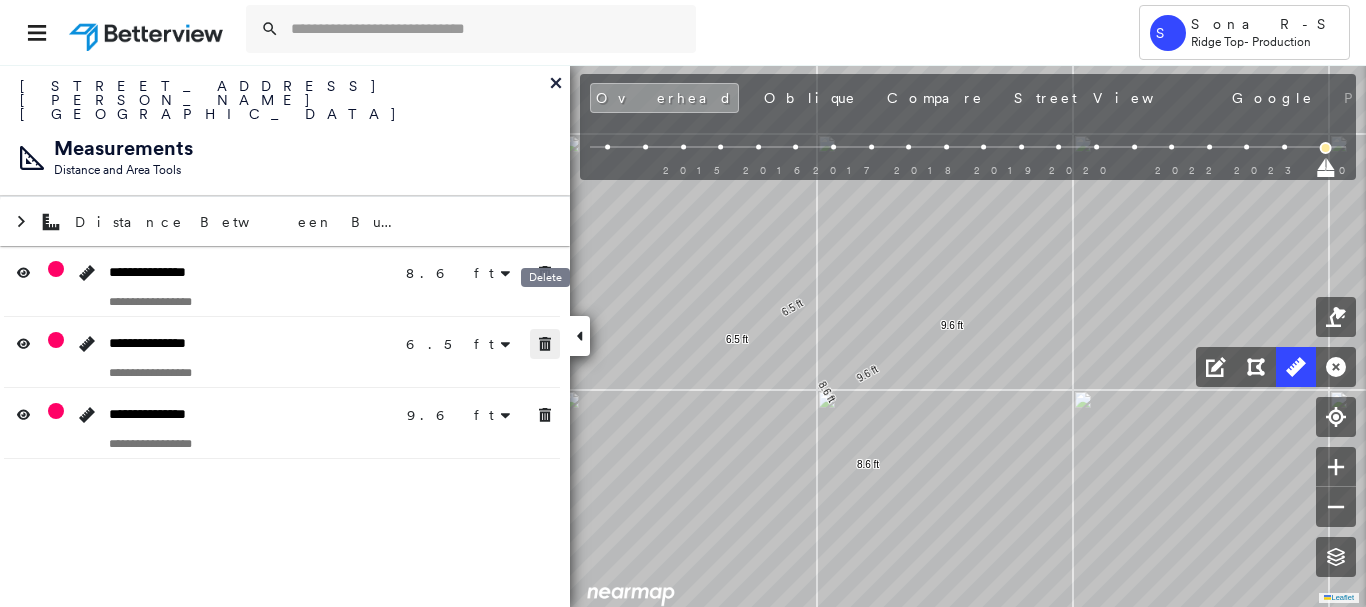click at bounding box center [545, 344] 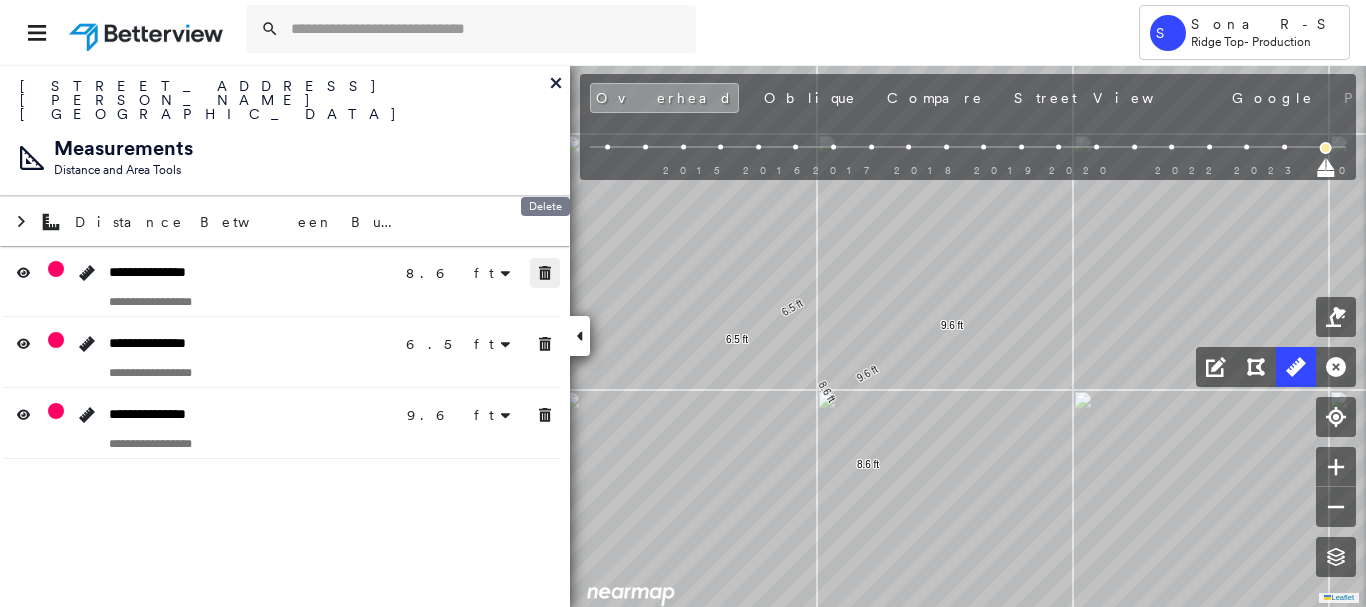 drag, startPoint x: 543, startPoint y: 254, endPoint x: 547, endPoint y: 341, distance: 87.0919 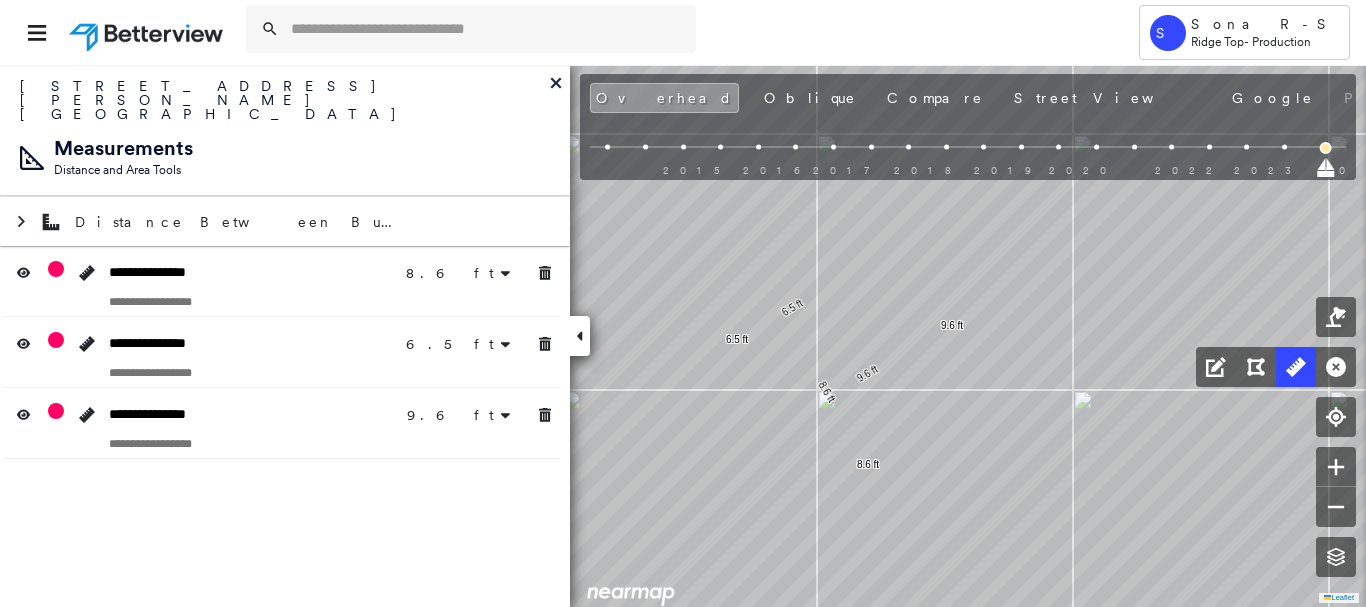 drag, startPoint x: 547, startPoint y: 369, endPoint x: 547, endPoint y: 395, distance: 26 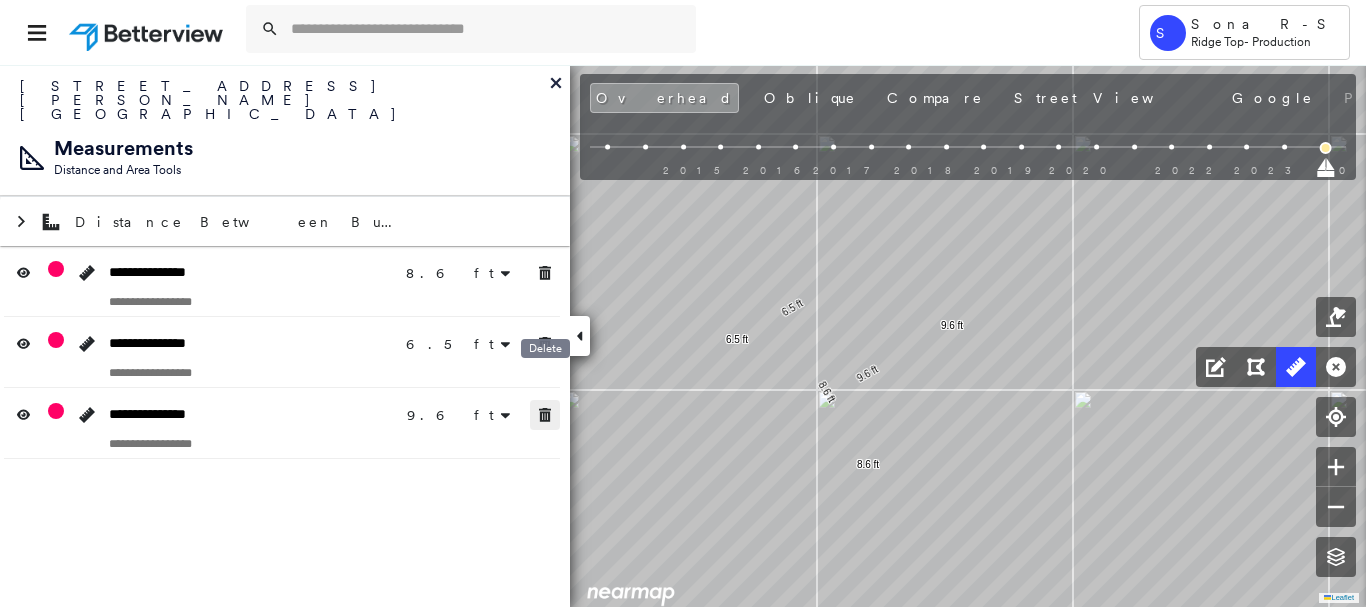 click at bounding box center [545, 415] 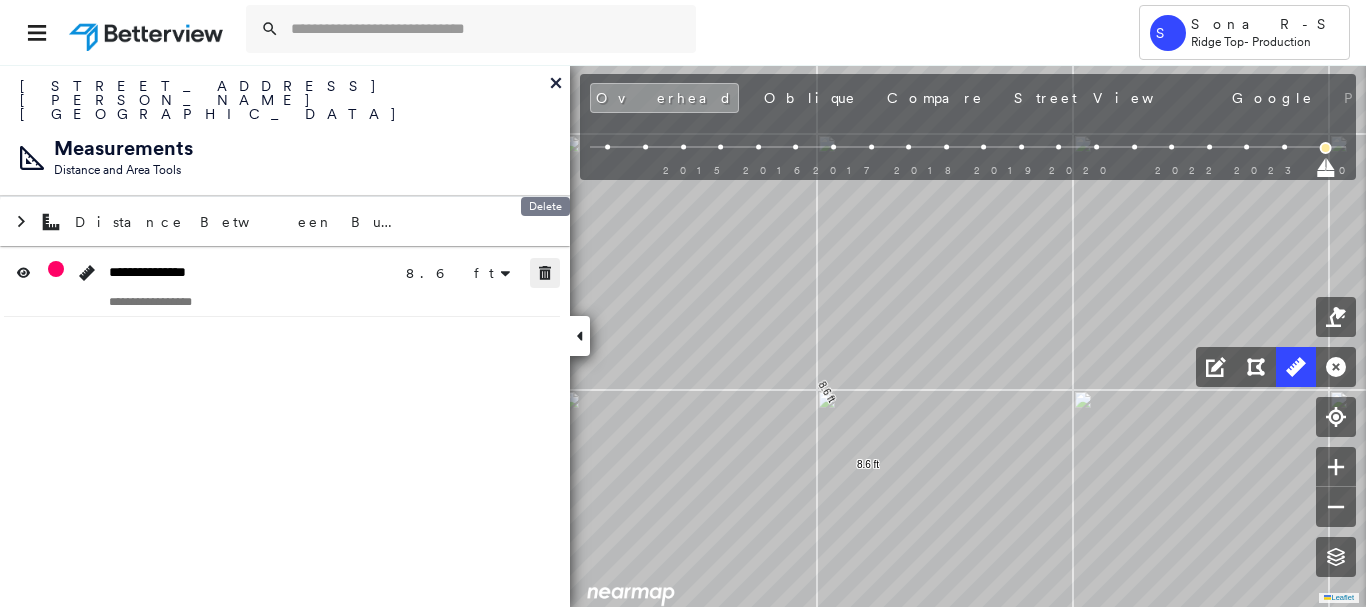 drag, startPoint x: 545, startPoint y: 249, endPoint x: 568, endPoint y: 295, distance: 51.42956 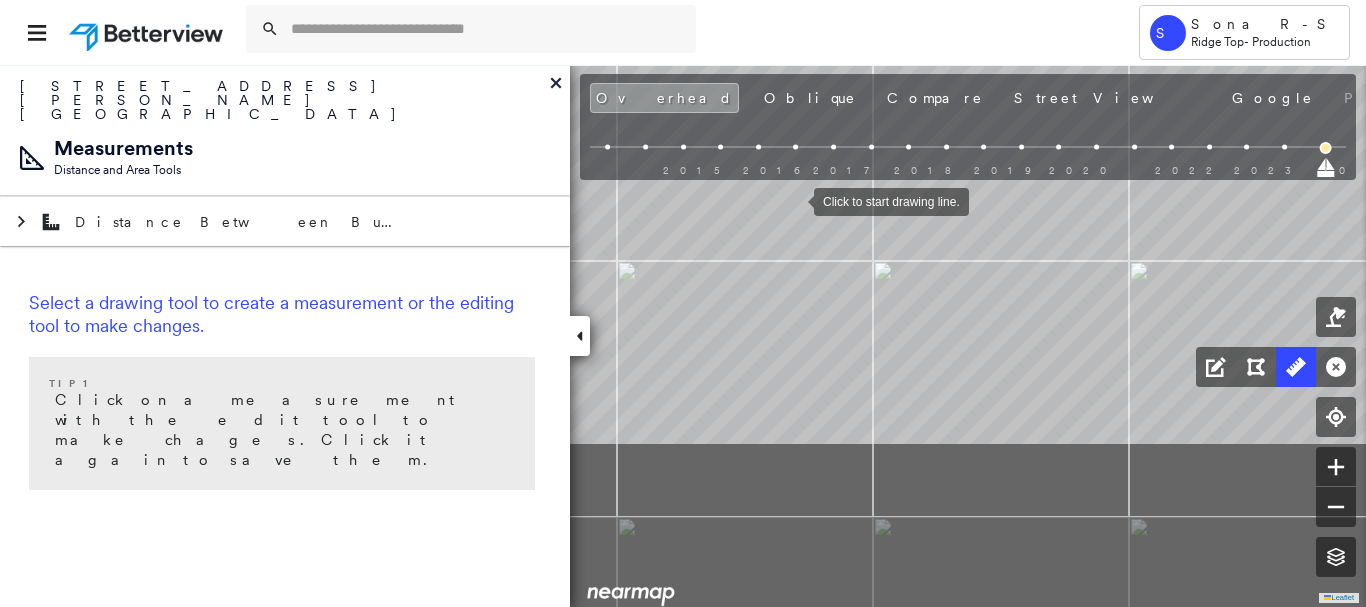 drag, startPoint x: 817, startPoint y: 428, endPoint x: 794, endPoint y: 210, distance: 219.20995 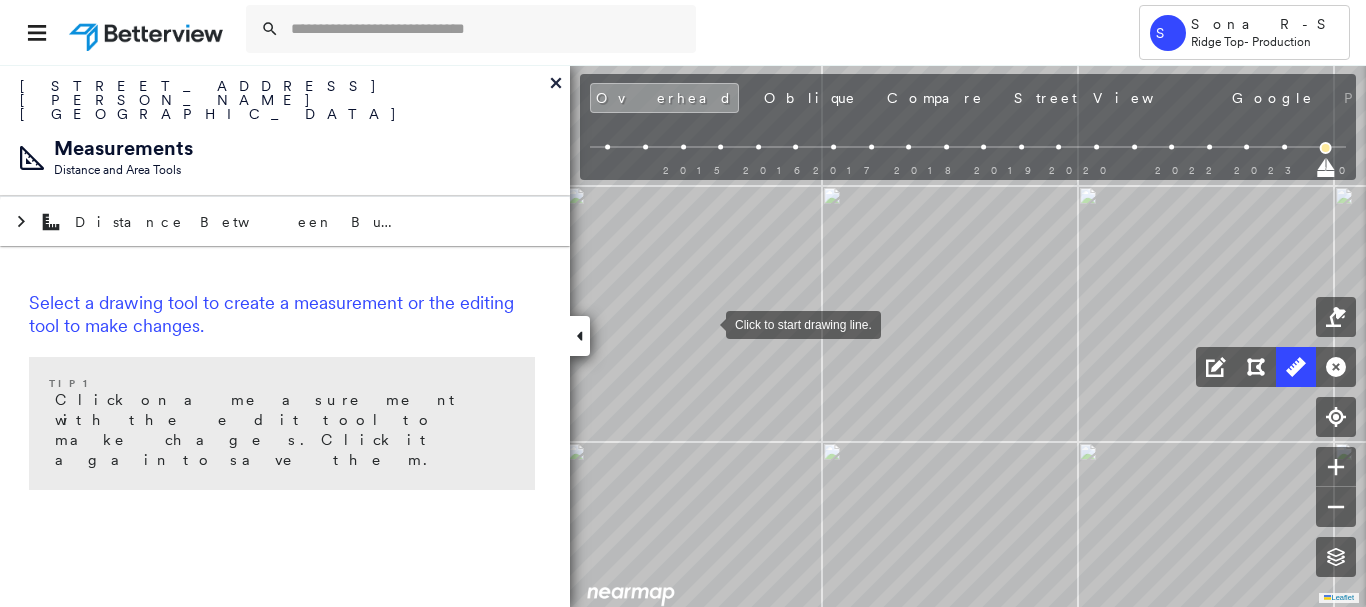 click at bounding box center (706, 323) 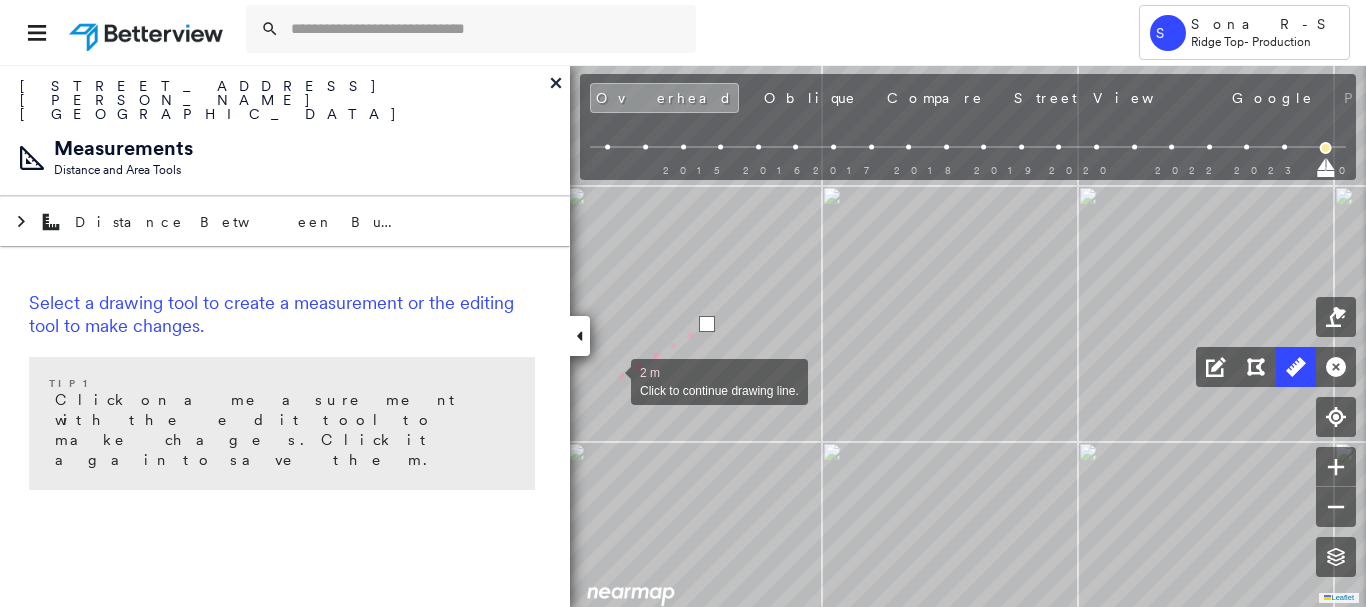click at bounding box center (611, 380) 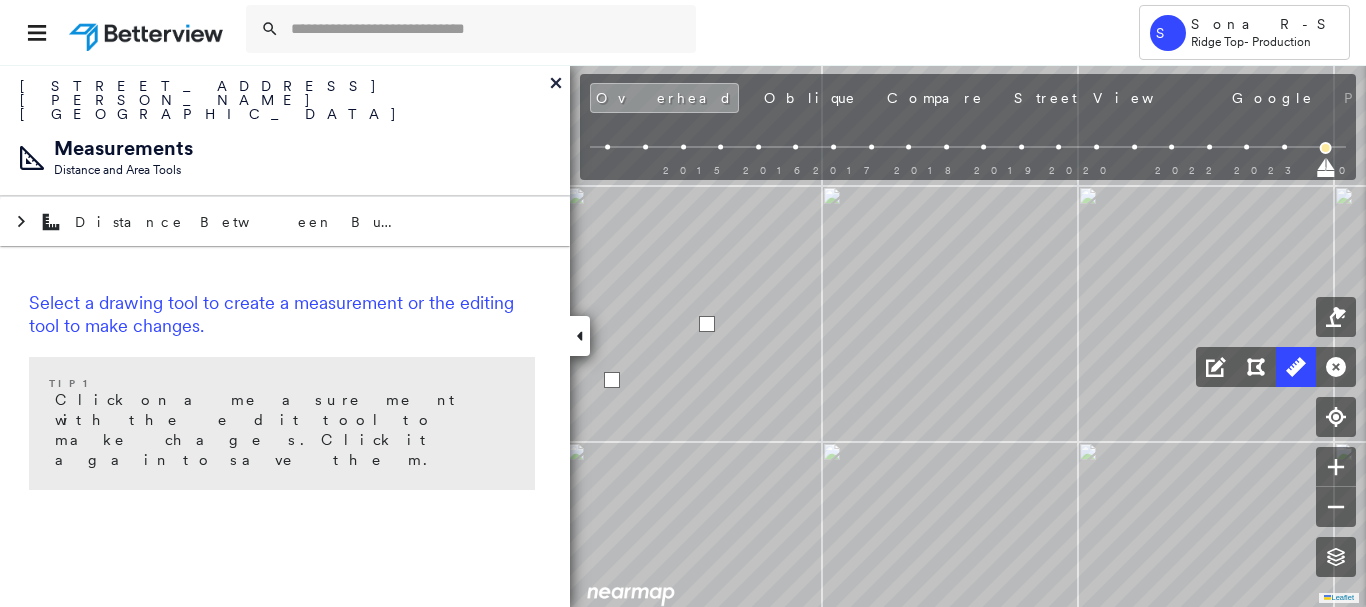 click at bounding box center [612, 380] 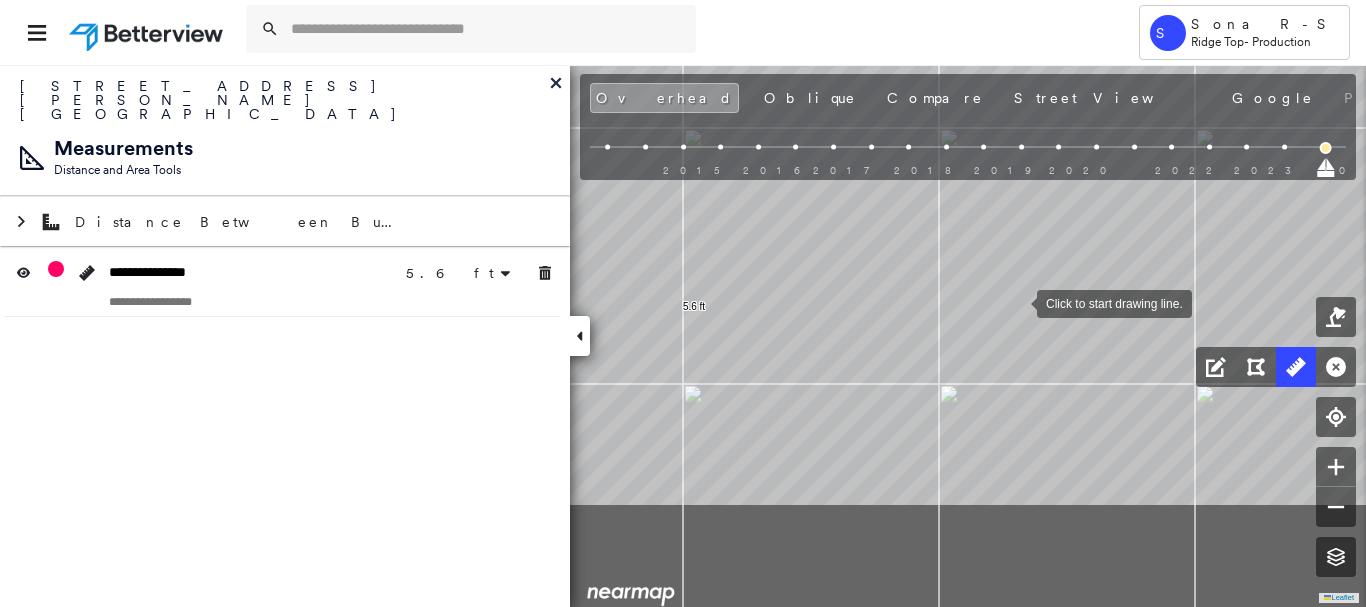 drag, startPoint x: 1006, startPoint y: 462, endPoint x: 1017, endPoint y: 305, distance: 157.38487 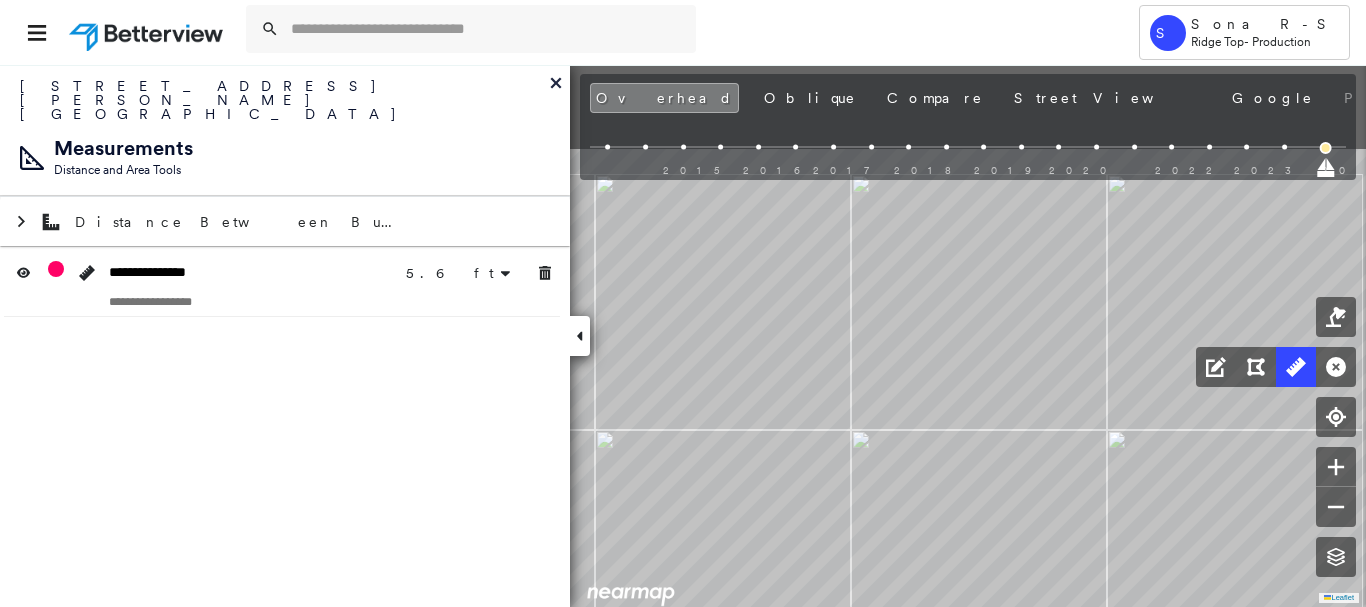 click at bounding box center (873, 418) 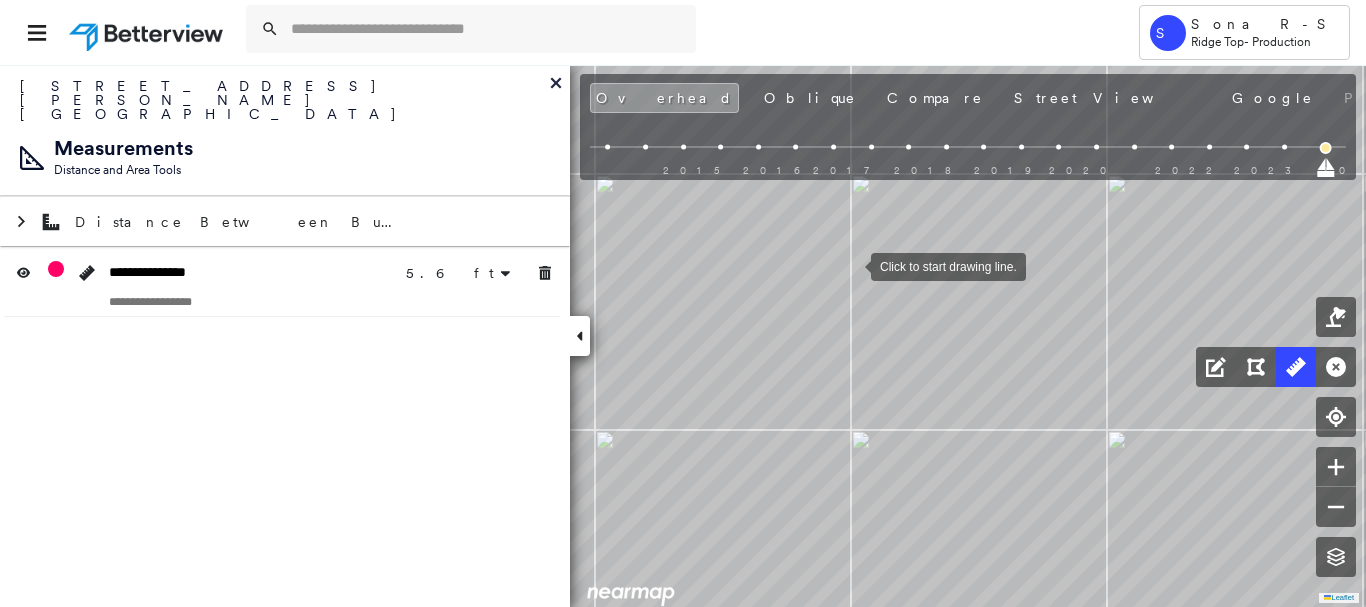 click at bounding box center [851, 265] 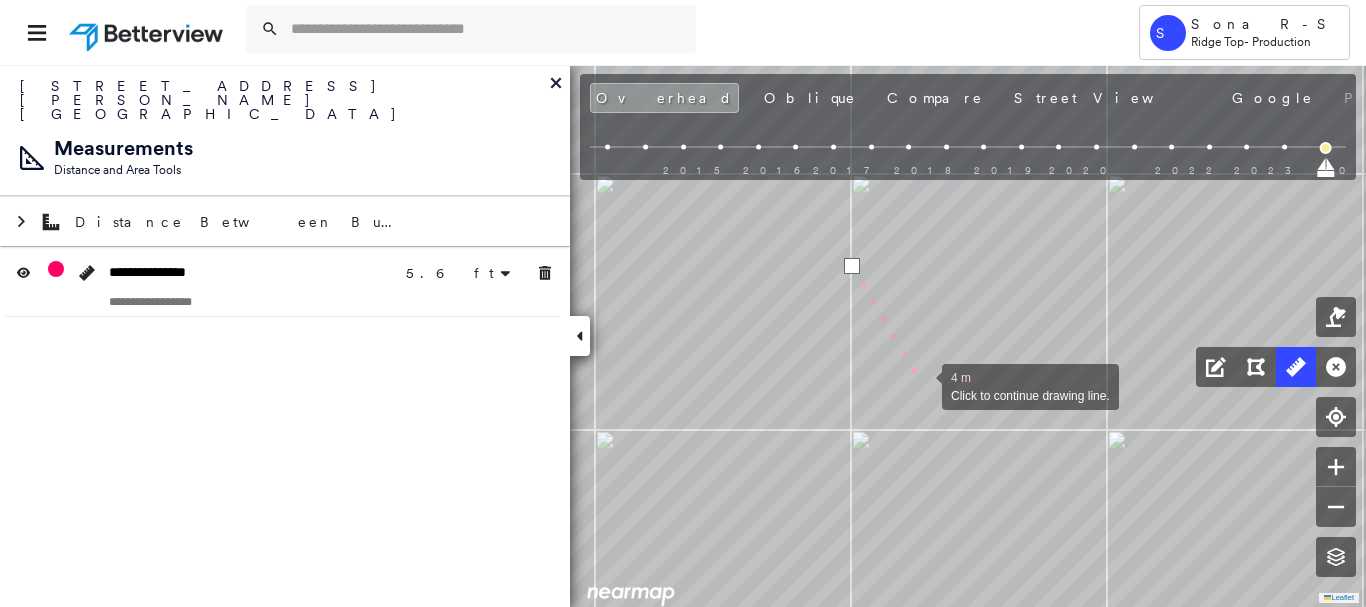click at bounding box center (922, 385) 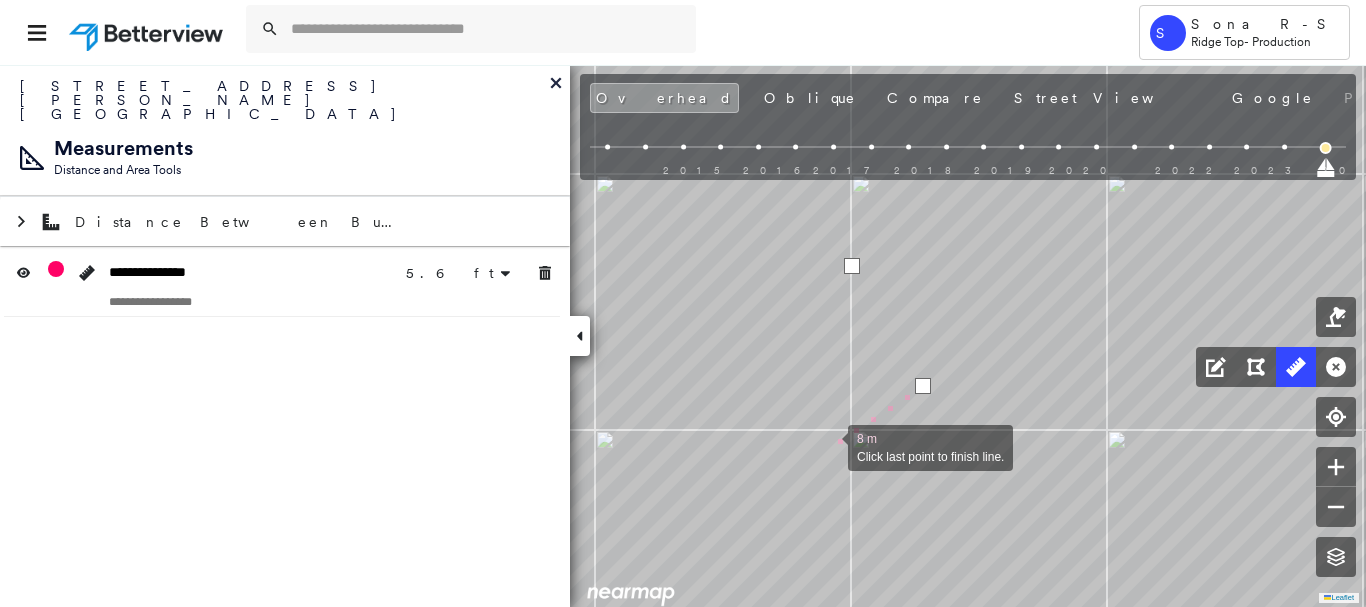 click at bounding box center [828, 446] 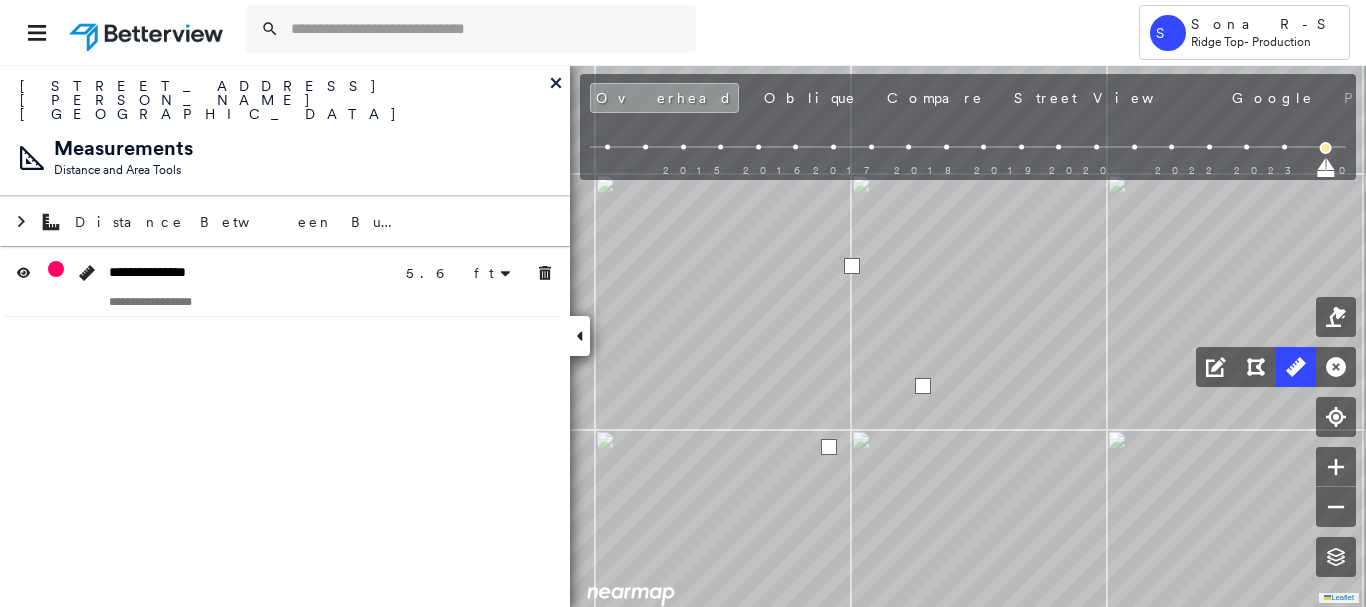 click at bounding box center [829, 447] 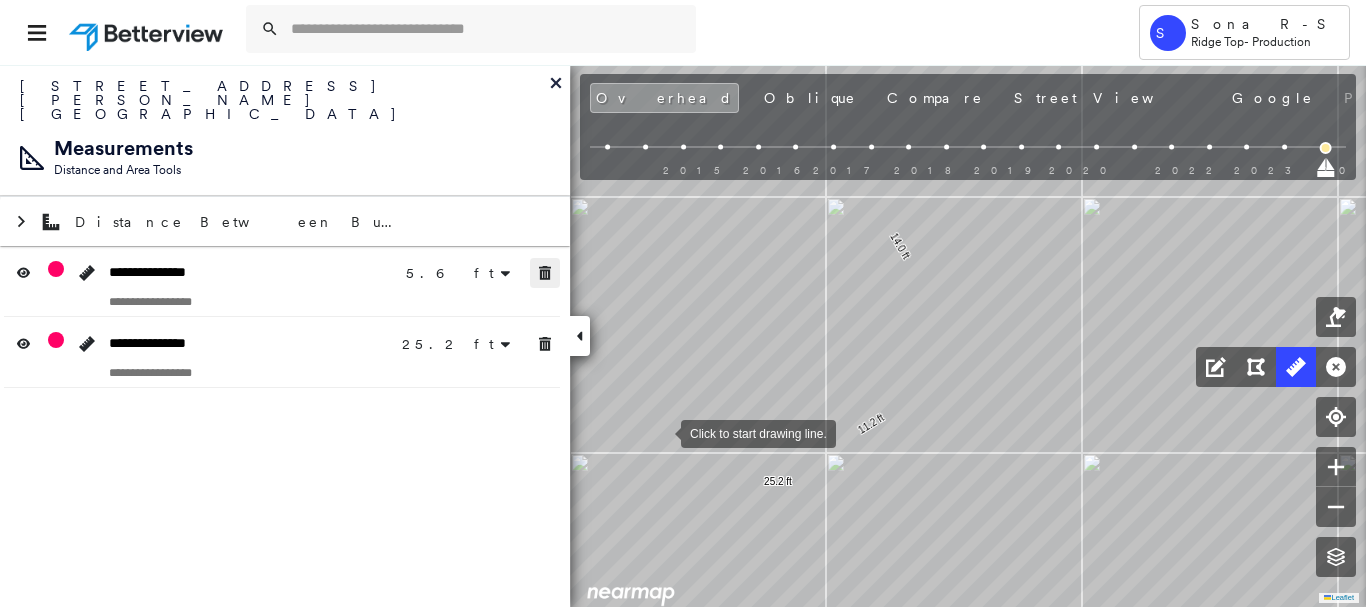 click 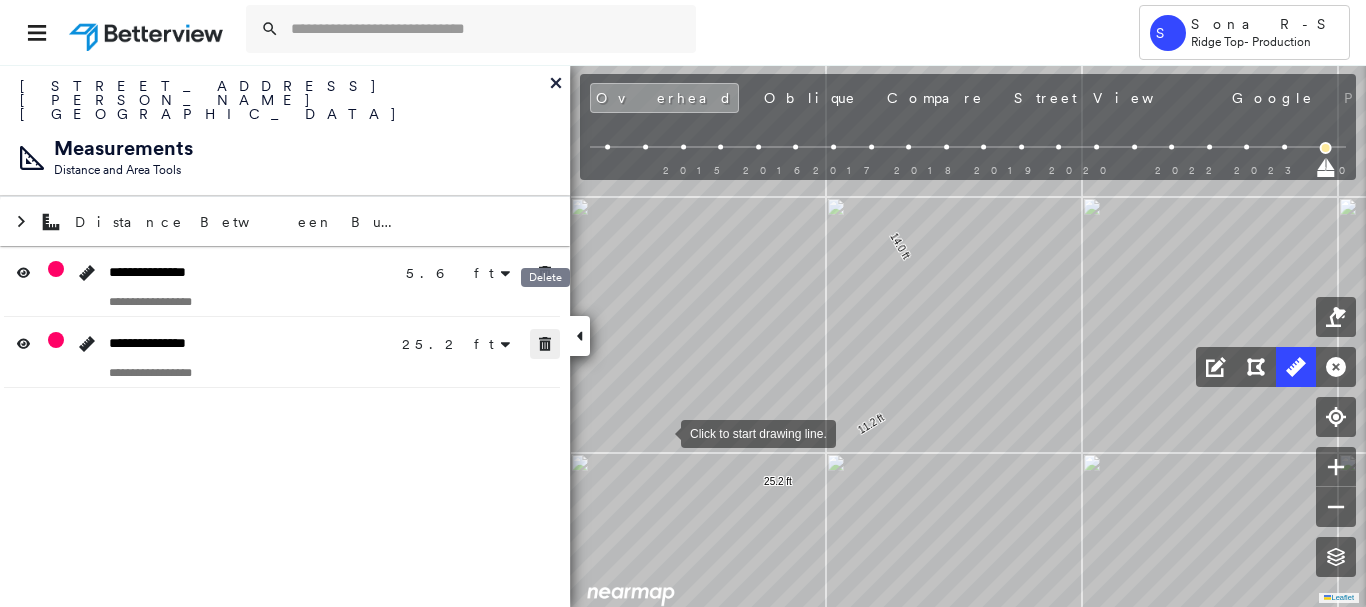 click 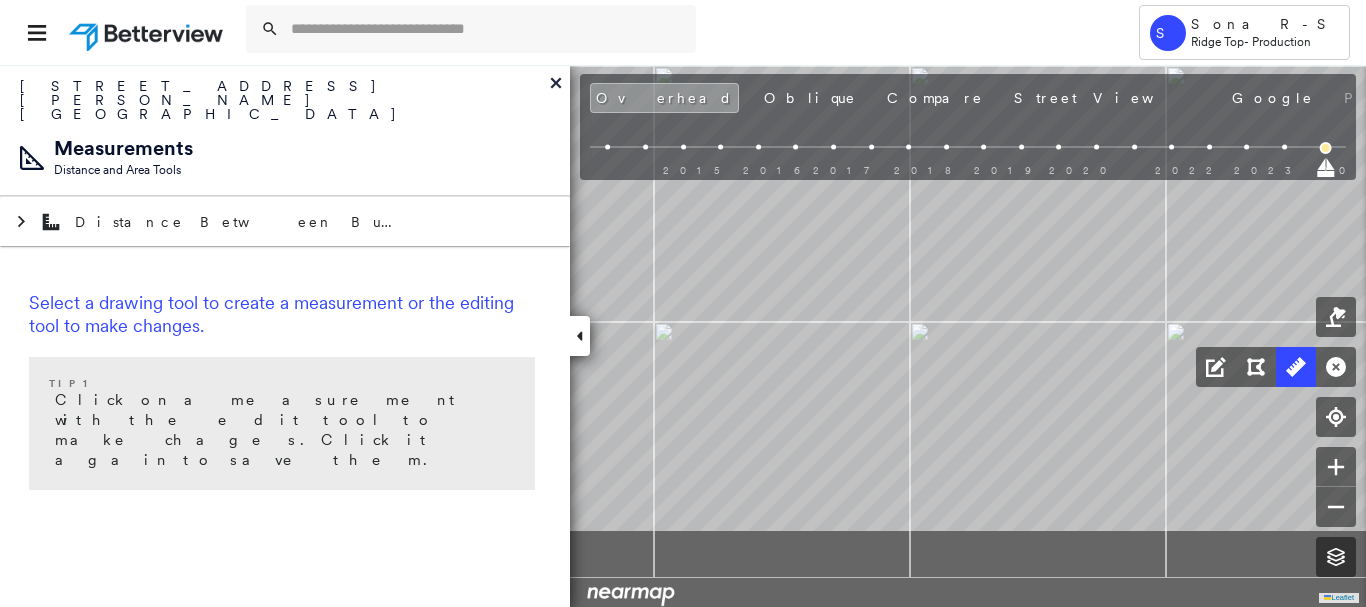 click on "Click to start drawing line." at bounding box center [700, -119] 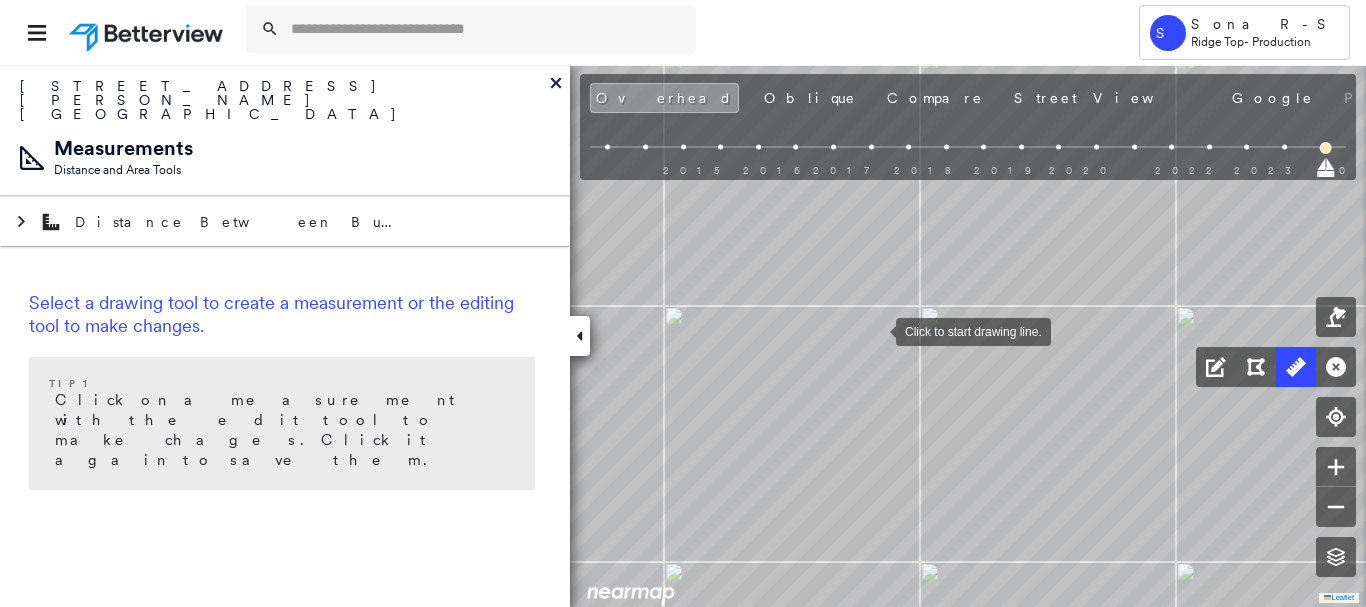 click at bounding box center (876, 330) 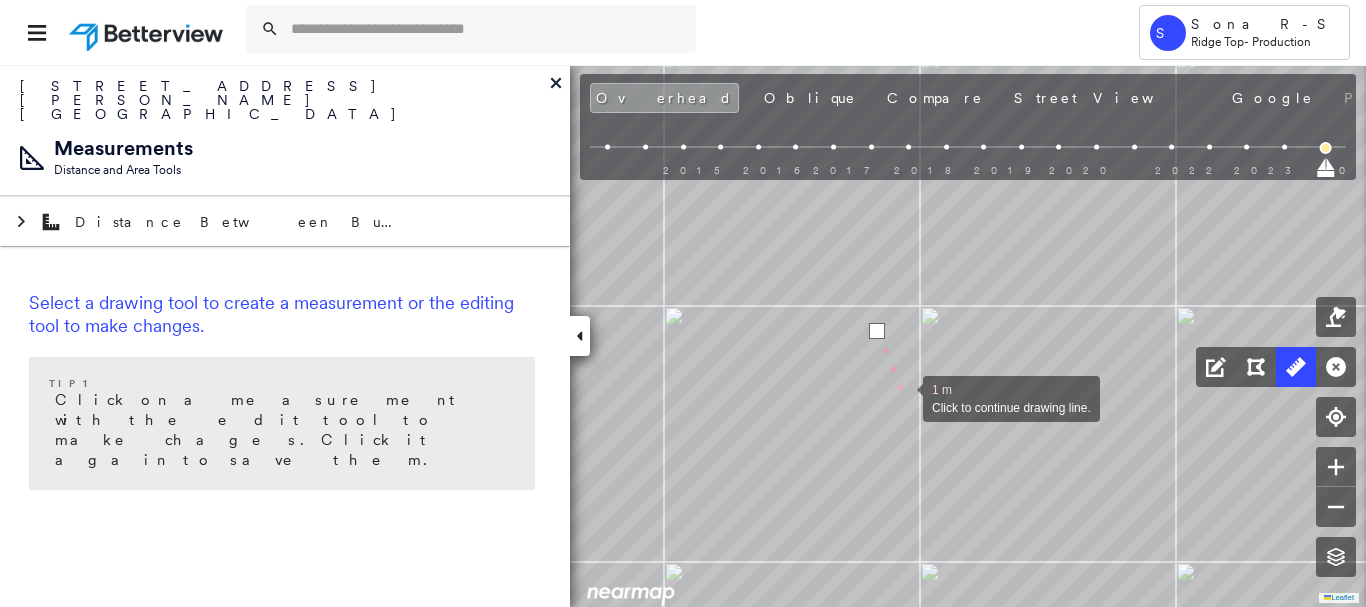 click at bounding box center (903, 397) 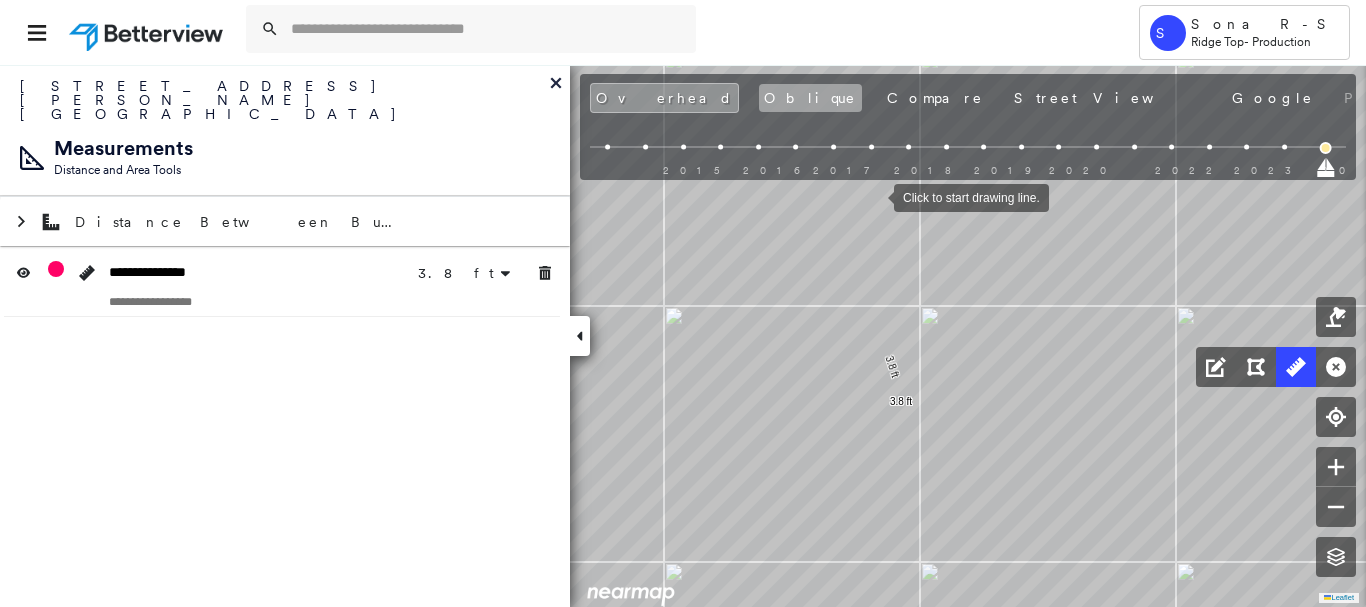 click on "Oblique" at bounding box center [810, 98] 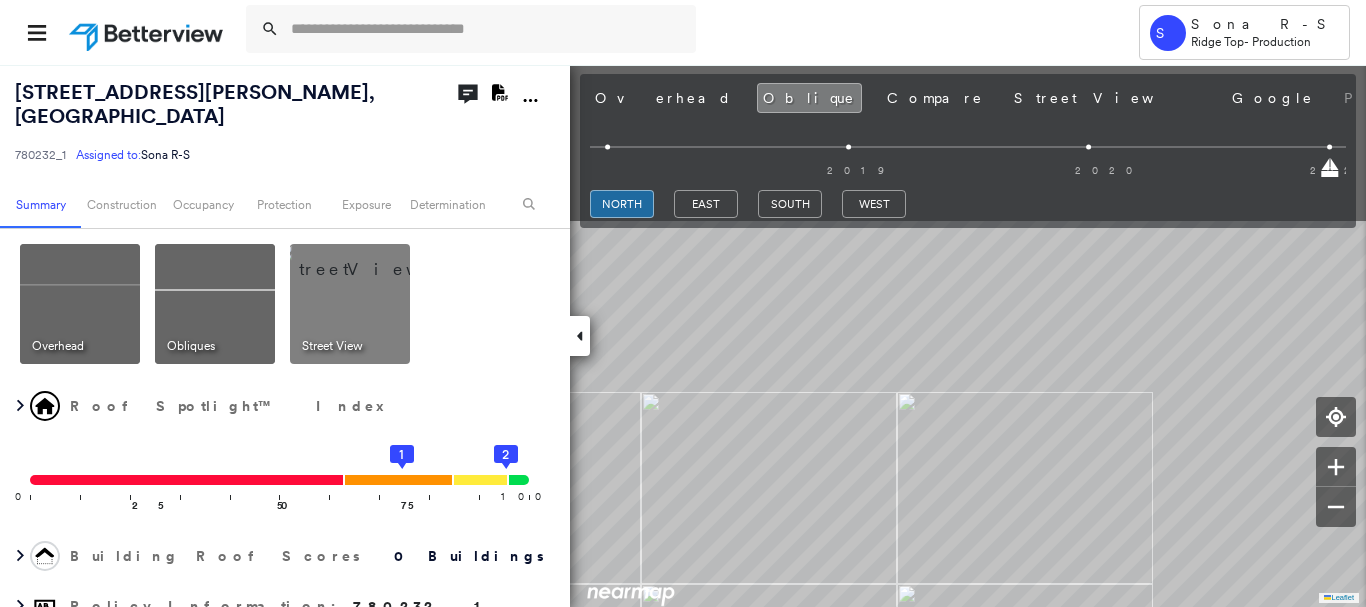 click on "[GEOGRAPHIC_DATA] Top  -   Production [STREET_ADDRESS][PERSON_NAME] Assigned to:  Sona R-S Assigned to:  Sona R-S 780232_1 Assigned to:  Sona R-S Open Comments Download PDF Report Summary Construction Occupancy Protection Exposure Determination Overhead Obliques Street View Roof Spotlight™ Index 0 100 25 50 75 1 2 Building Roof Scores 0 Buildings Policy Information :  780232_1 Flags :  1 (0 cleared, 1 uncleared) Construction Occupancy Protection Exposure Determination Flags :  1 (0 cleared, 1 uncleared) Uncleared Flags (1) Cleared Flags  (0) Betterview Property Flagged [DATE] Clear Action Taken New Entry History Quote/New Business Terms & Conditions Added ACV Endorsement Added Cosmetic Endorsement Inspection/Loss Control Report Information Added to Inspection Survey Onsite Inspection Ordered Determined No Inspection Needed General Used Report to Further Agent/Insured Discussion Reject/Decline - New Business Allowed to Proceed / Policy Bound Save Renewal Terms & Conditions" at bounding box center [683, 303] 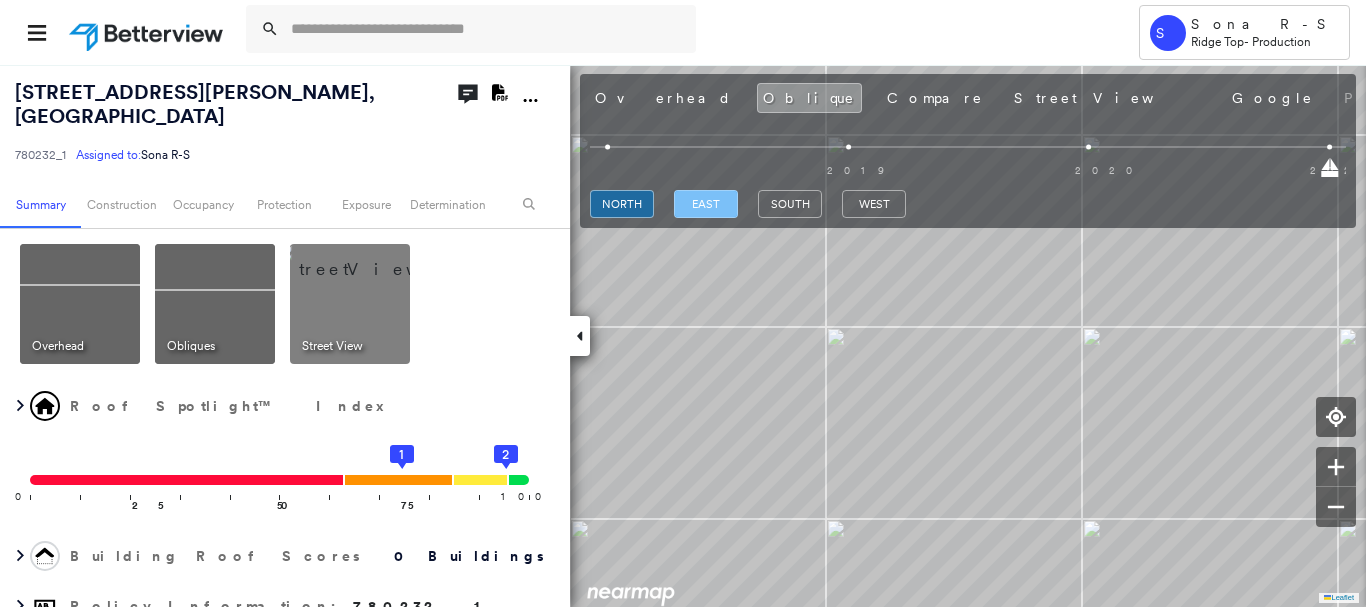 click on "east" at bounding box center (706, 204) 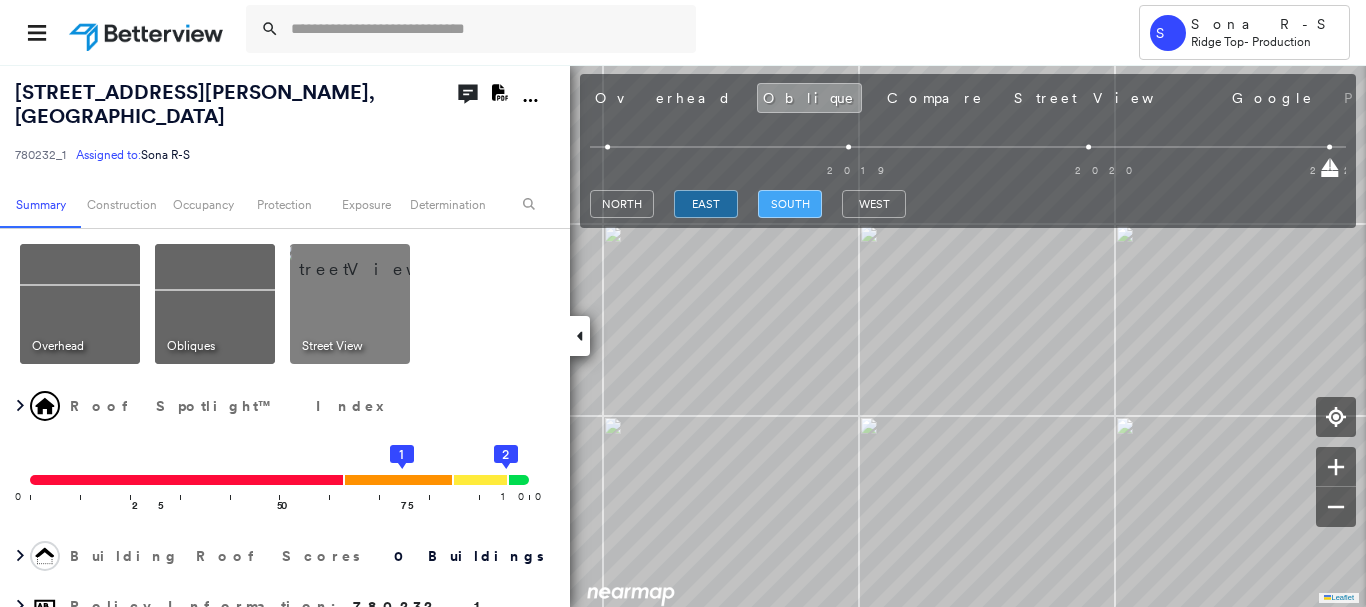 click on "south" at bounding box center [790, 204] 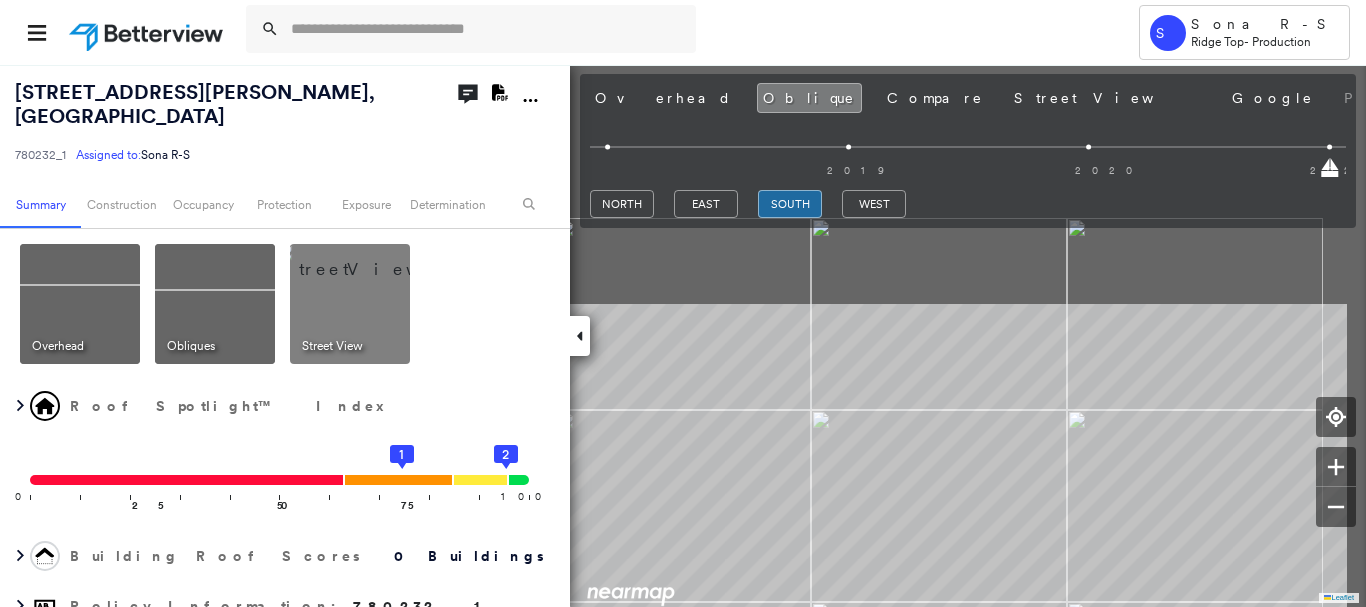 click on "[GEOGRAPHIC_DATA] Top  -   Production [STREET_ADDRESS][PERSON_NAME] Assigned to:  Sona R-S Assigned to:  Sona R-S 780232_1 Assigned to:  Sona R-S Open Comments Download PDF Report Summary Construction Occupancy Protection Exposure Determination Overhead Obliques Street View Roof Spotlight™ Index 0 100 25 50 75 1 2 Building Roof Scores 0 Buildings Policy Information :  780232_1 Flags :  1 (0 cleared, 1 uncleared) Construction Occupancy Protection Exposure Determination Flags :  1 (0 cleared, 1 uncleared) Uncleared Flags (1) Cleared Flags  (0) Betterview Property Flagged [DATE] Clear Action Taken New Entry History Quote/New Business Terms & Conditions Added ACV Endorsement Added Cosmetic Endorsement Inspection/Loss Control Report Information Added to Inspection Survey Onsite Inspection Ordered Determined No Inspection Needed General Used Report to Further Agent/Insured Discussion Reject/Decline - New Business Allowed to Proceed / Policy Bound Save Renewal Terms & Conditions" at bounding box center [683, 303] 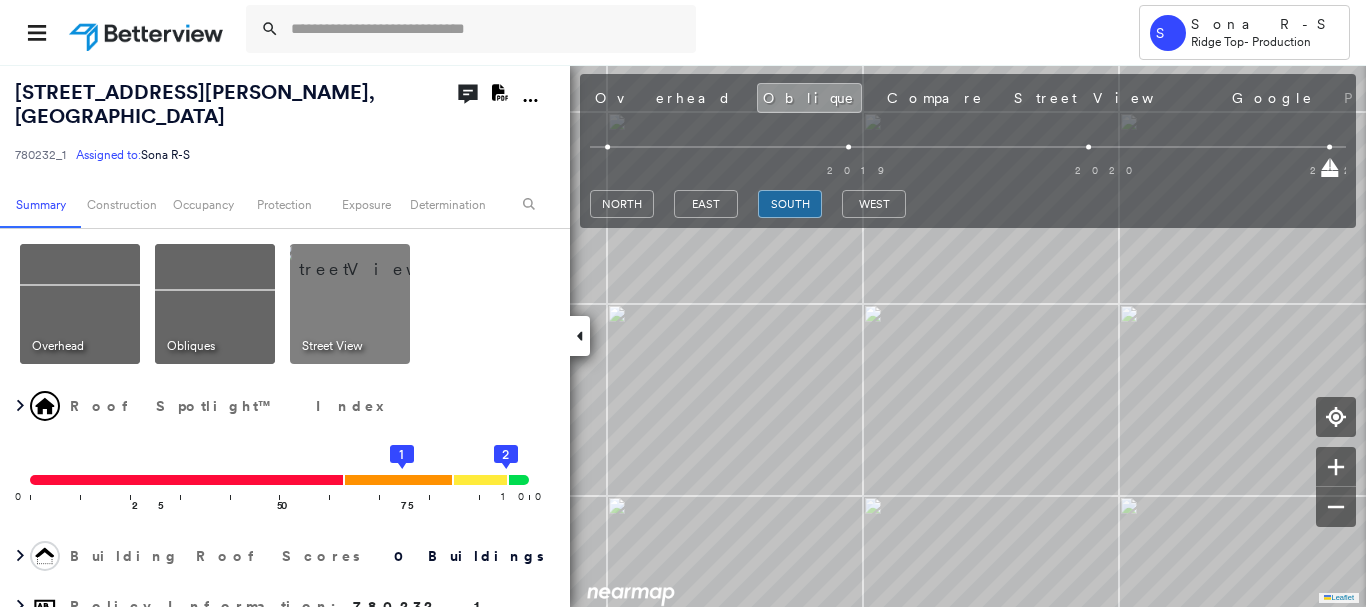 drag, startPoint x: 613, startPoint y: 106, endPoint x: 622, endPoint y: 122, distance: 18.35756 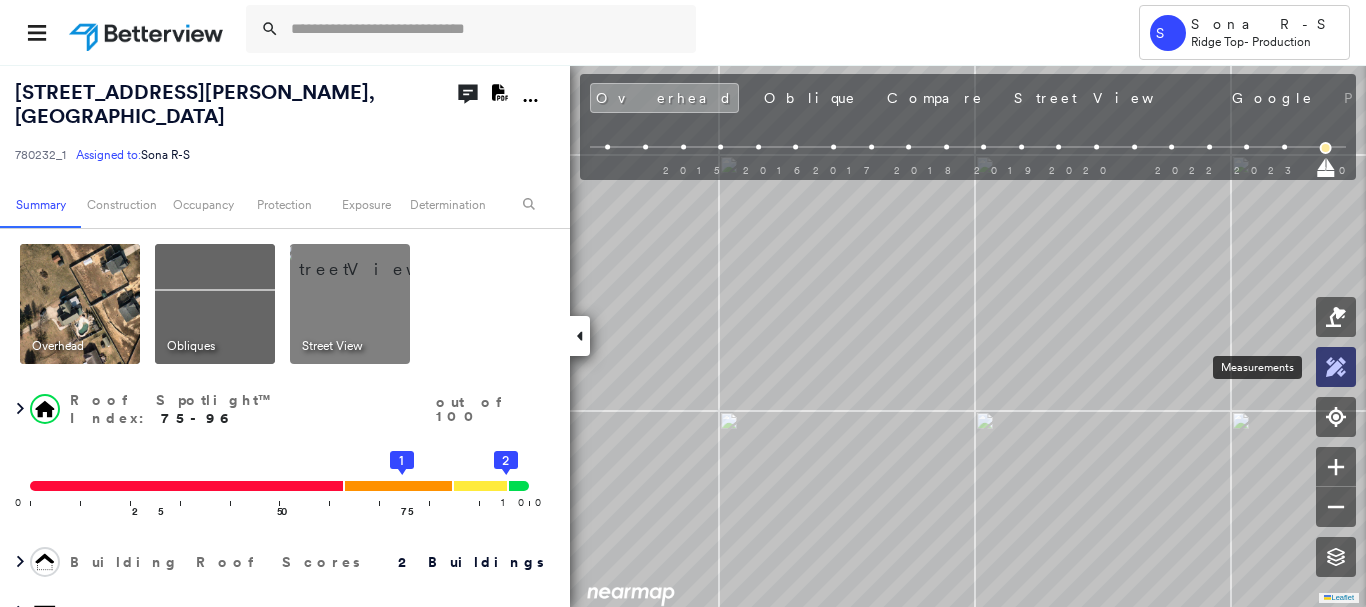 click at bounding box center (1336, 367) 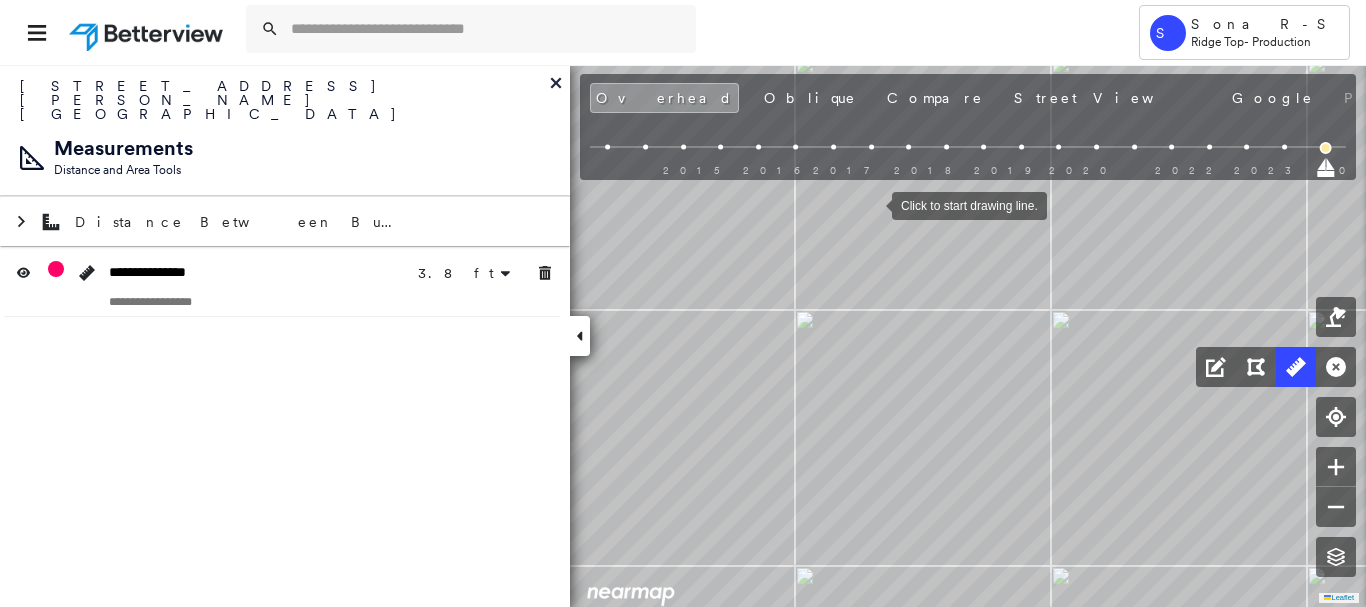 click at bounding box center (872, 204) 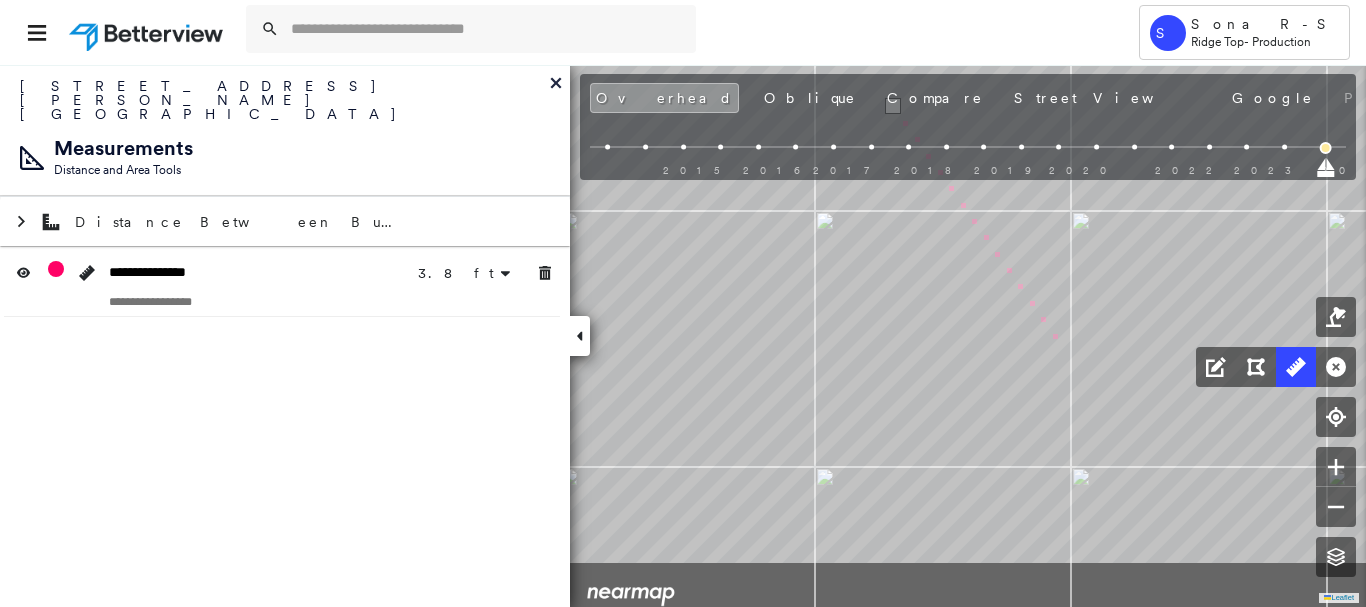 click on "3.8 ft 3.8 ft 5 m Click to continue drawing line." at bounding box center (10, 254) 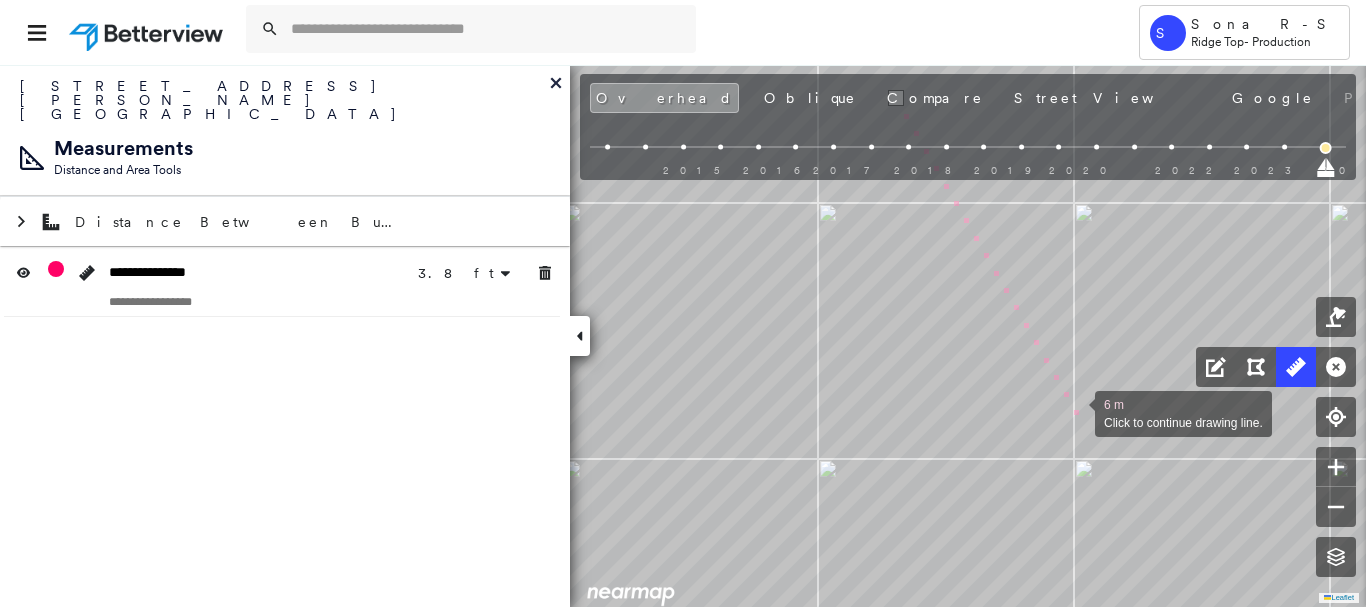 drag, startPoint x: 1075, startPoint y: 412, endPoint x: 1063, endPoint y: 426, distance: 18.439089 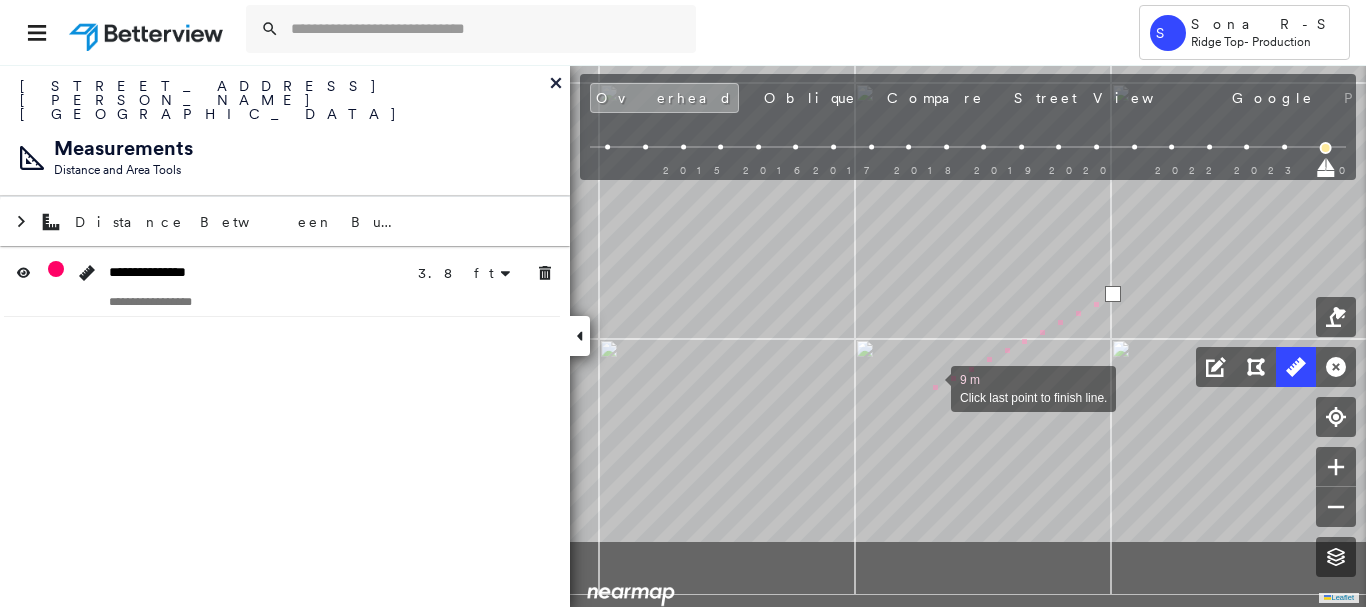 drag, startPoint x: 892, startPoint y: 521, endPoint x: 880, endPoint y: 424, distance: 97.73945 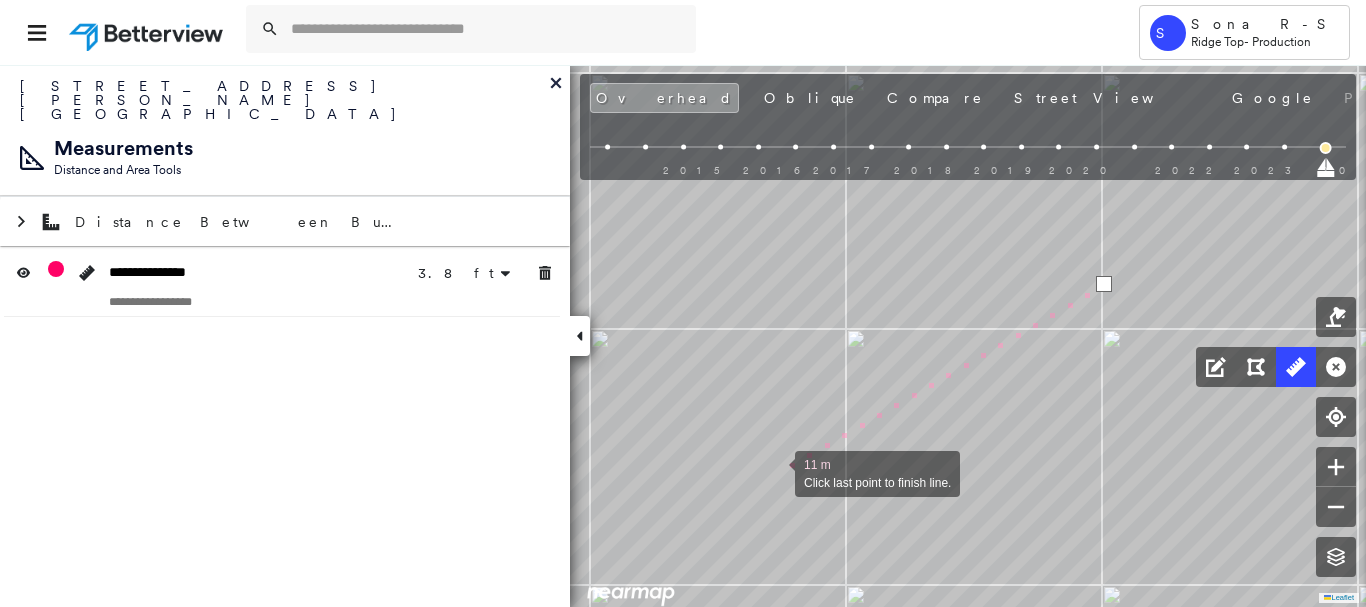 click at bounding box center (775, 472) 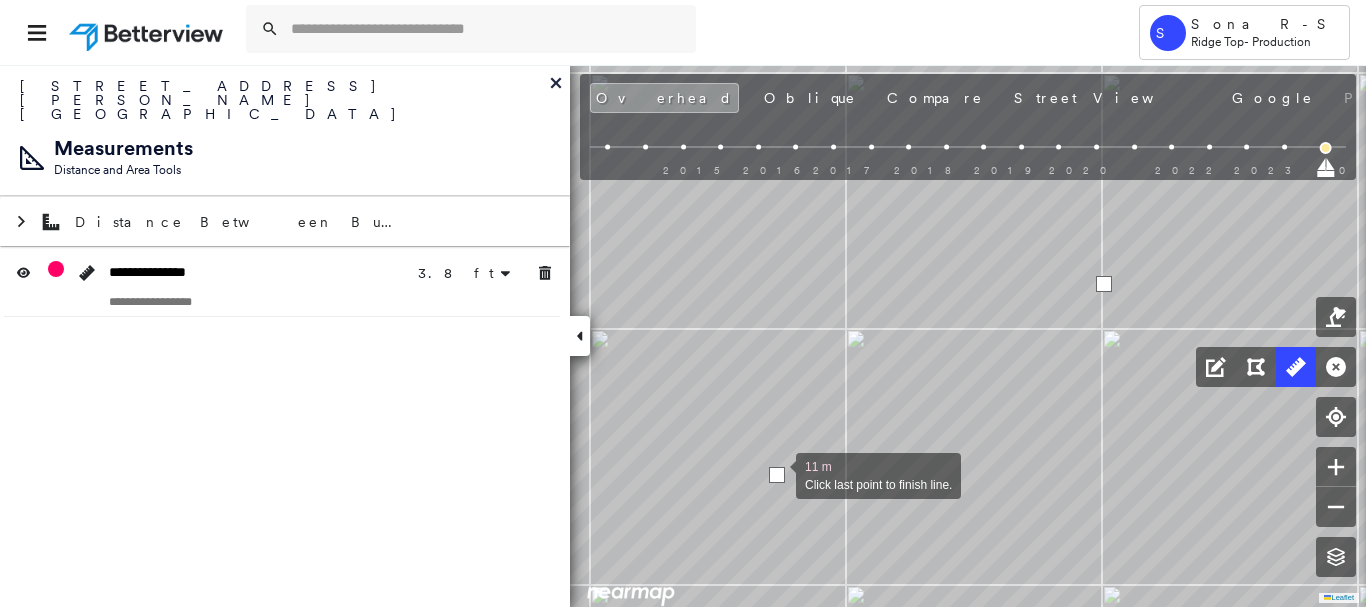click at bounding box center (777, 475) 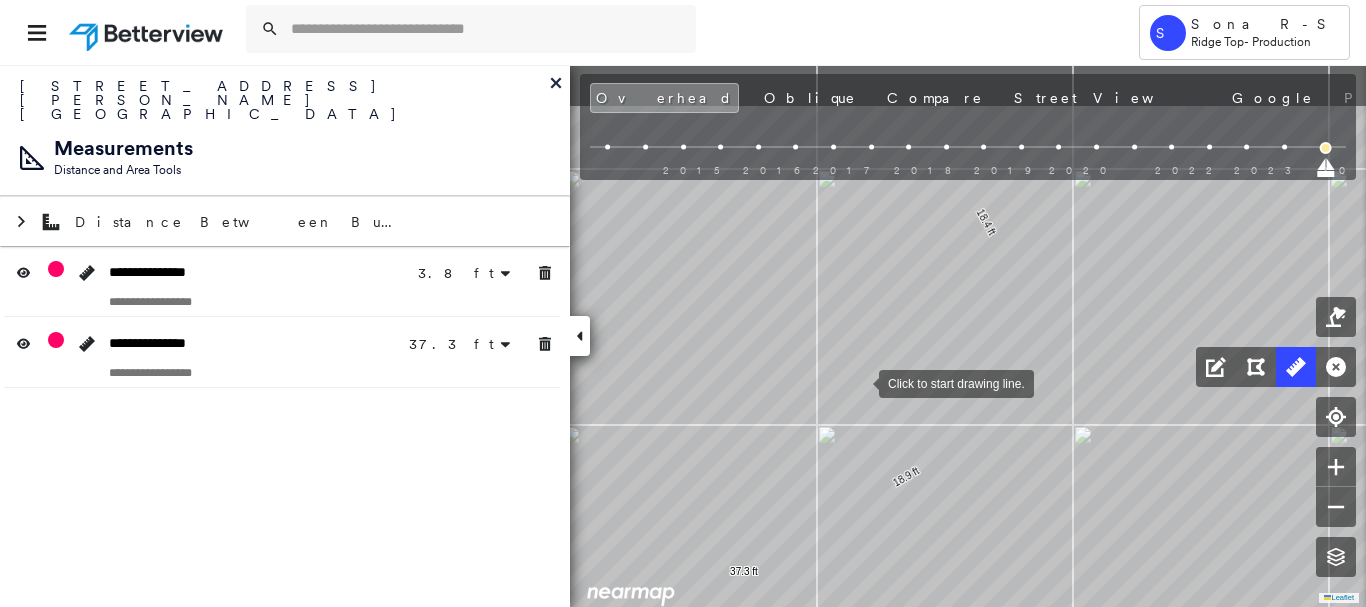 drag, startPoint x: 792, startPoint y: 509, endPoint x: 859, endPoint y: 383, distance: 142.706 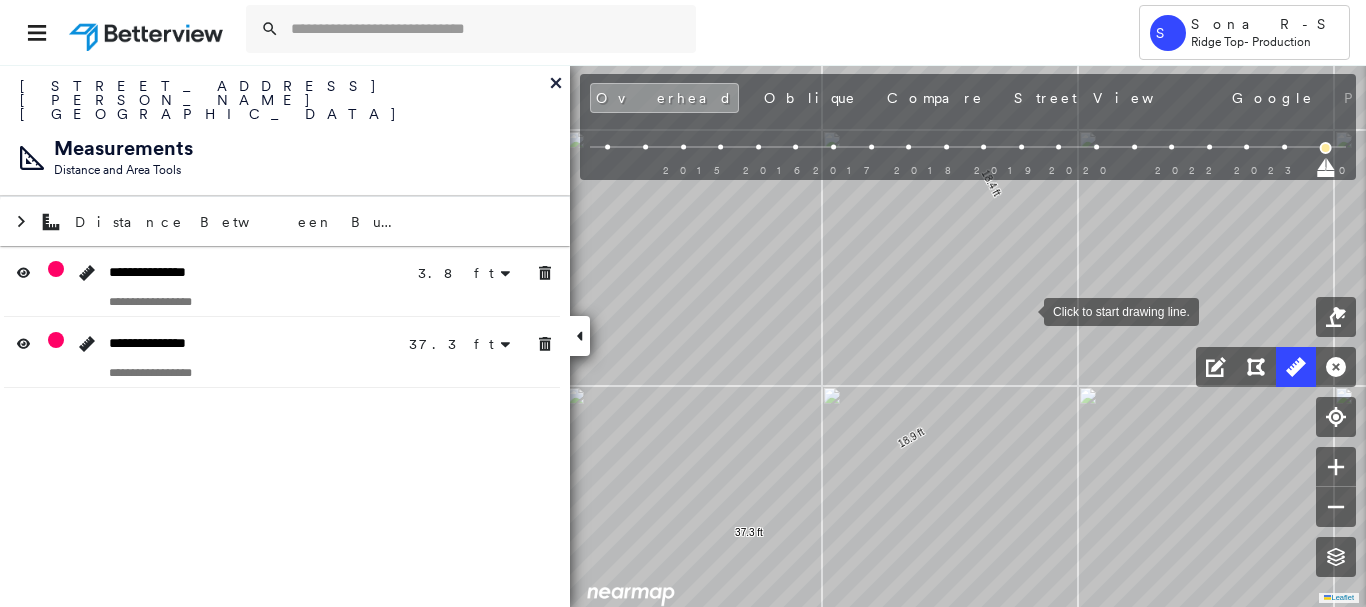 drag, startPoint x: 1010, startPoint y: 372, endPoint x: 1024, endPoint y: 308, distance: 65.51336 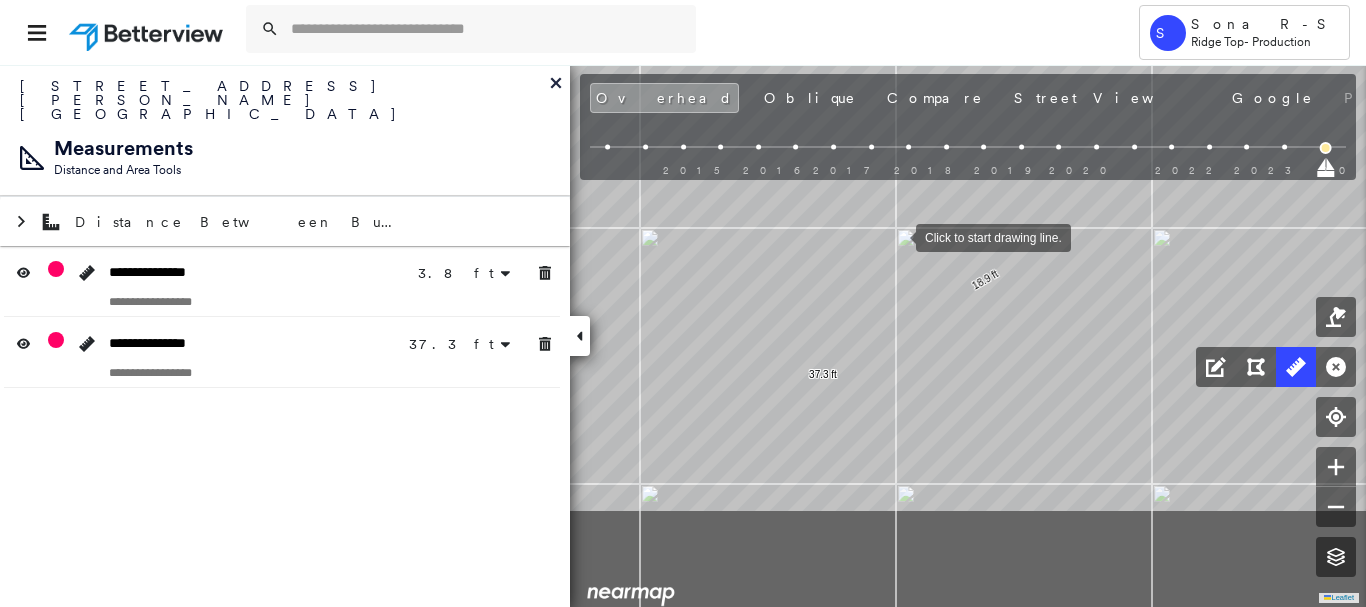 drag, startPoint x: 853, startPoint y: 358, endPoint x: 676, endPoint y: 89, distance: 322.0093 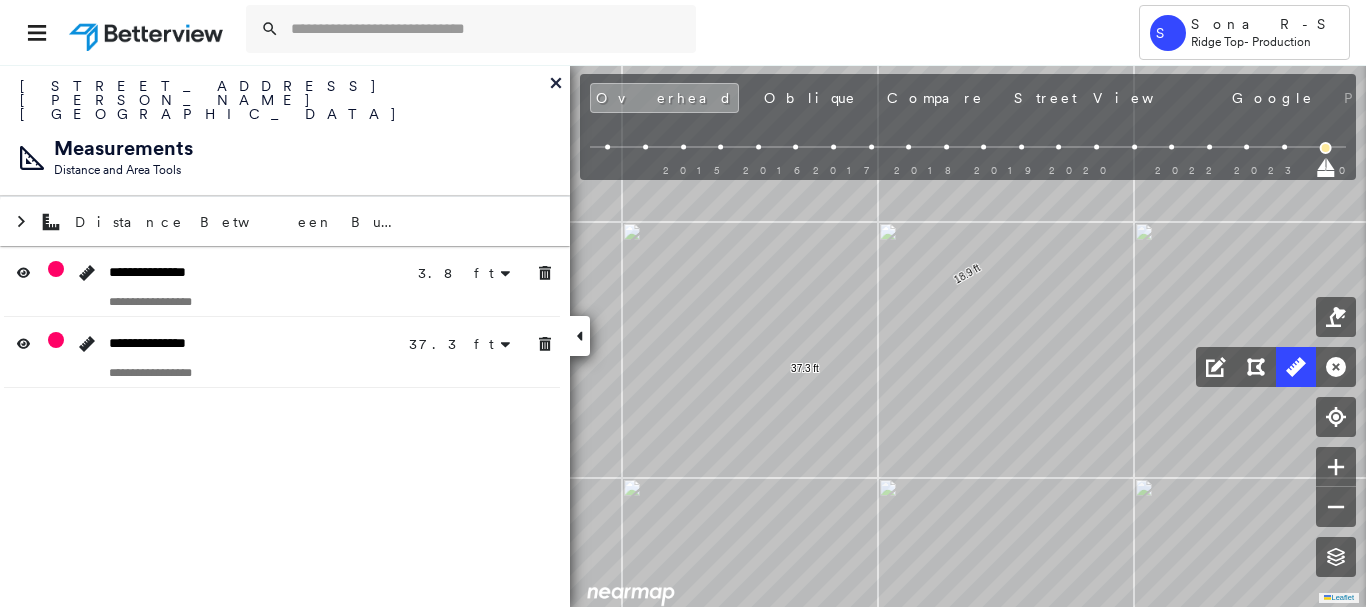 click on "Overhead Oblique Compare Street View Google Photos" at bounding box center [1005, 98] 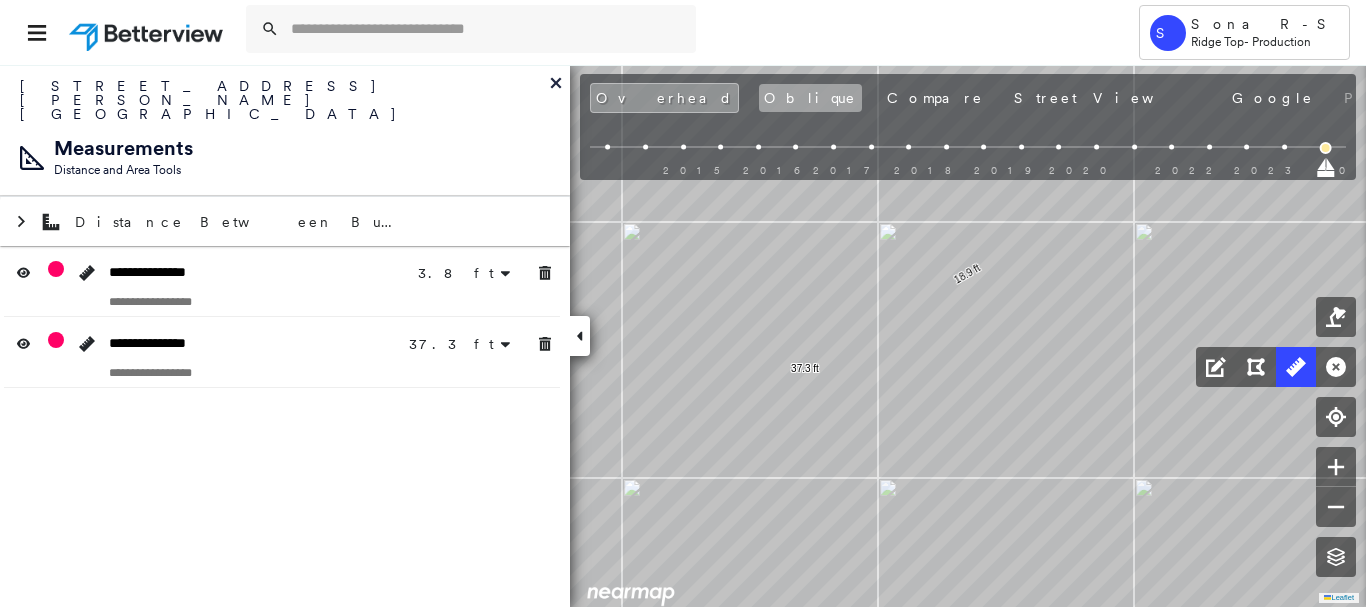 click on "Oblique" at bounding box center (810, 98) 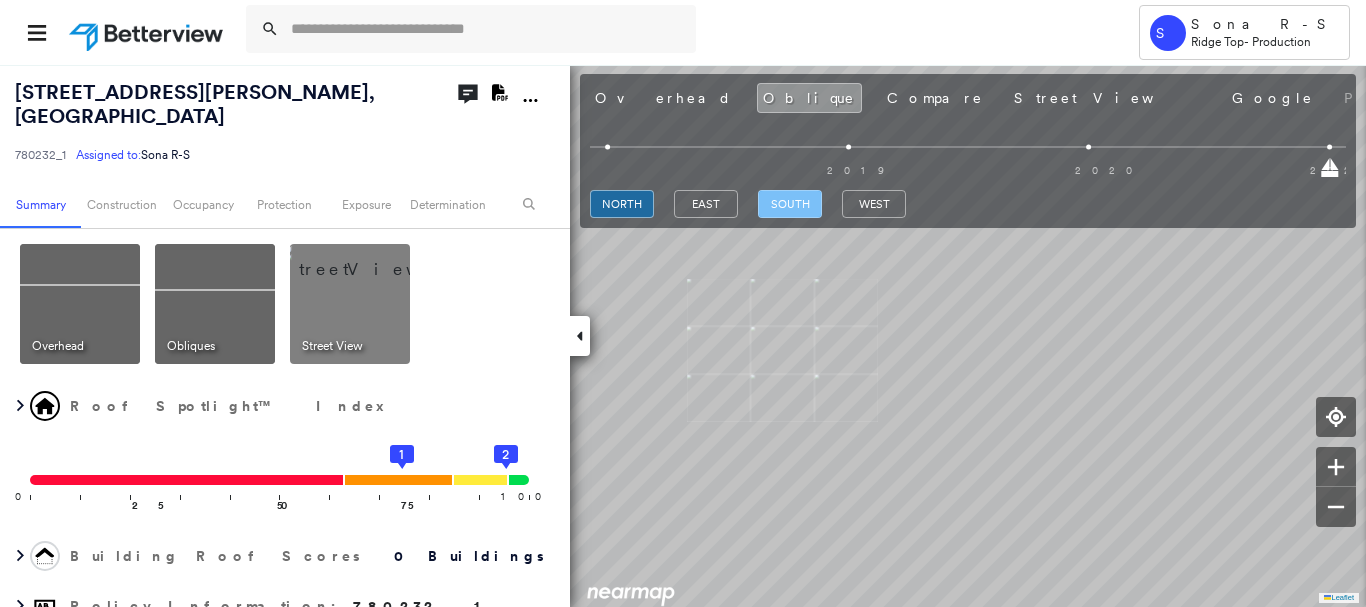 click on "south" at bounding box center (790, 204) 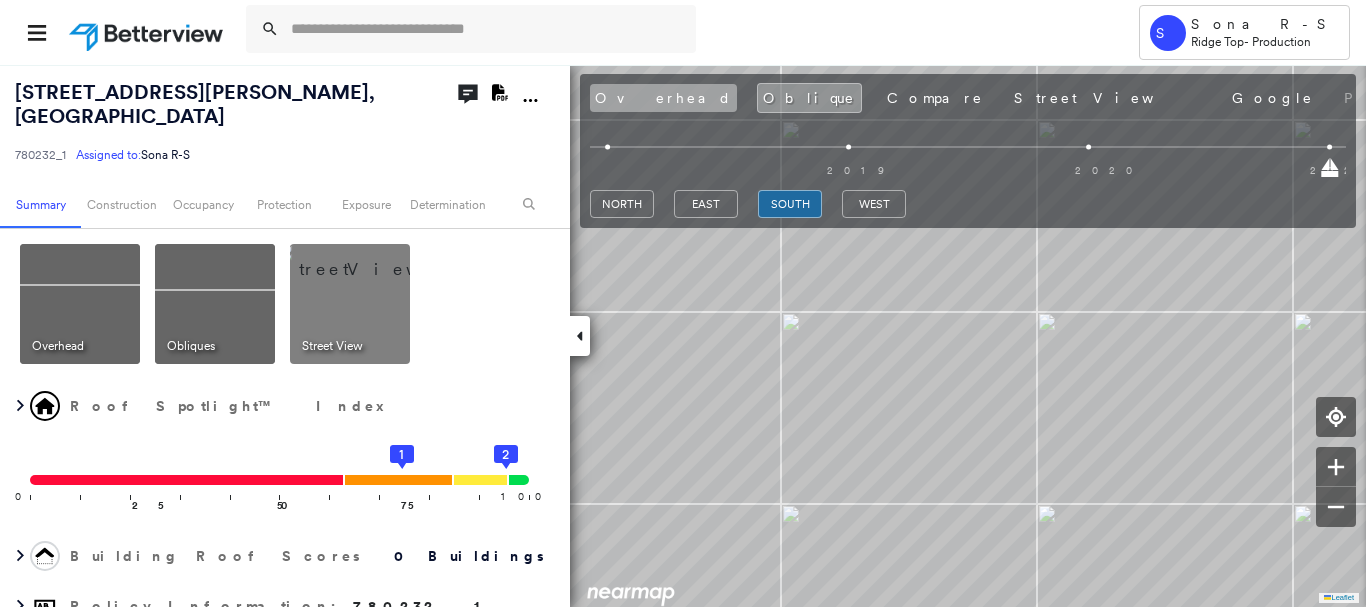 click on "Overhead" at bounding box center [663, 98] 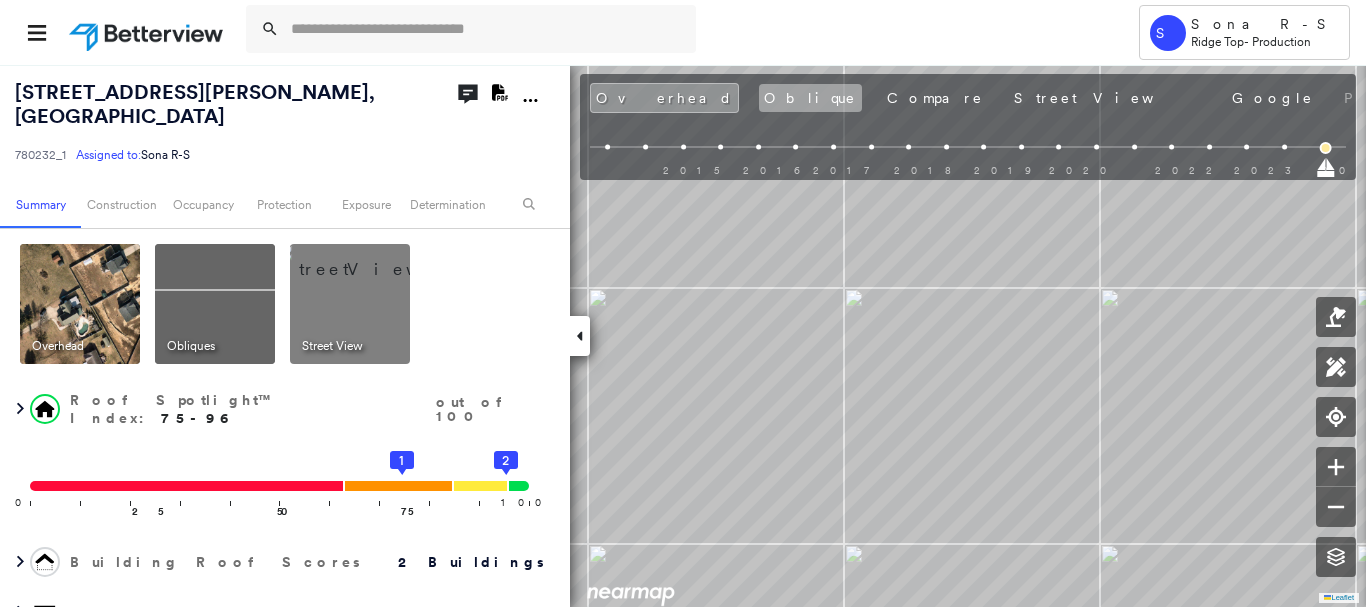 click on "Oblique" at bounding box center [810, 98] 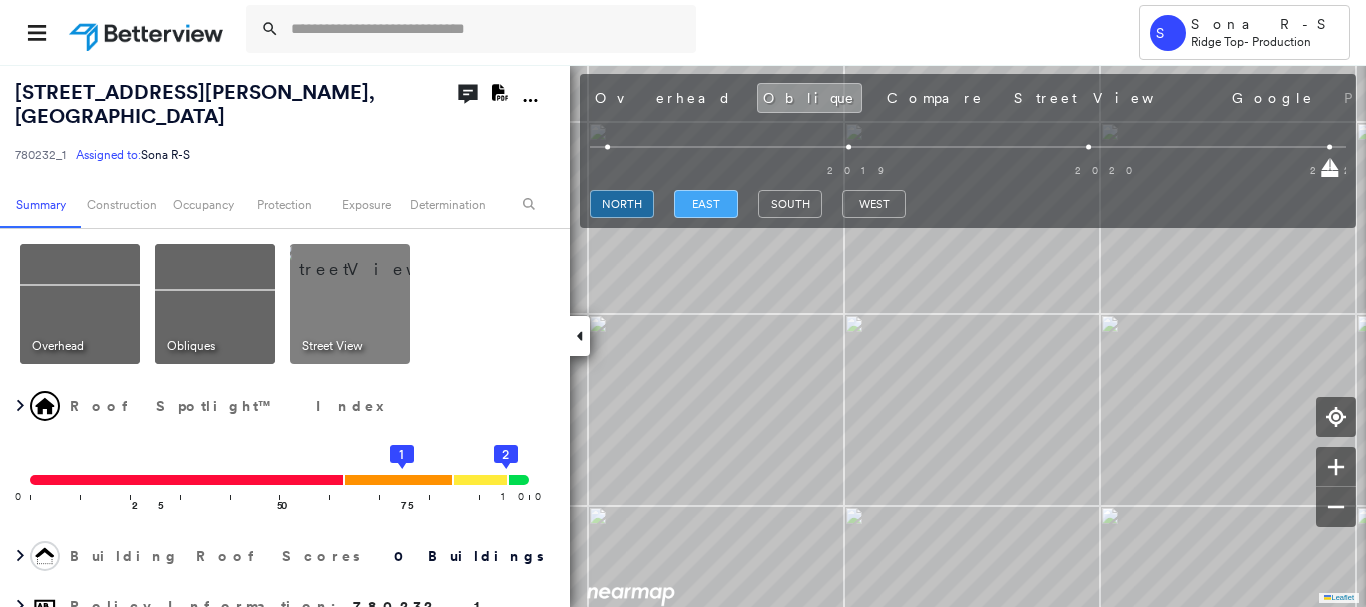 click on "east" at bounding box center [706, 204] 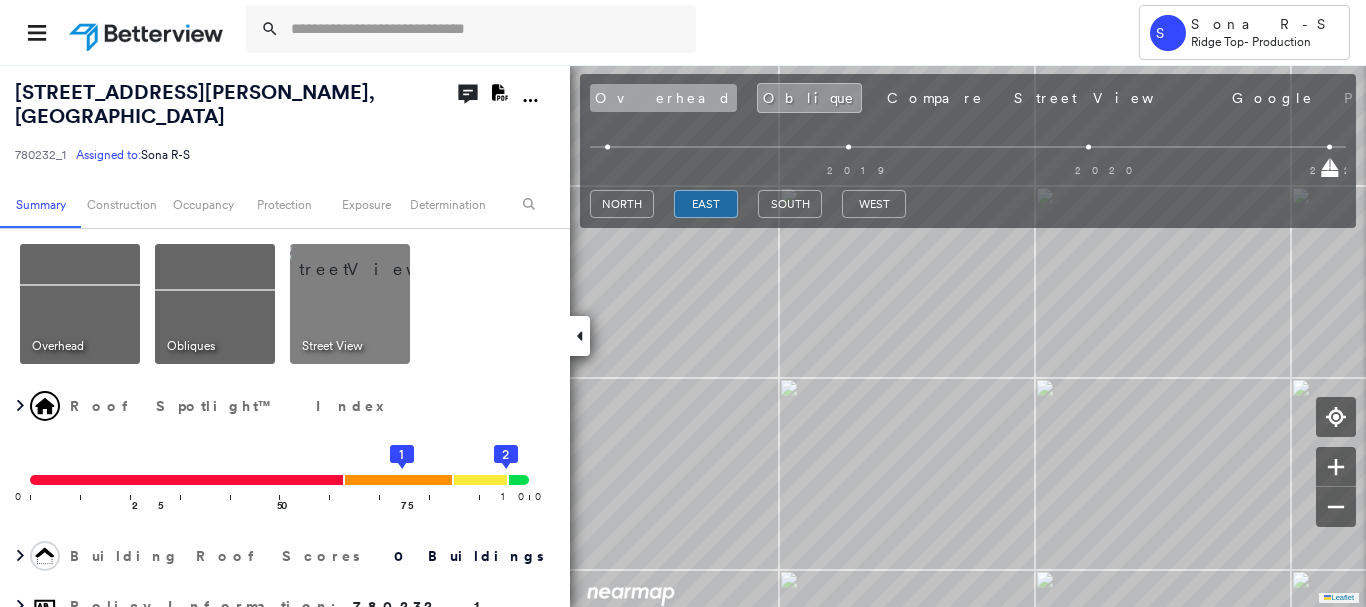 click on "Overhead" at bounding box center (663, 98) 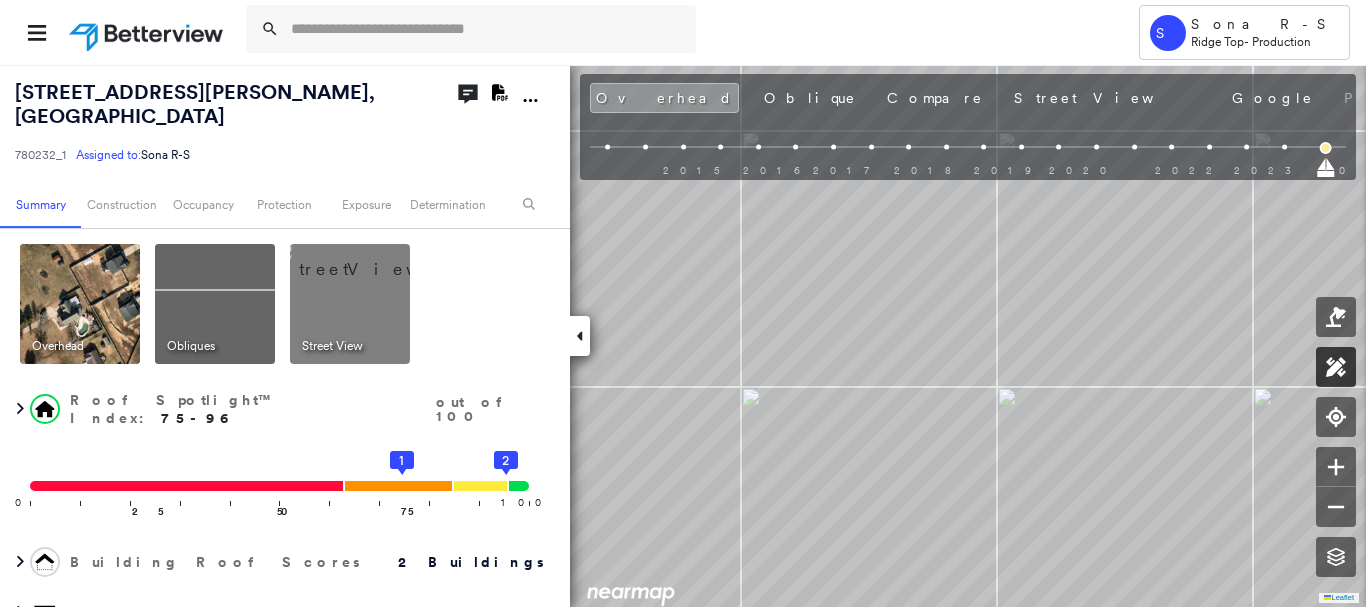 click 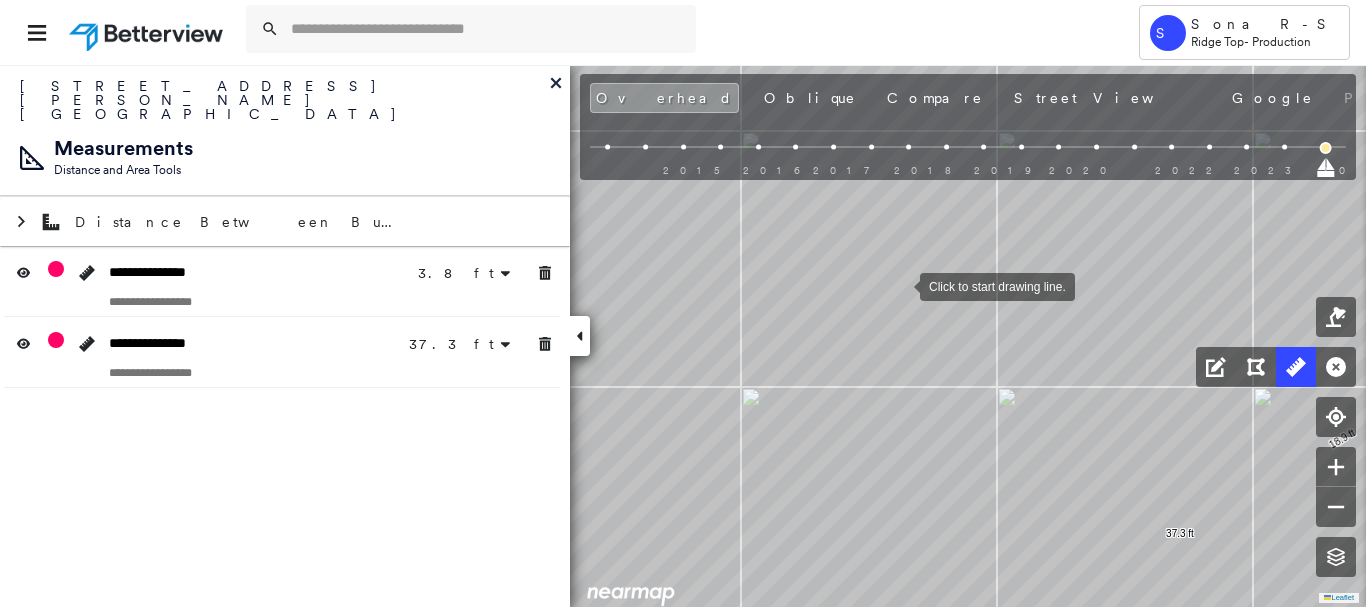 click at bounding box center [900, 285] 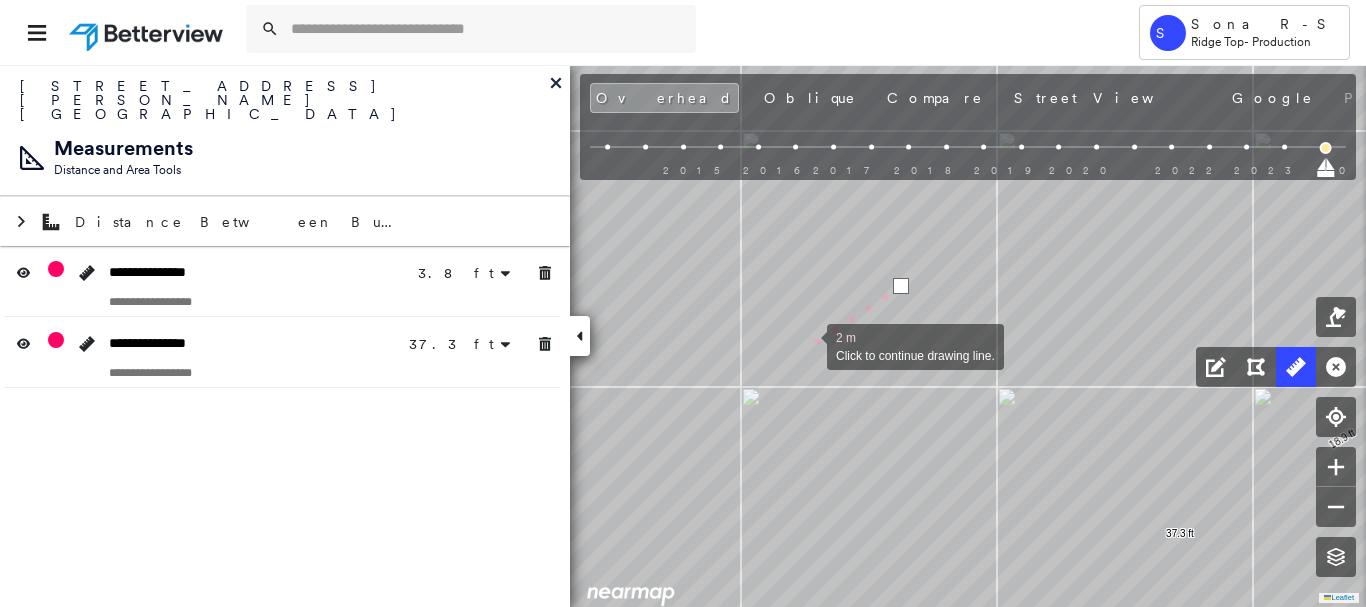 click at bounding box center [807, 345] 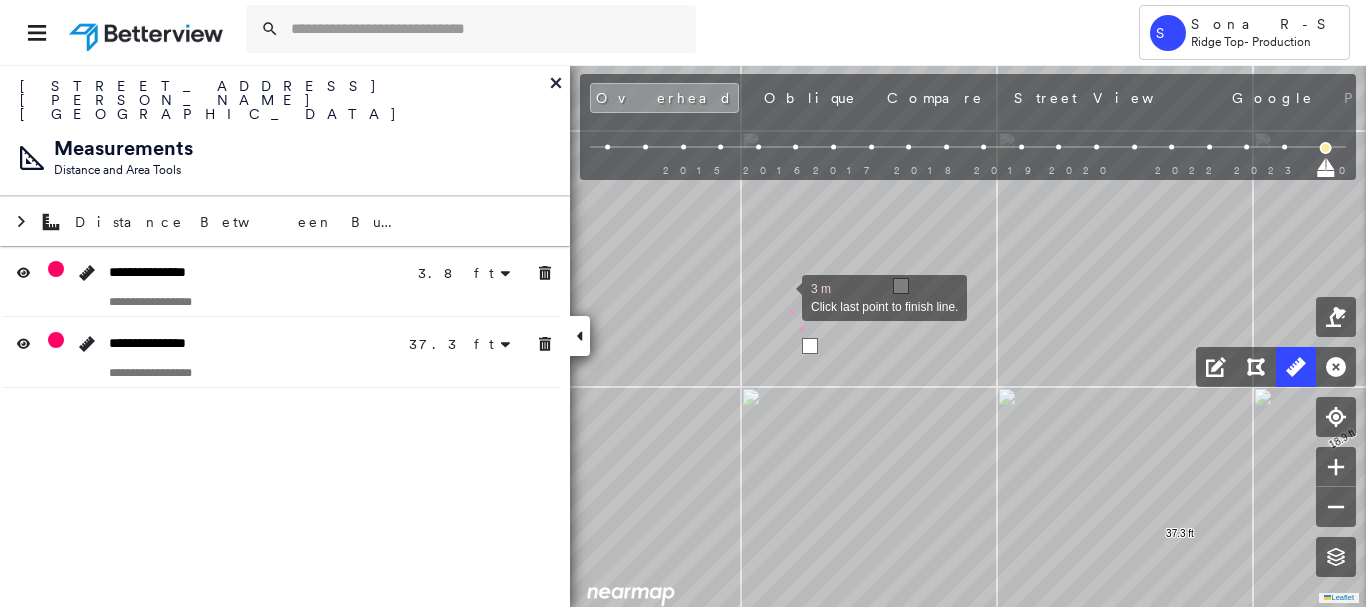 click at bounding box center (782, 296) 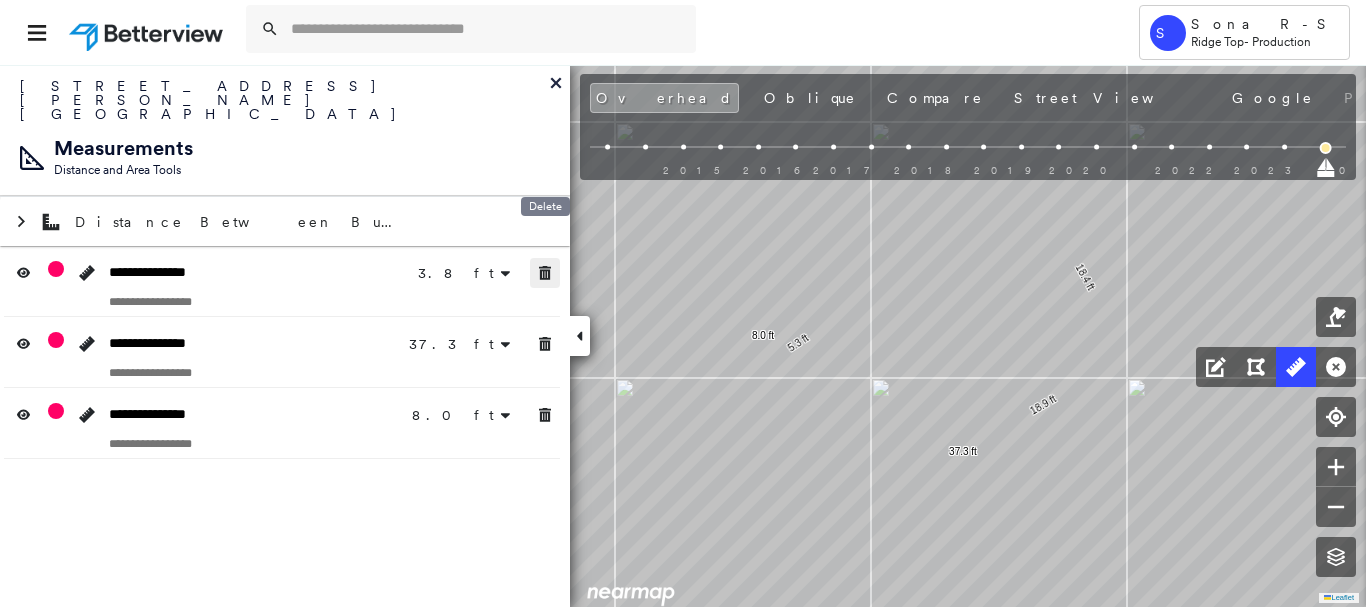click at bounding box center (545, 273) 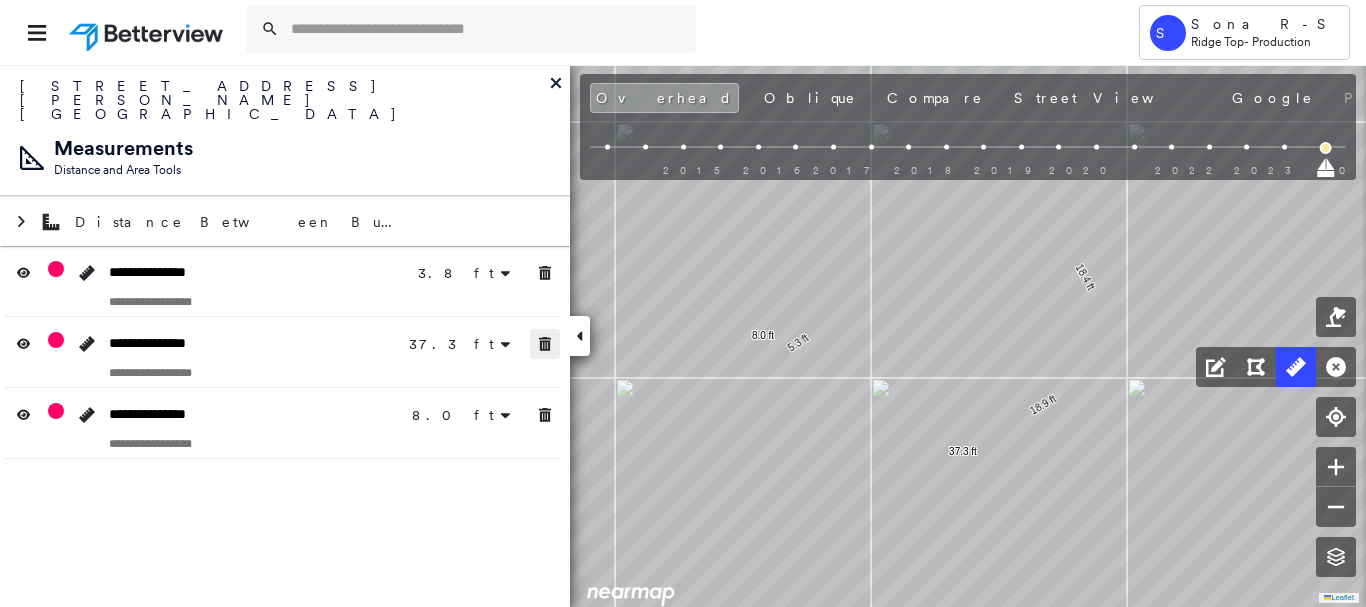 click at bounding box center [545, 344] 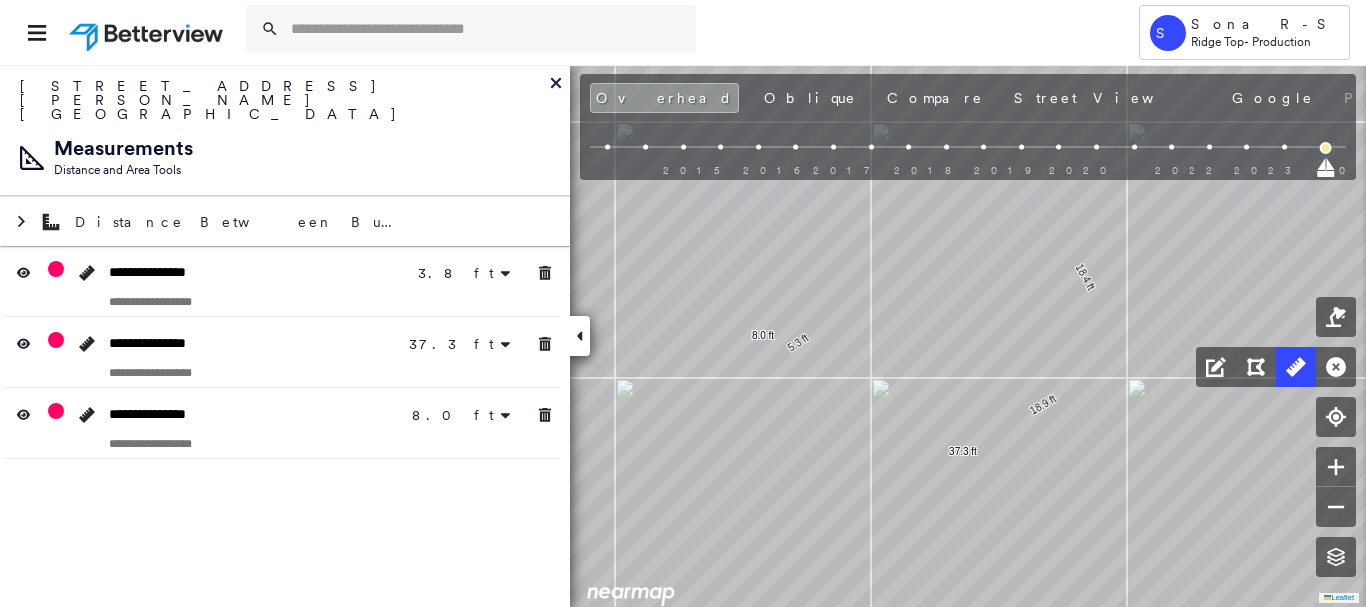 drag, startPoint x: 542, startPoint y: 372, endPoint x: 549, endPoint y: 402, distance: 30.805843 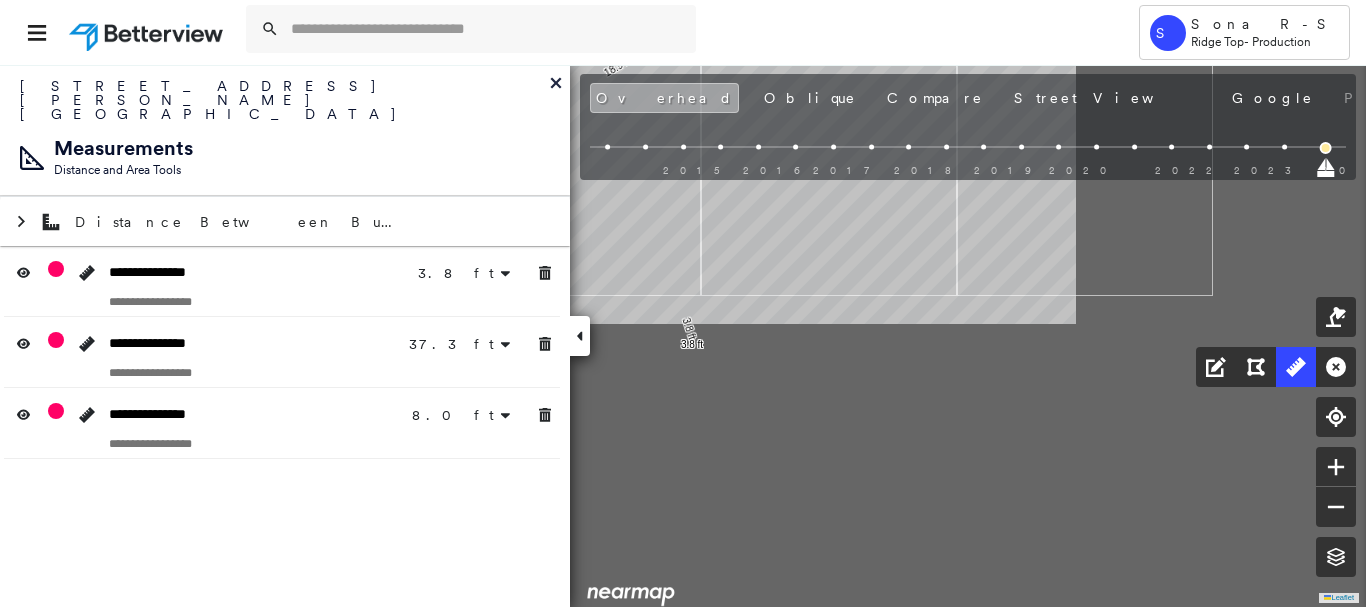 drag, startPoint x: 1071, startPoint y: 447, endPoint x: 645, endPoint y: 109, distance: 543.80145 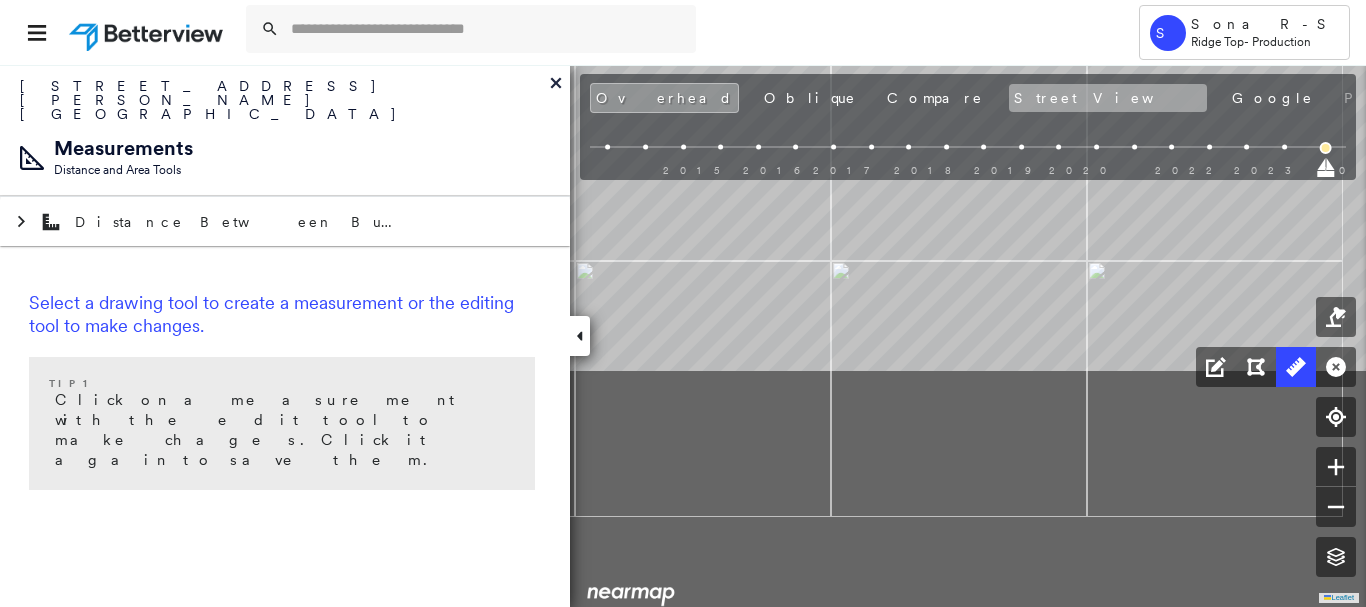 drag, startPoint x: 990, startPoint y: 401, endPoint x: 864, endPoint y: 110, distance: 317.10724 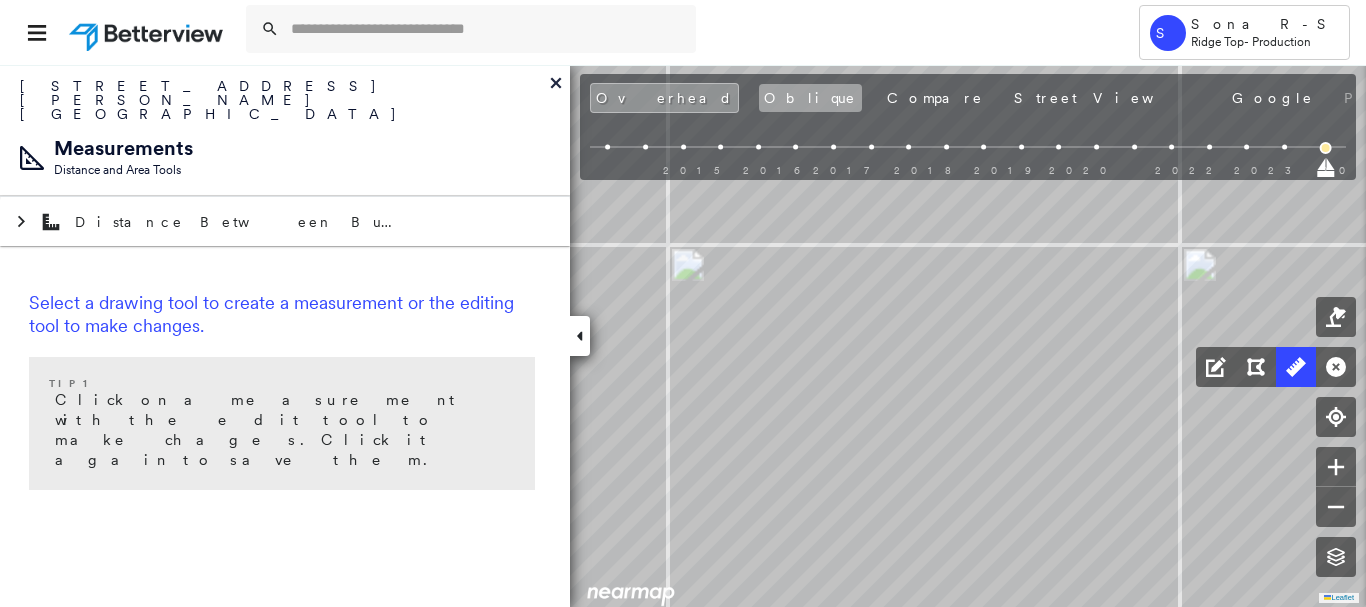 click on "Oblique" at bounding box center (810, 98) 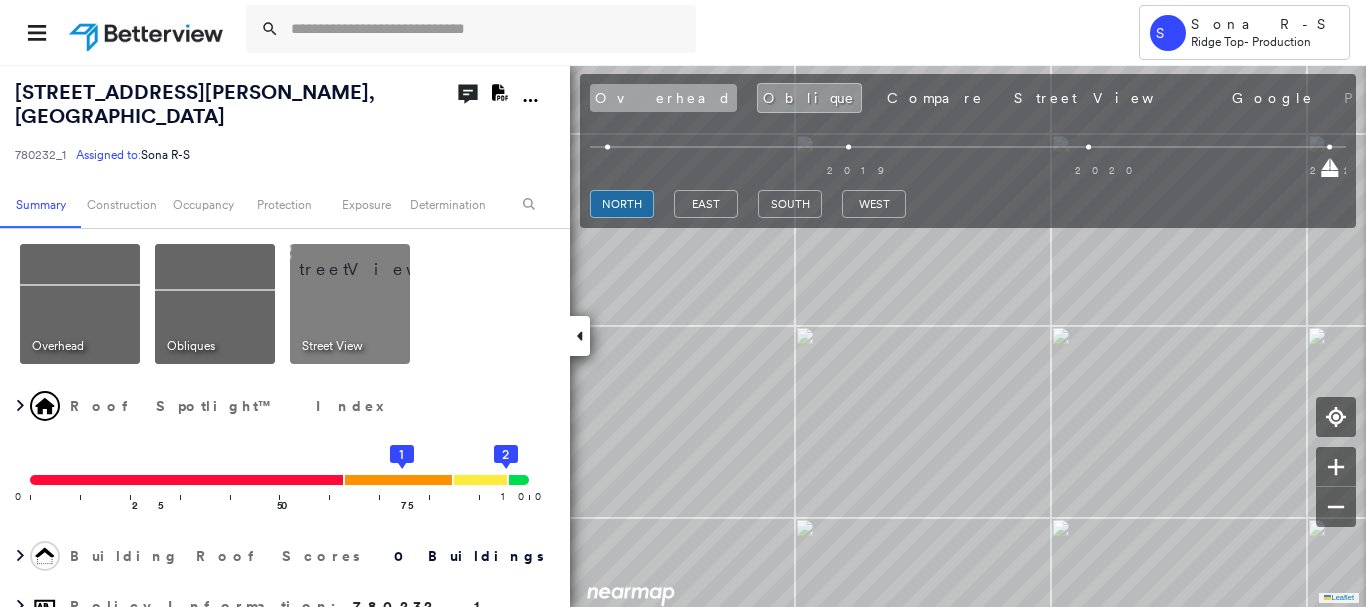 click on "Overhead" at bounding box center [663, 98] 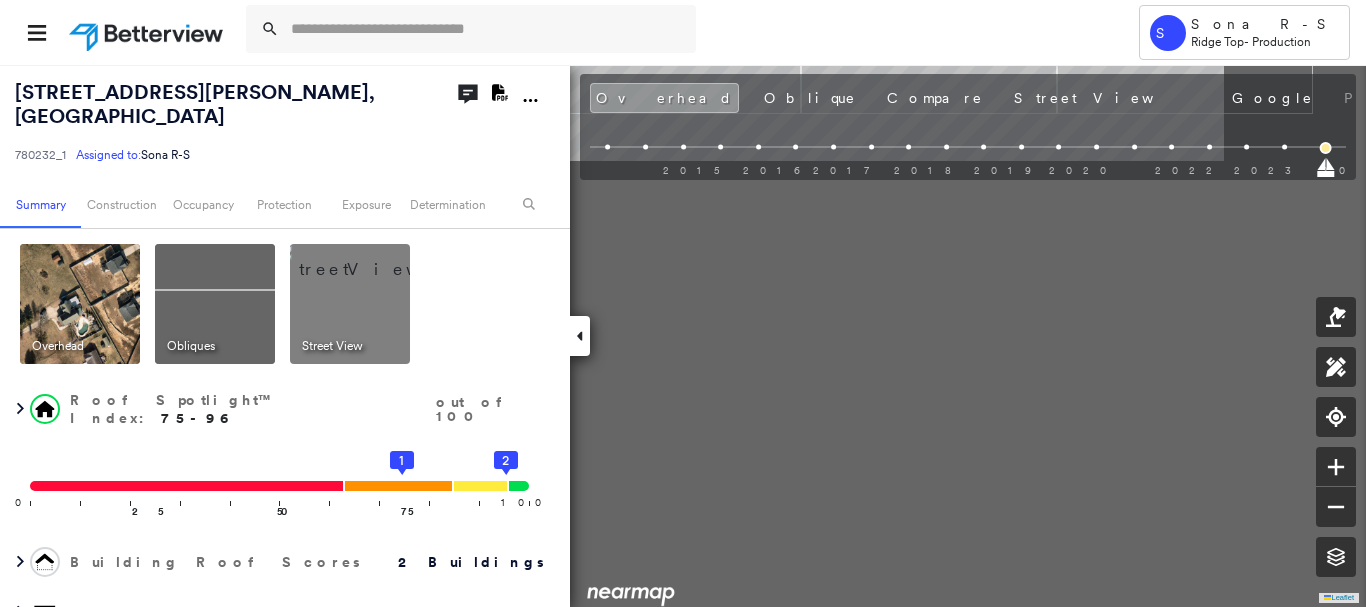 click on "[GEOGRAPHIC_DATA] Top  -   Production [STREET_ADDRESS][PERSON_NAME] Assigned to:  Sona R-S Assigned to:  Sona R-S 780232_1 Assigned to:  Sona R-S Open Comments Download PDF Report Summary Construction Occupancy Protection Exposure Determination Overhead Obliques Street View Roof Spotlight™ Index :  75-96 out of 100 0 100 25 50 75 1 2 Building Roof Scores 2 Buildings Policy Information :  780232_1 Flags :  1 (0 cleared, 1 uncleared) Construction Roof Spotlights :  Staining, Vent Property Features :  Patio Furniture, Fire Pit, Pool, Significantly Stained Pavement Roof Size & Shape :  2 buildings  Occupancy Protection Exposure Determination Flags :  1 (0 cleared, 1 uncleared) Uncleared Flags (1) Cleared Flags  (0) Betterview Property Flagged [DATE] Clear Action Taken New Entry History Quote/New Business Terms & Conditions Added ACV Endorsement Added Cosmetic Endorsement Inspection/Loss Control Report Information Added to Inspection Survey Onsite Inspection Ordered General Save" at bounding box center [683, 303] 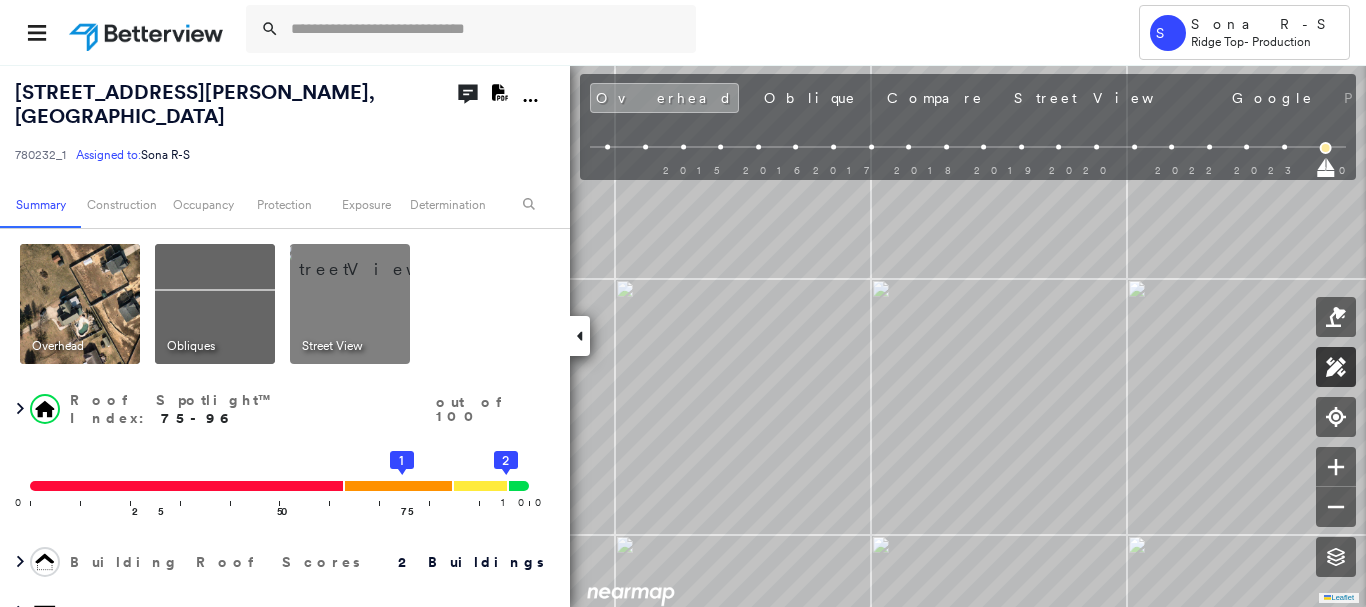 click 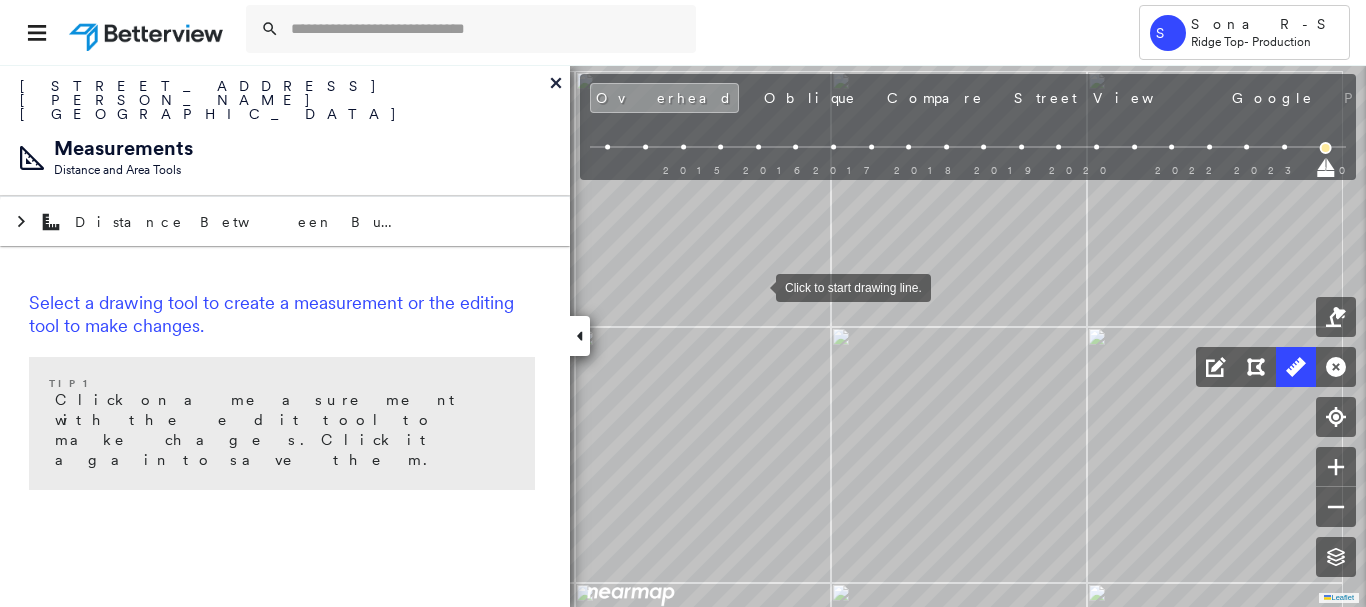 click at bounding box center (756, 286) 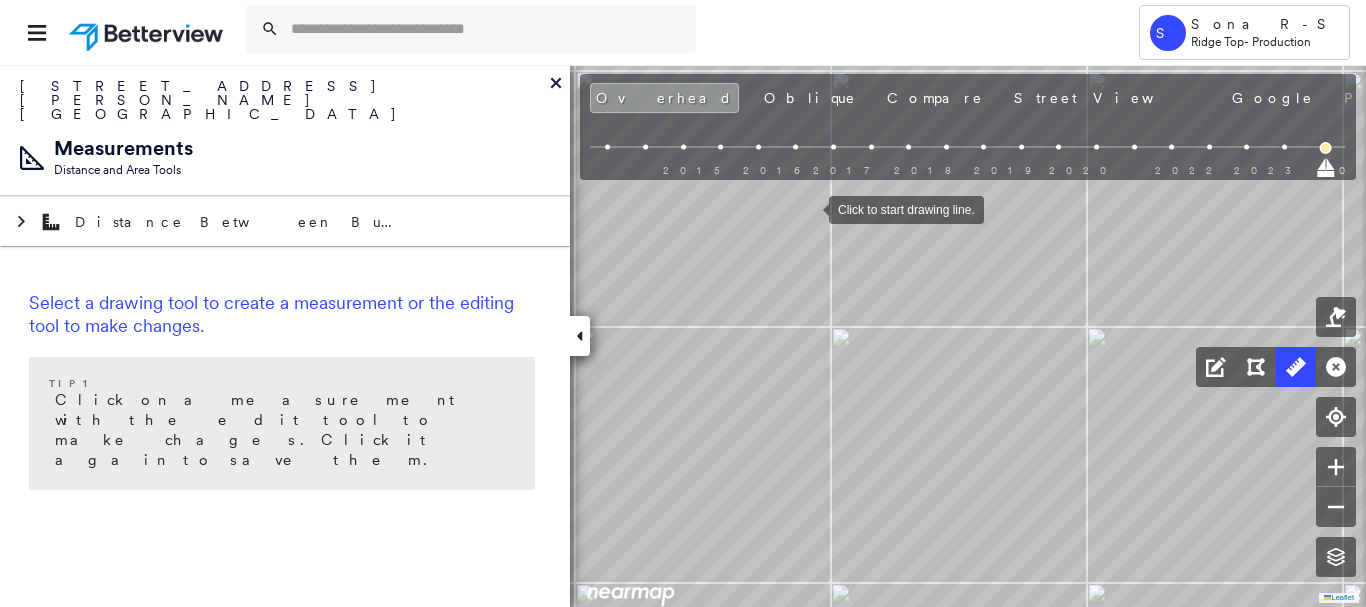 click at bounding box center (809, 208) 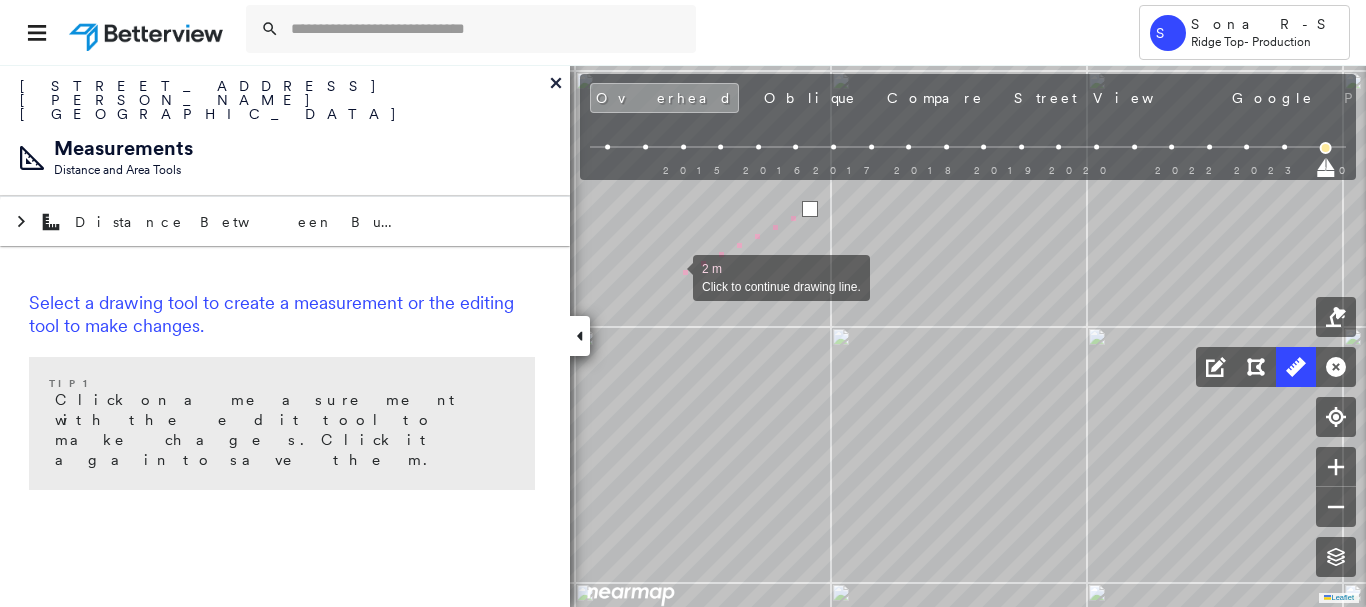 click at bounding box center [673, 276] 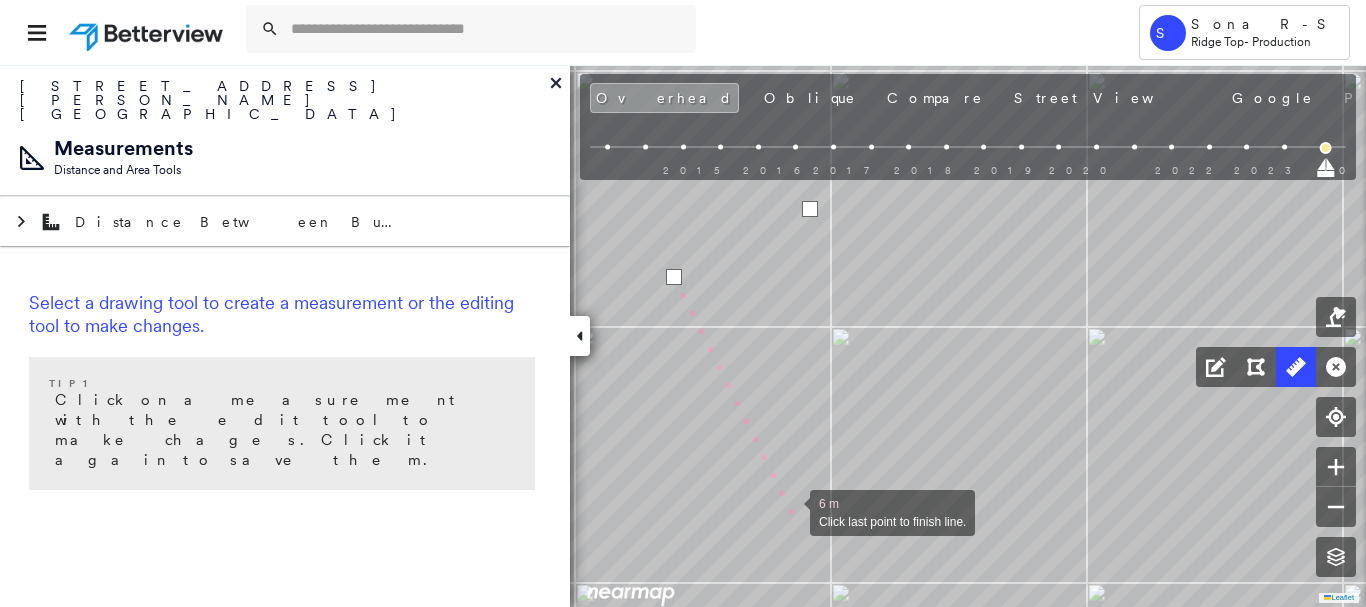 click at bounding box center (790, 511) 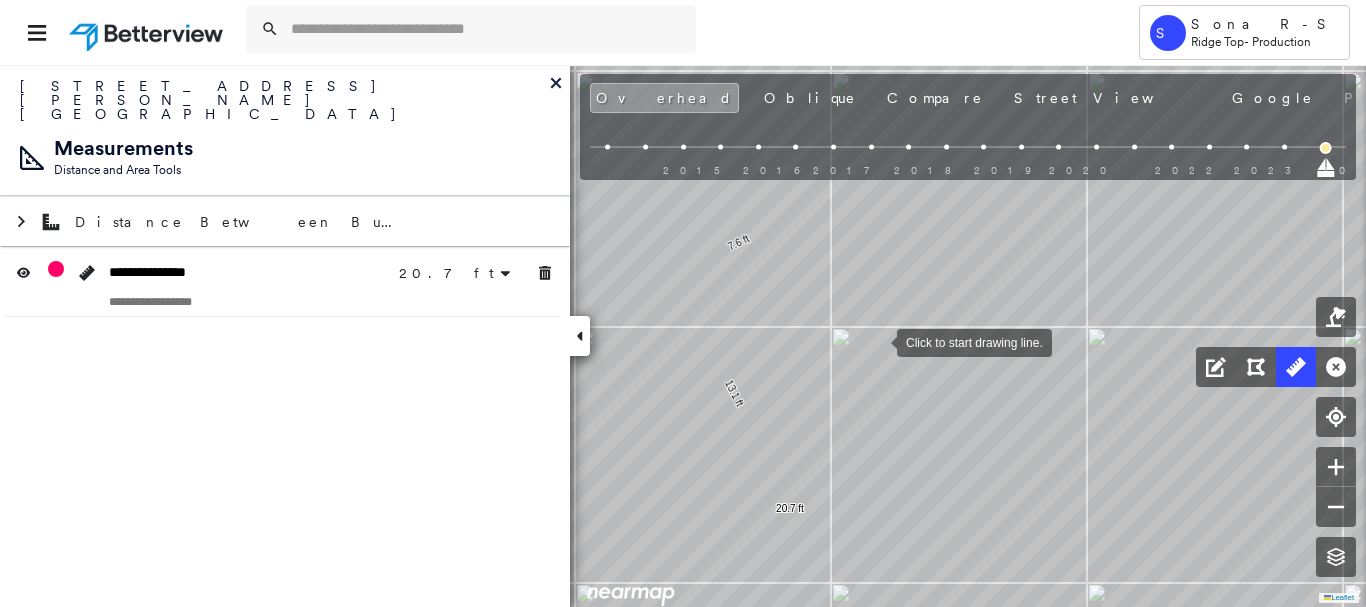drag, startPoint x: 877, startPoint y: 341, endPoint x: 893, endPoint y: 340, distance: 16.03122 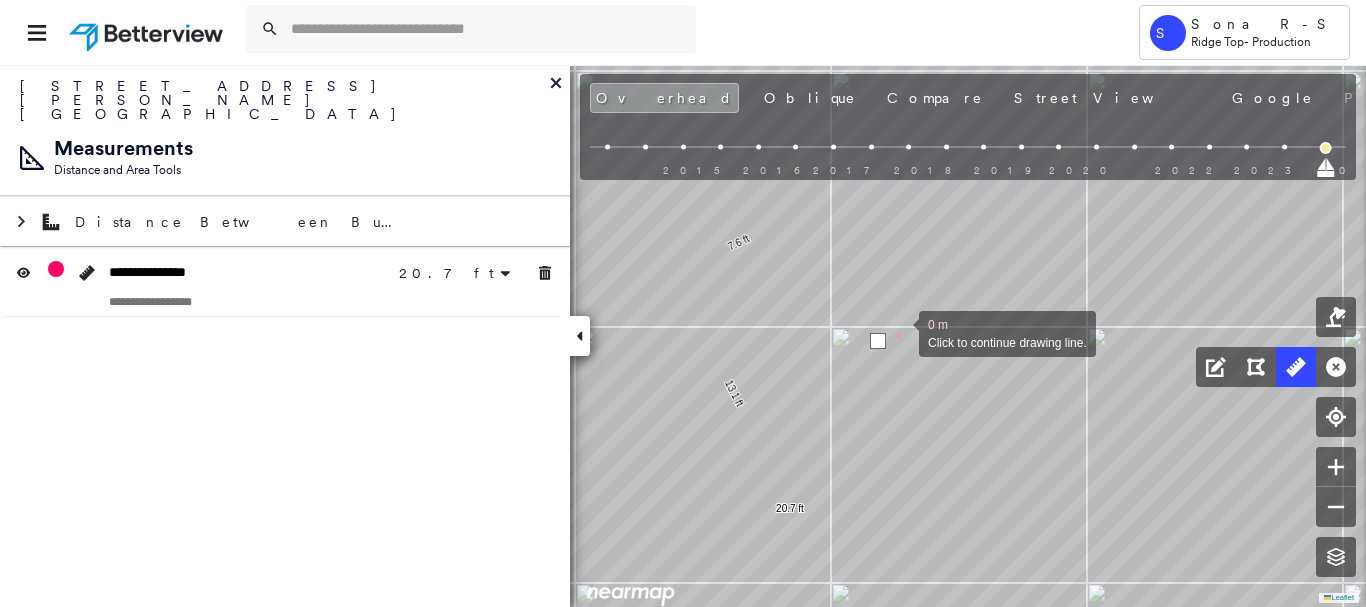 click at bounding box center [899, 332] 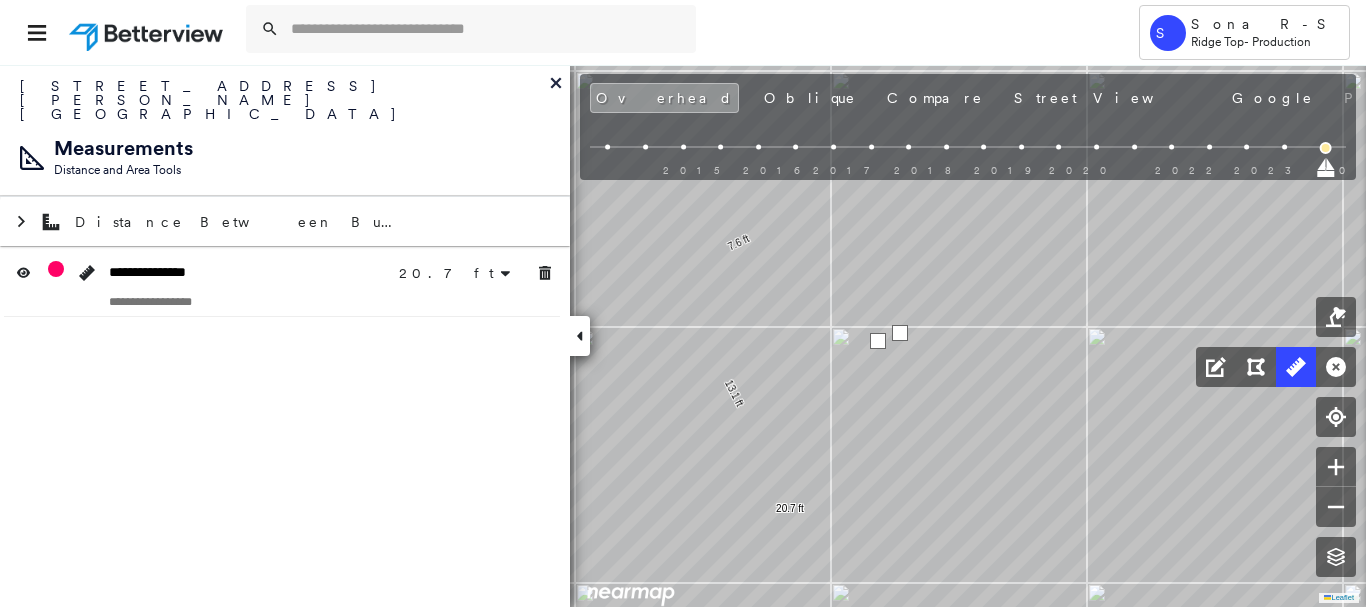 click at bounding box center [900, 333] 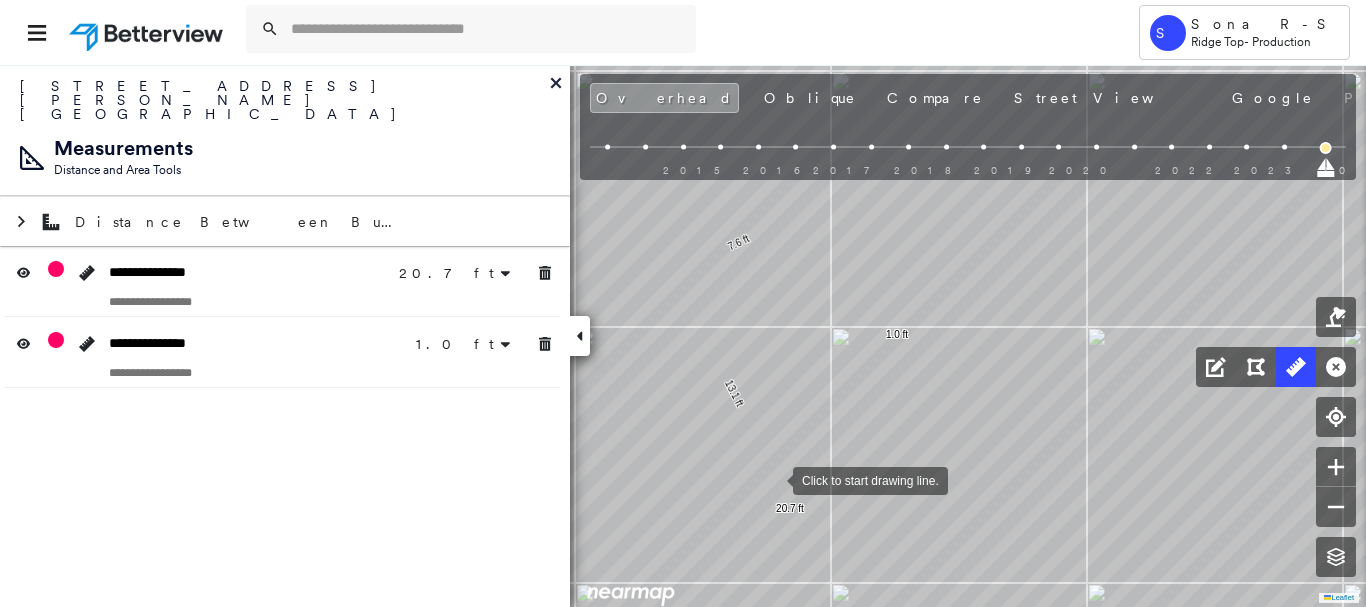 click at bounding box center (773, 479) 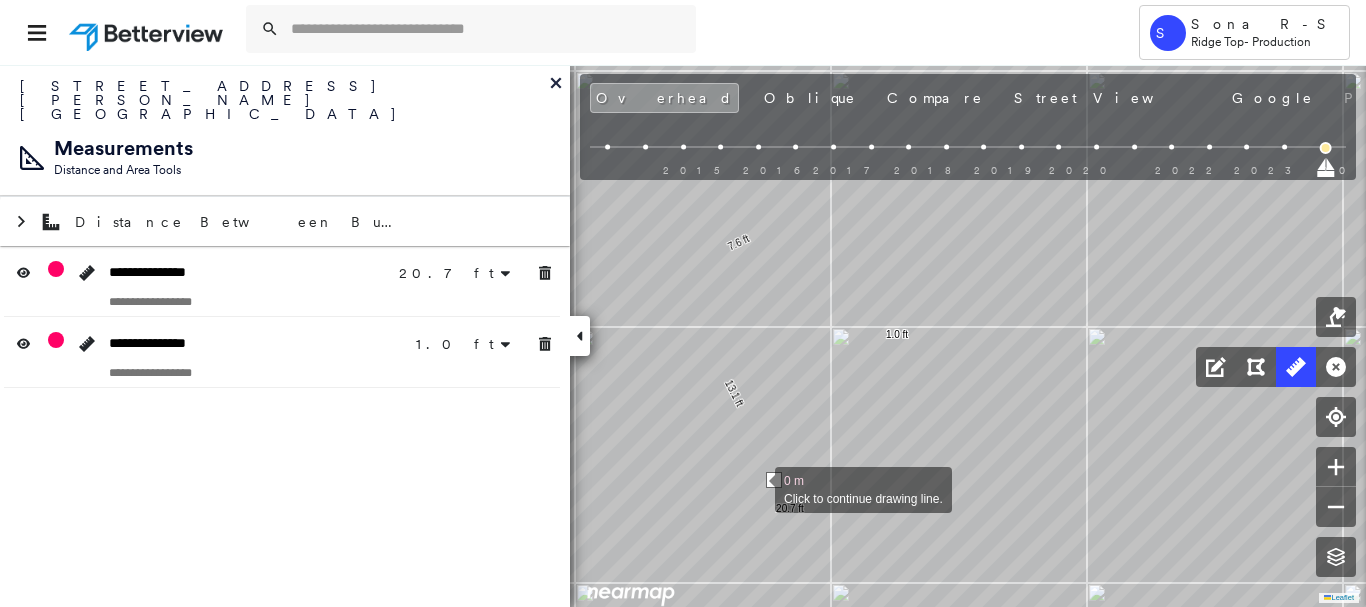 click at bounding box center (755, 488) 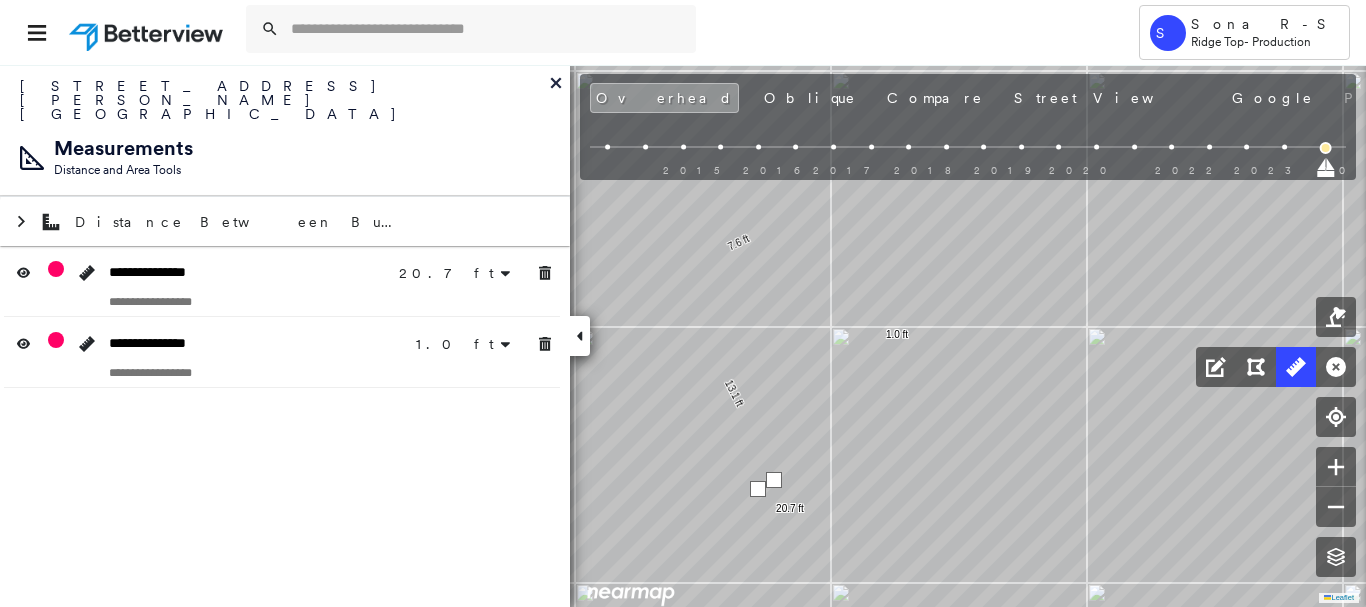 click at bounding box center [758, 489] 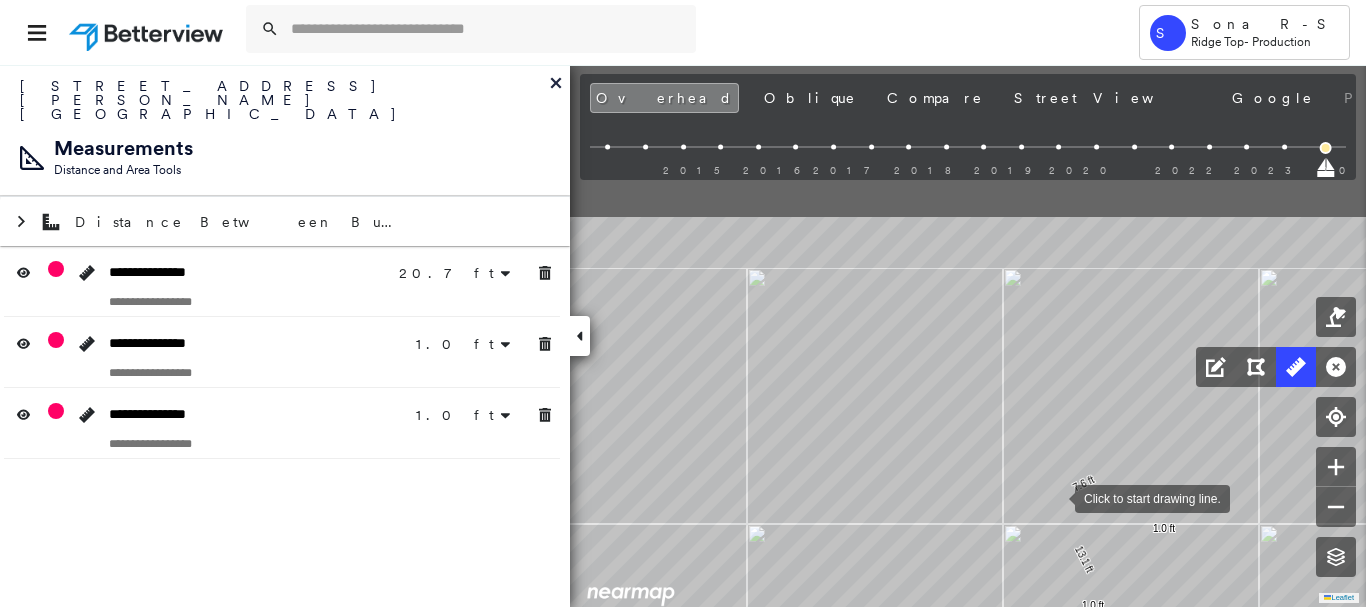 drag, startPoint x: 783, startPoint y: 283, endPoint x: 1032, endPoint y: 478, distance: 316.26886 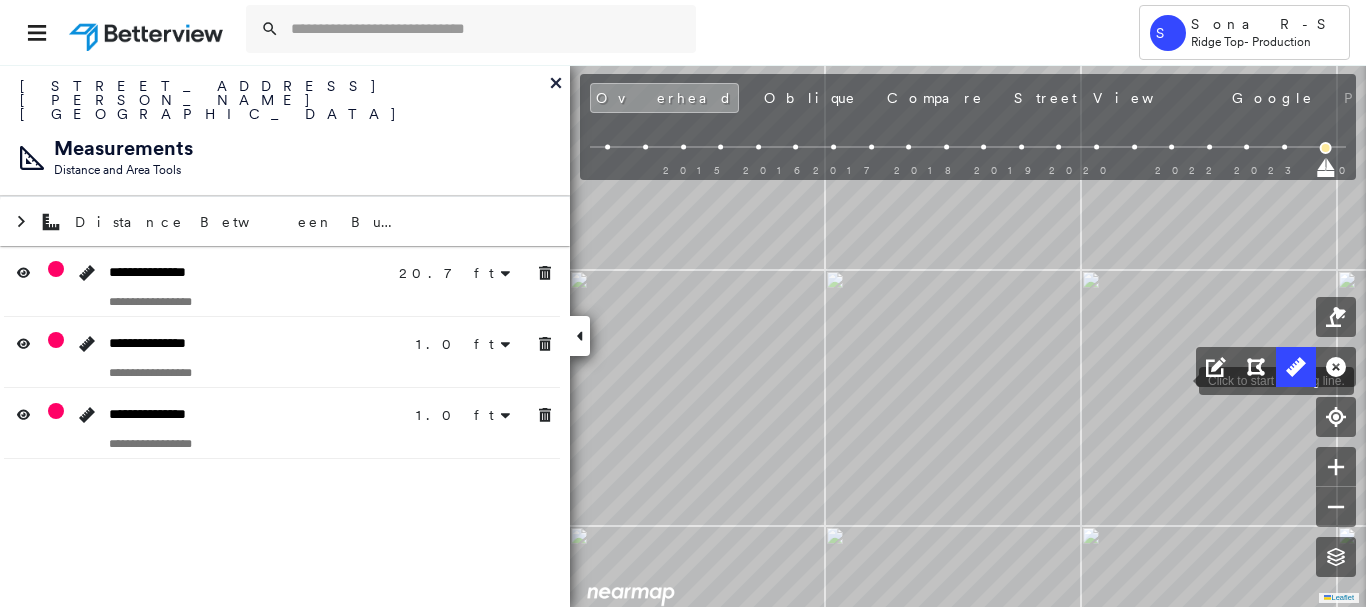 click on "7.6 ft 13.1 ft 20.7 ft 1.0 ft 1.0 ft Click to start drawing line." at bounding box center (193, 16) 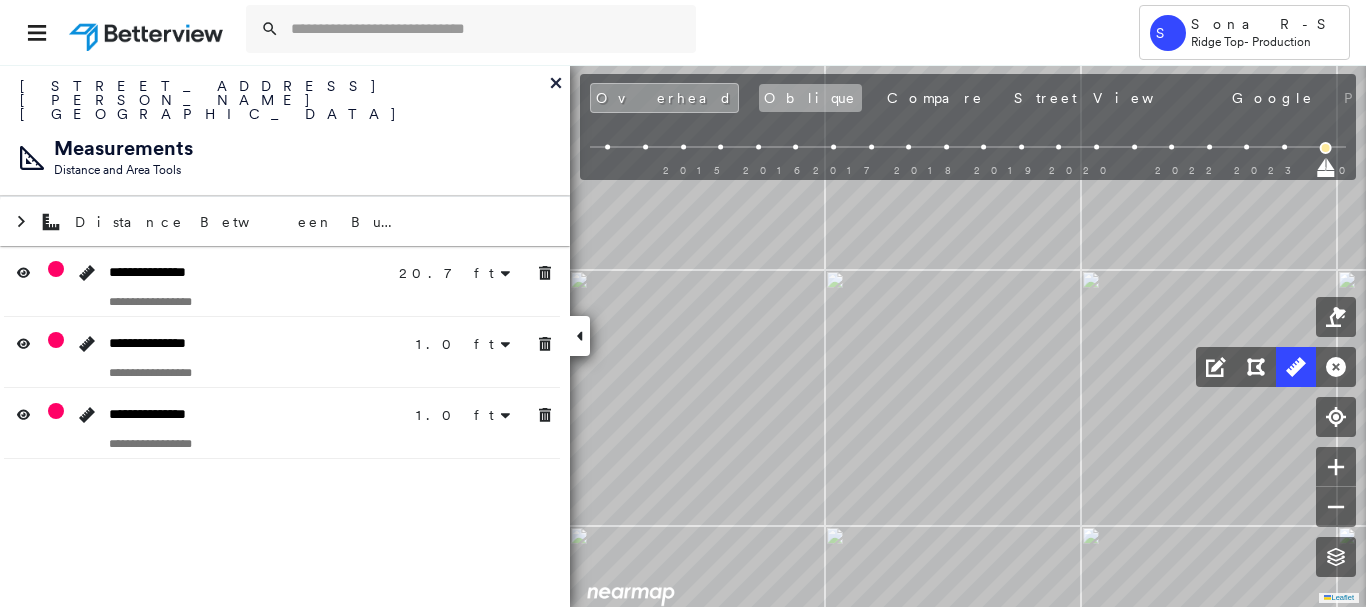 click on "Oblique" at bounding box center [810, 98] 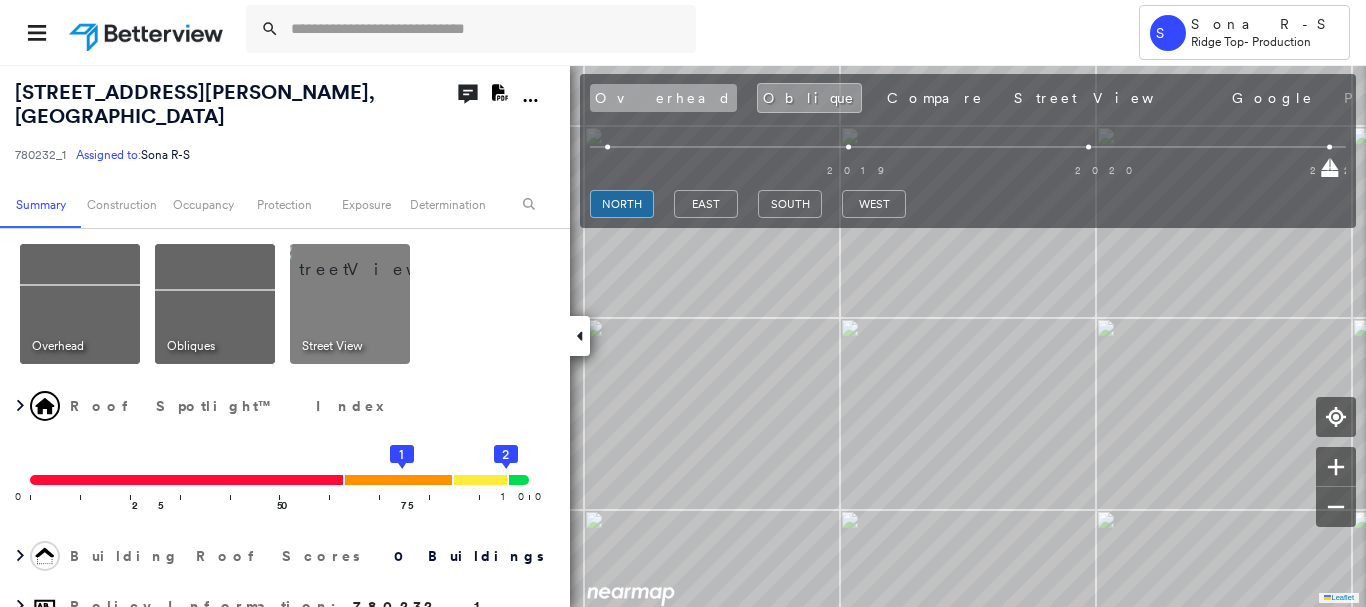 click on "Overhead" at bounding box center (663, 98) 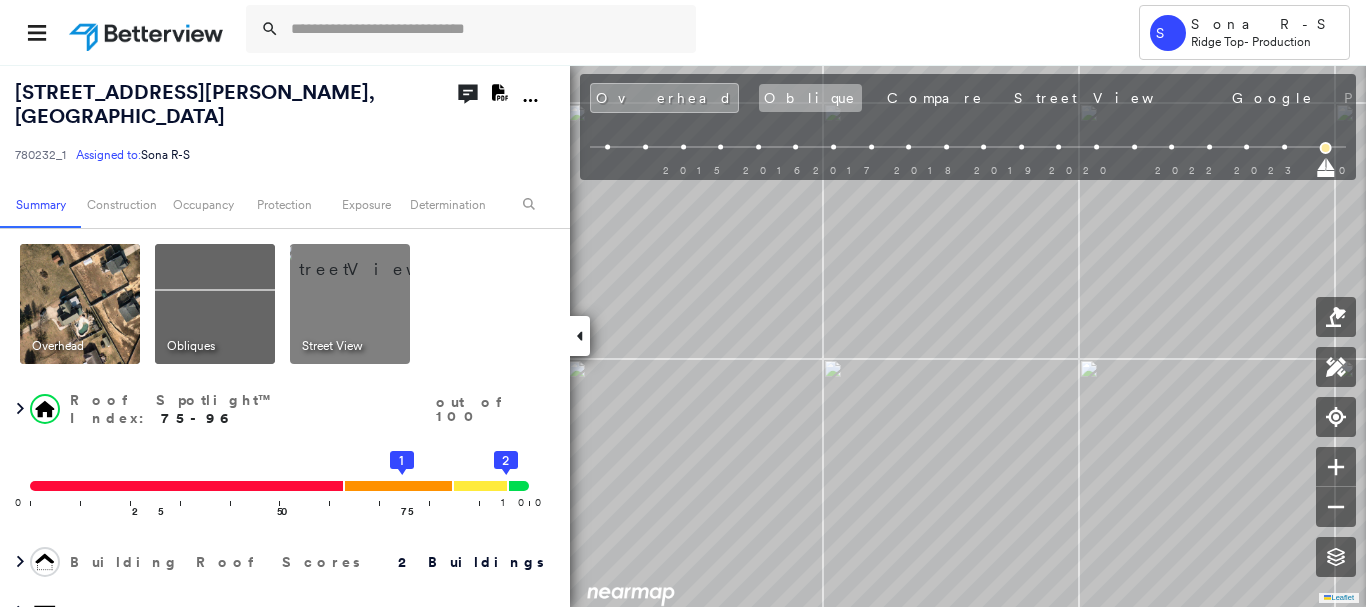 click on "Oblique" at bounding box center (810, 98) 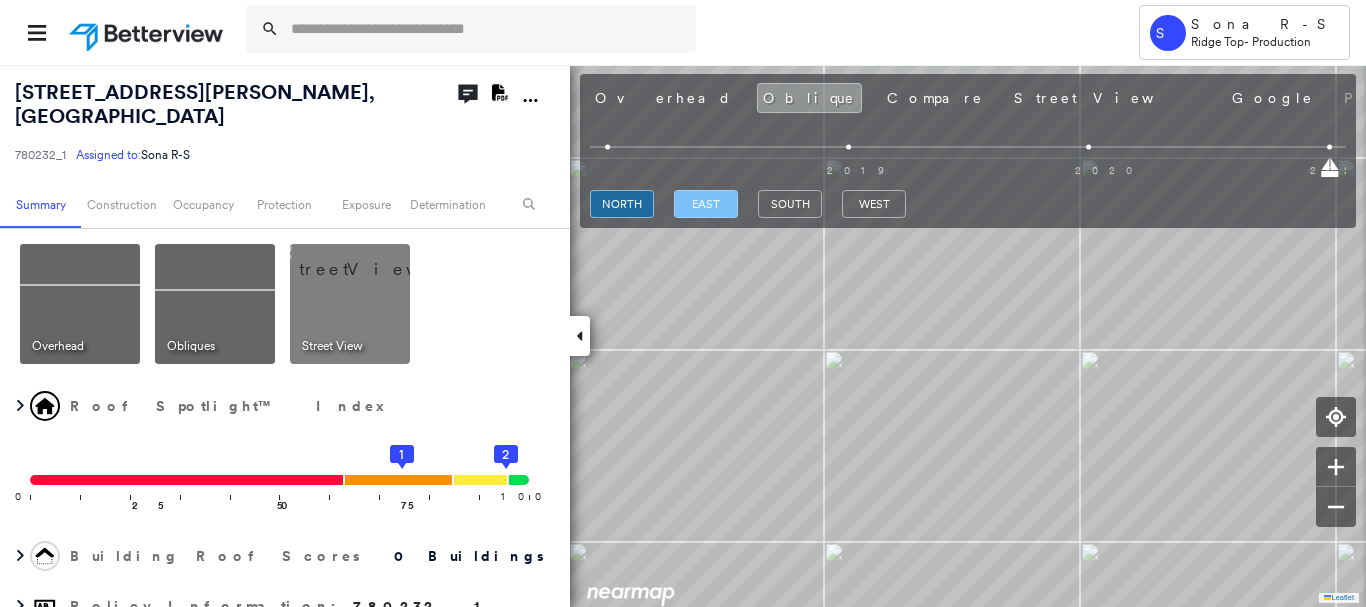 click on "east" at bounding box center [706, 204] 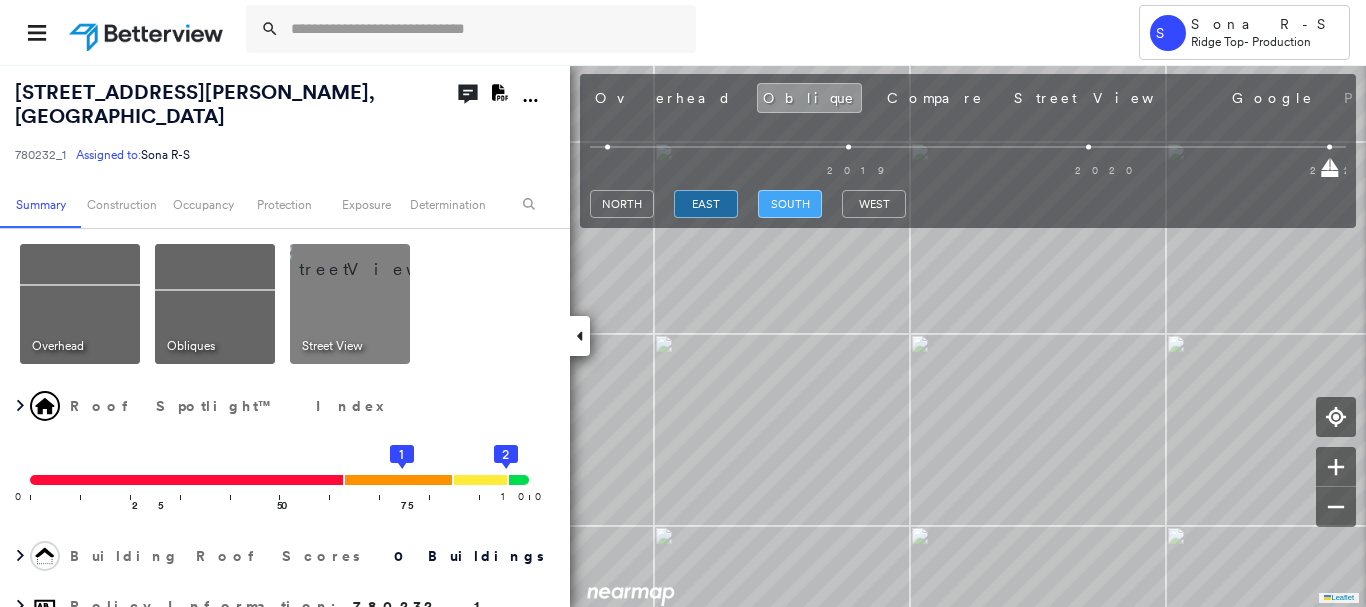 click on "south" at bounding box center (790, 204) 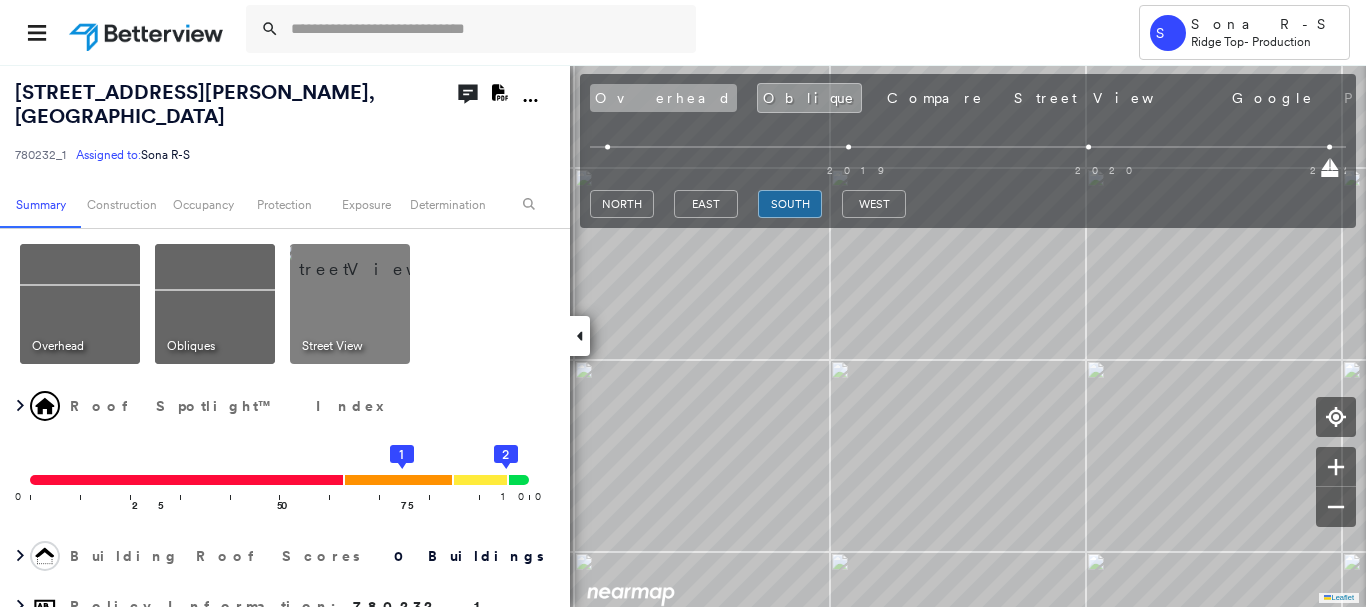 click on "Overhead" at bounding box center (663, 98) 